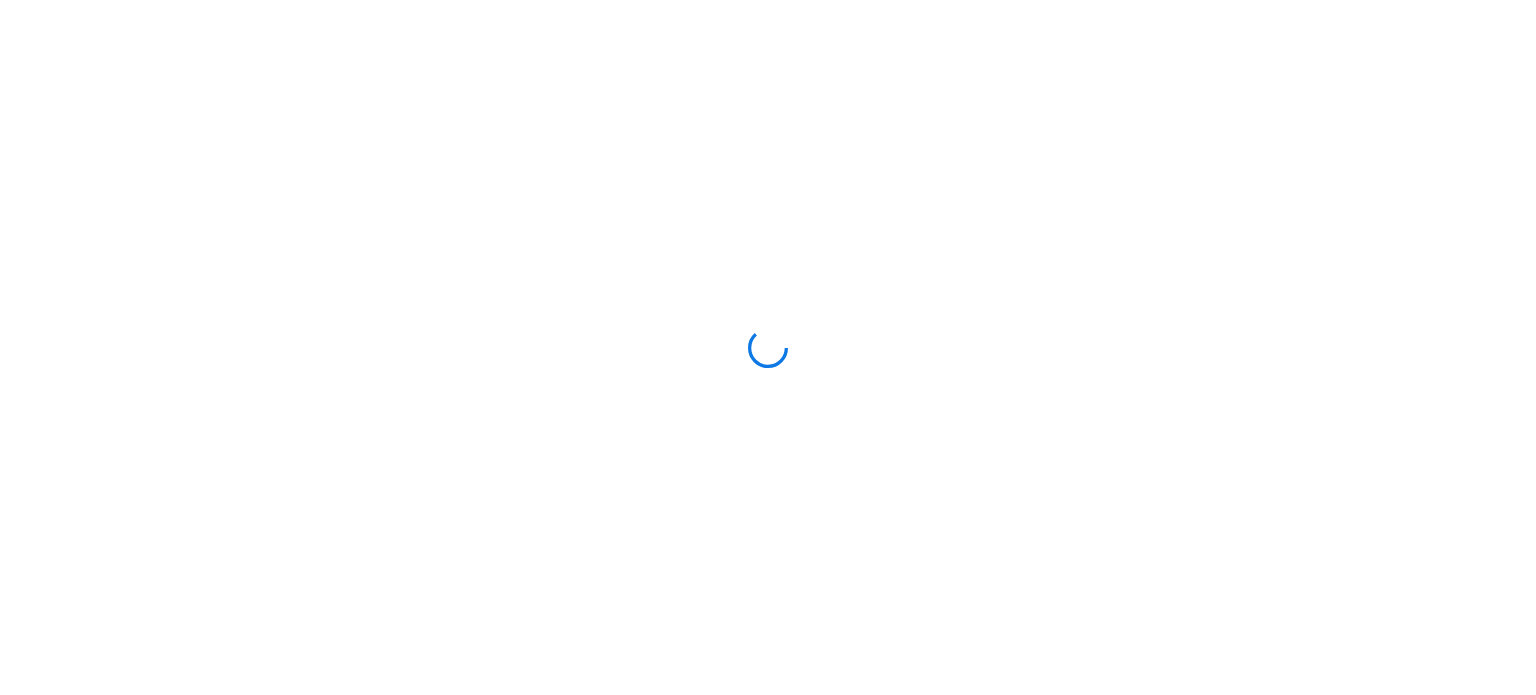 scroll, scrollTop: 0, scrollLeft: 0, axis: both 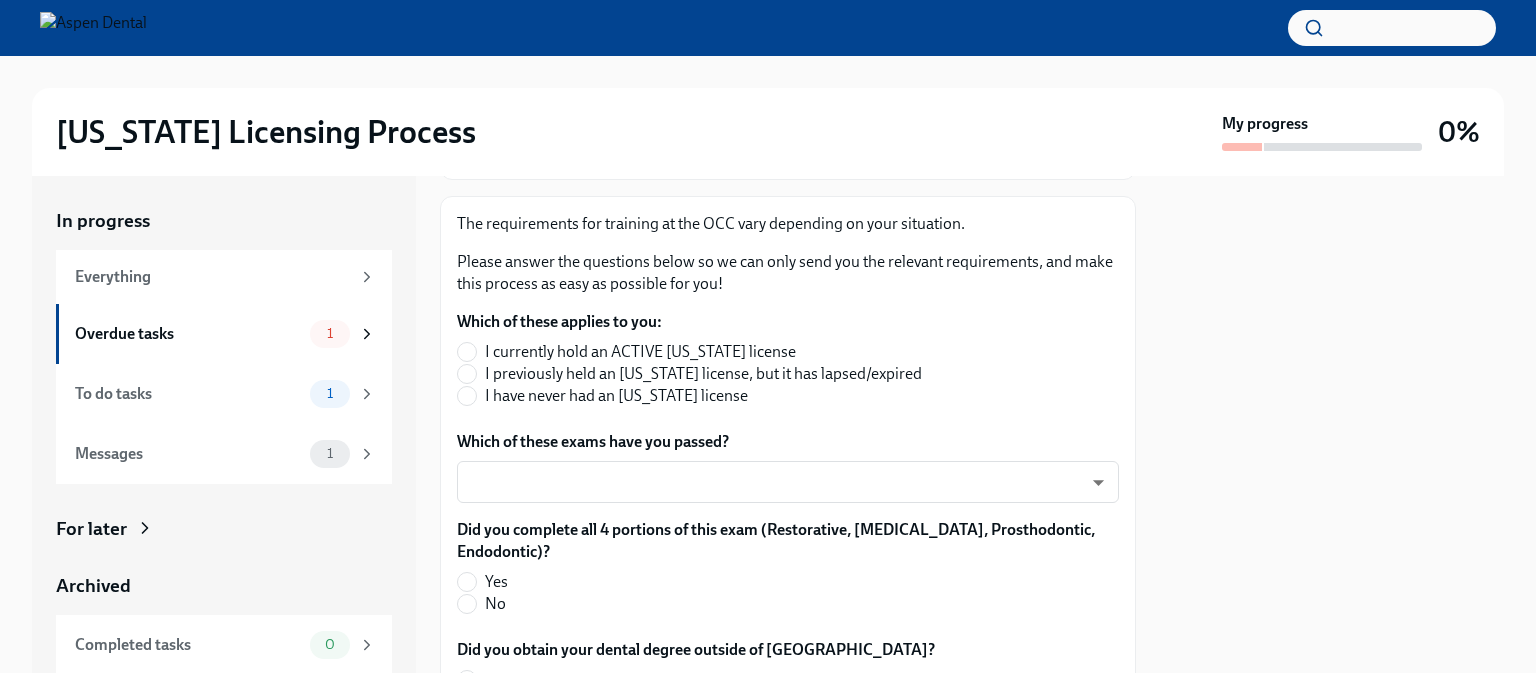 click on "I have never had an [US_STATE] license" at bounding box center [616, 396] 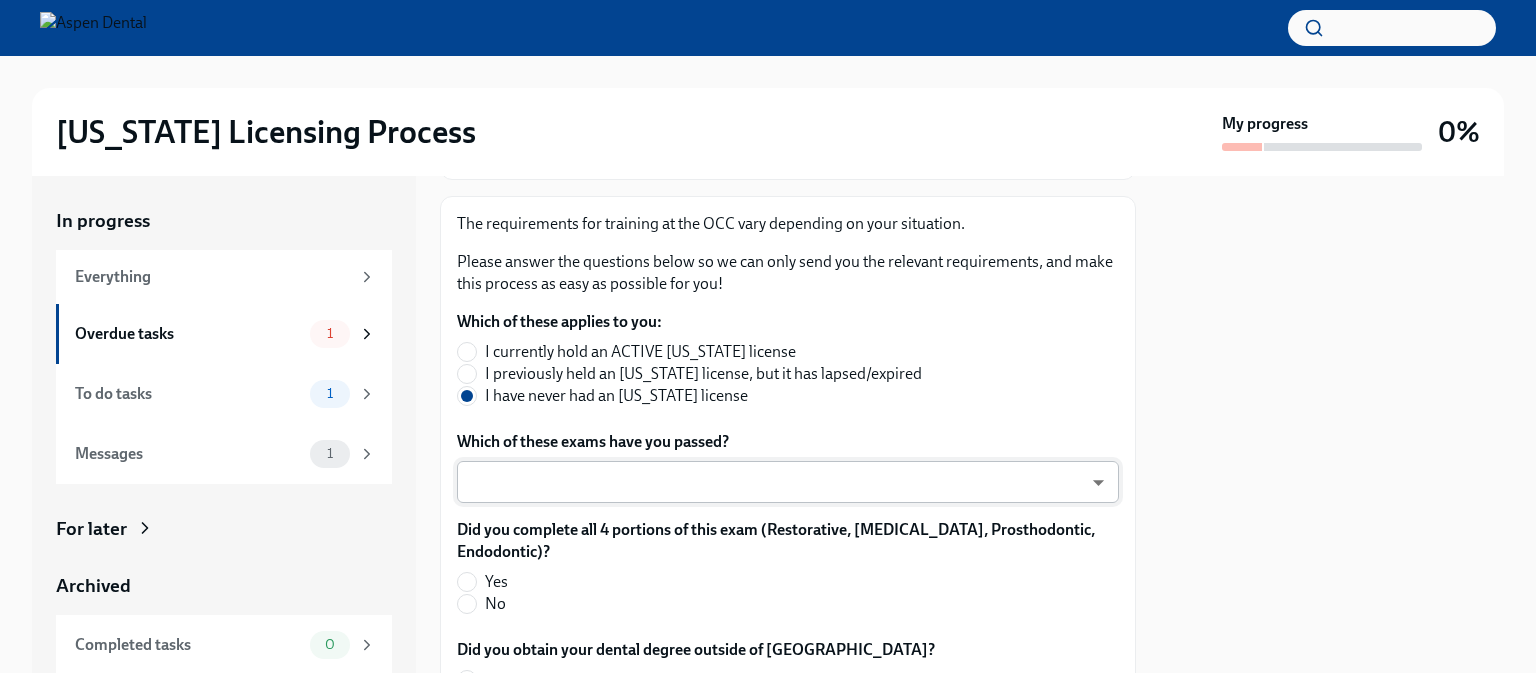 click on "[US_STATE] Licensing Process My progress 0% In progress Everything Overdue tasks 1 To do tasks 1 Messages 1 For later Archived Completed tasks 0 Messages 0 Answer these questions to get tailored instructions for the [US_STATE] licensing process Overdue Due  [DATE] Time to begin your [US_STATE] license application Hi [PERSON_NAME]!
We’re excited to support your next step with Aspen Dental and the  TAG Oral Care Ce ... The requirements for training at the OCC vary depending on your situation.
Please answer the questions below so we can only send you the relevant requirements, and make this process as easy as possible for you! Which of these applies to you: I currently hold an ACTIVE [US_STATE] license I previously held an [US_STATE] license, but it has lapsed/expired I have never had an [US_STATE] license Which of these exams have you passed? ​ ​ Did you complete all 4 portions of this exam (Restorative, [MEDICAL_DATA], Prosthodontic, Endodontic)? Yes No Did you obtain your dental degree outside of [GEOGRAPHIC_DATA]? x" at bounding box center [768, 347] 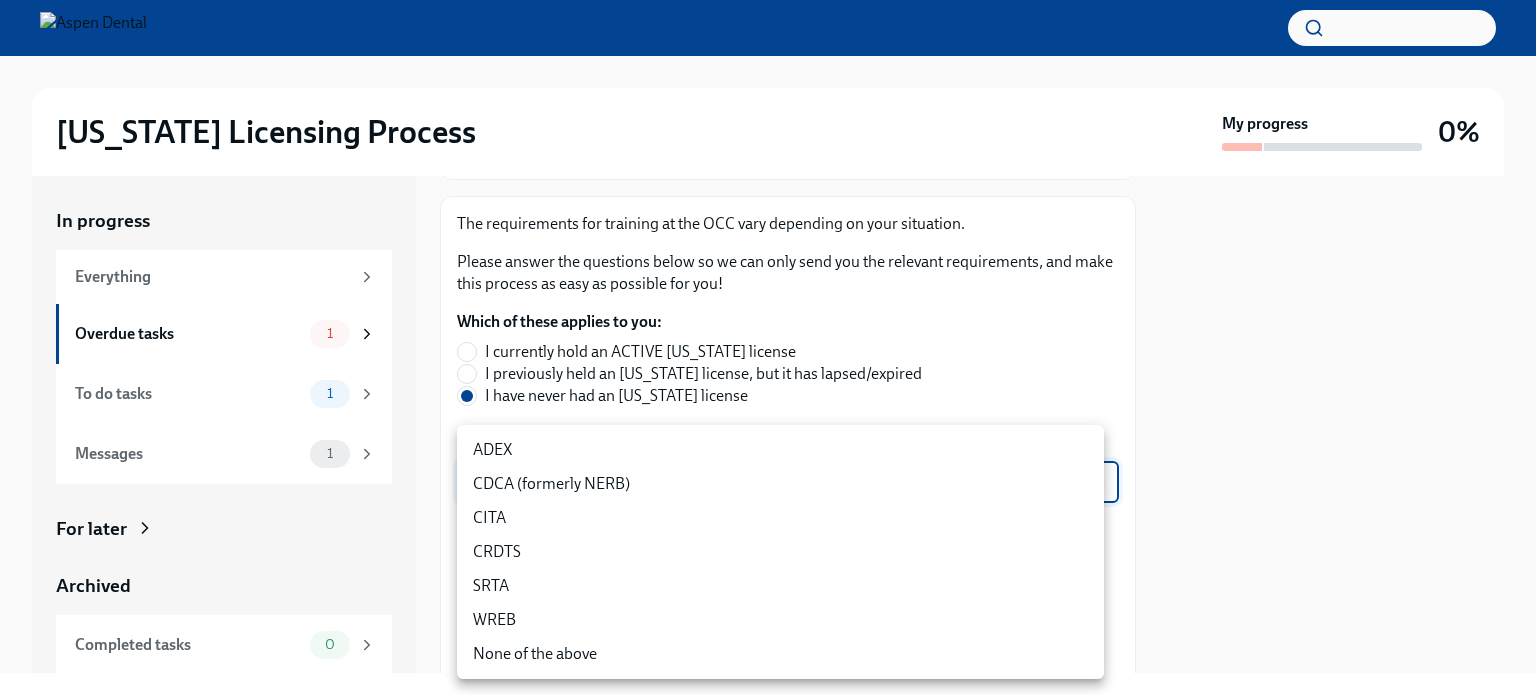 click on "ADEX" at bounding box center [780, 450] 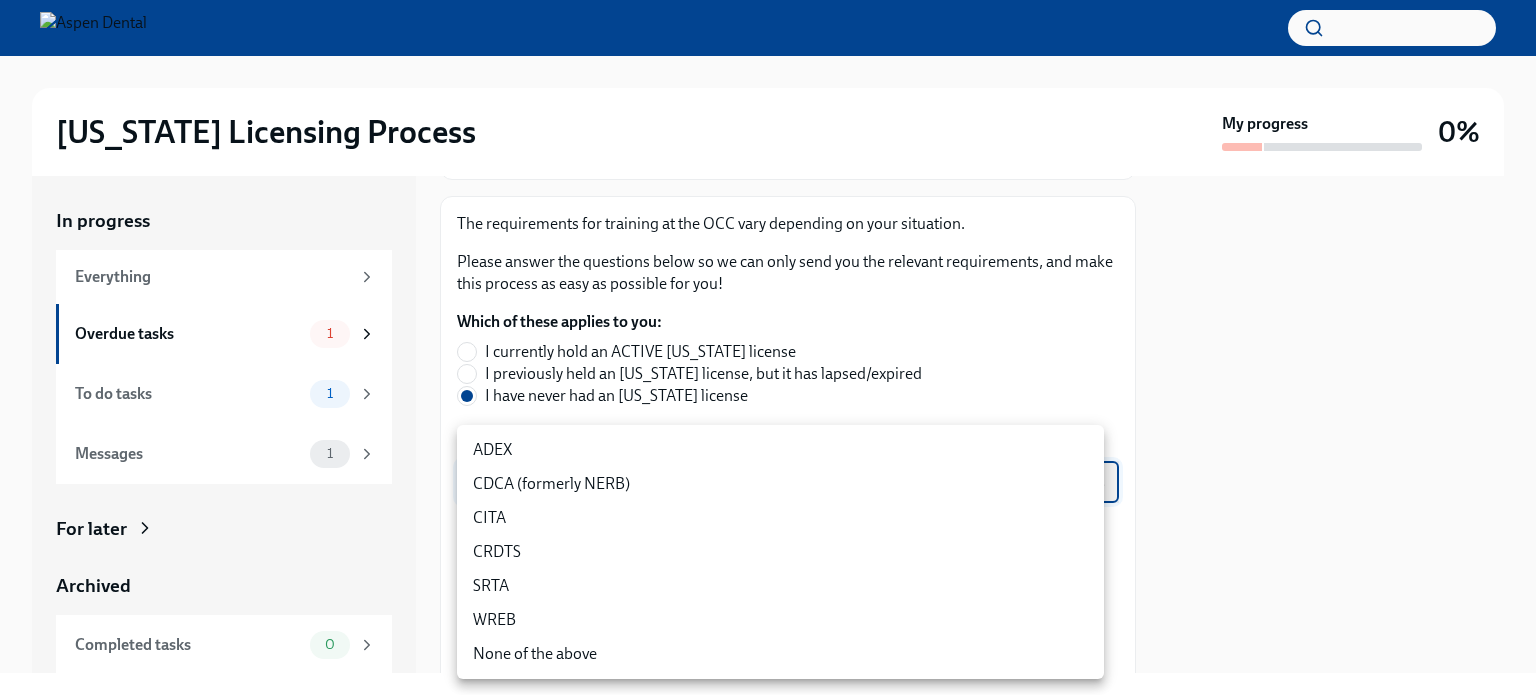 type on "pxo-W3vNi" 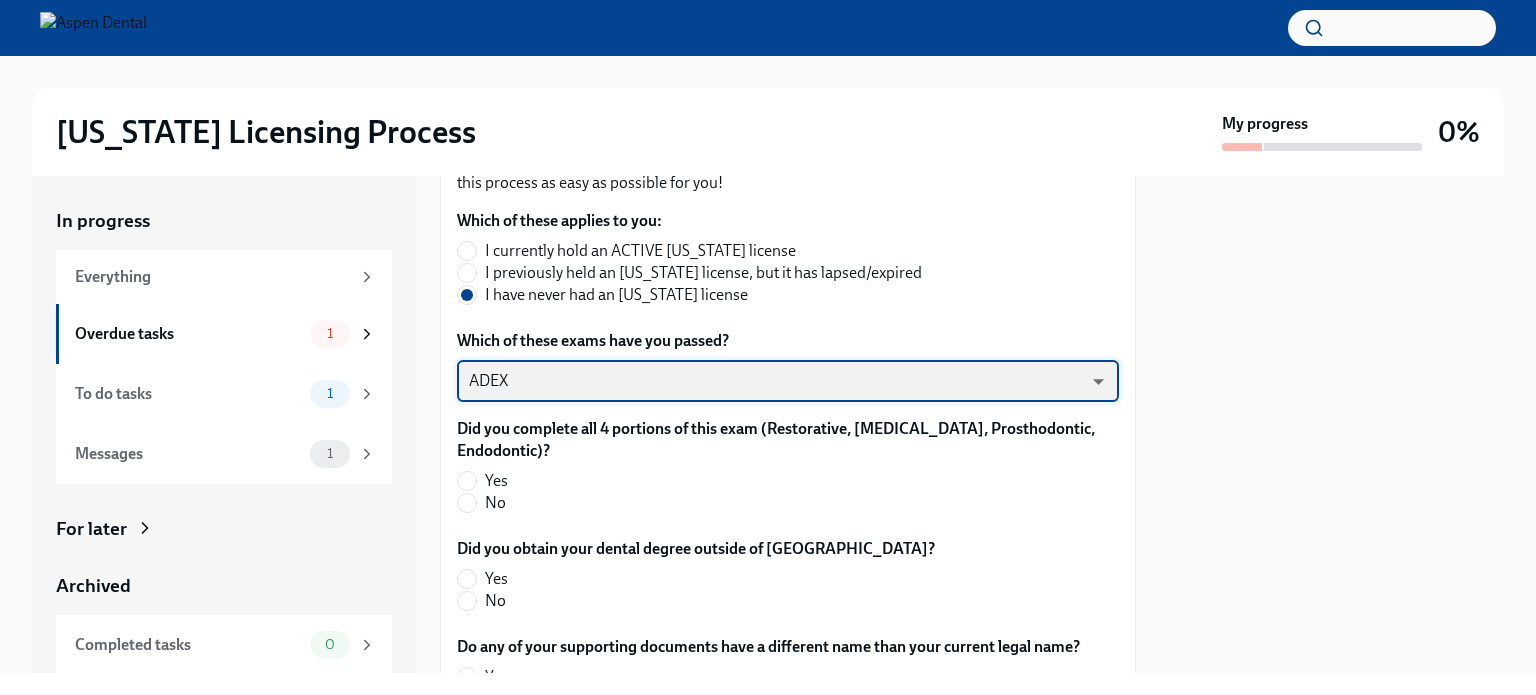 scroll, scrollTop: 407, scrollLeft: 0, axis: vertical 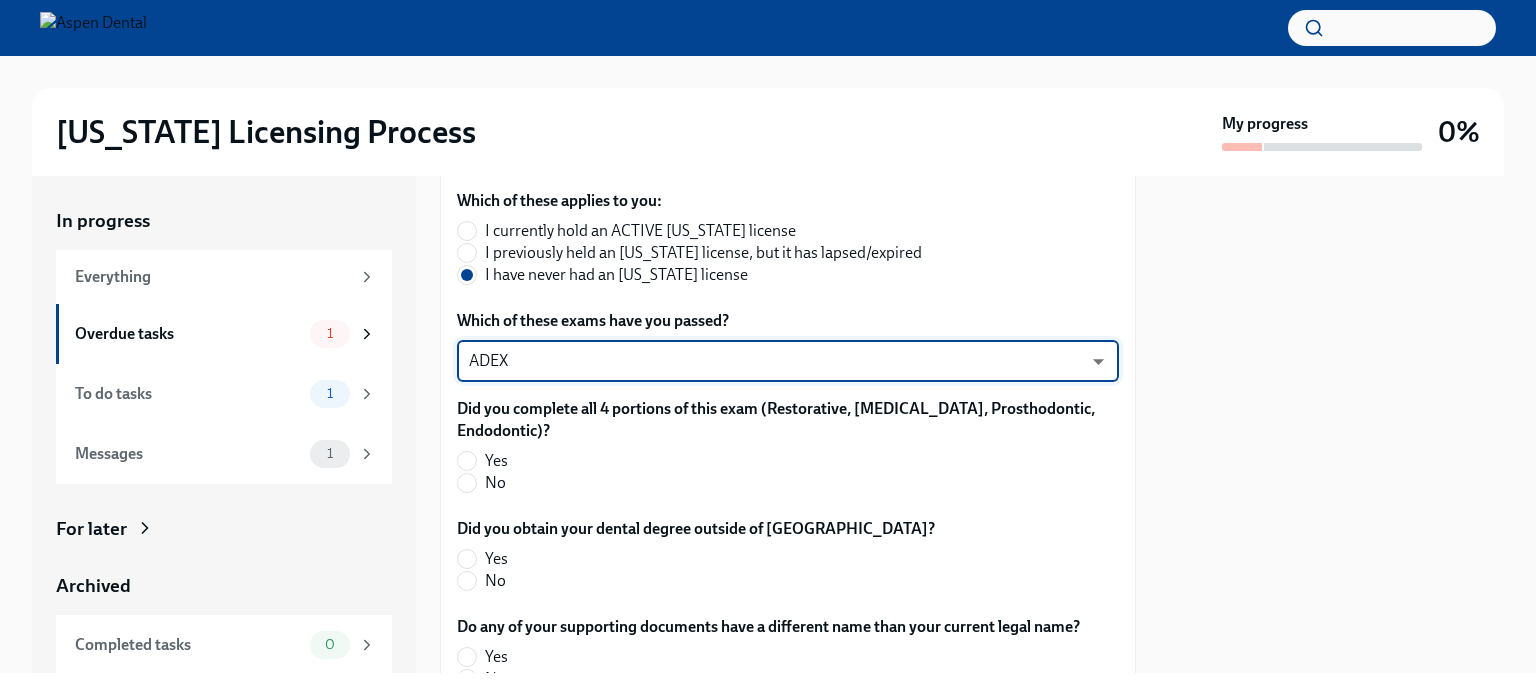 click on "[US_STATE] Licensing Process My progress 0% In progress Everything Overdue tasks 1 To do tasks 1 Messages 1 For later Archived Completed tasks 0 Messages 0 Answer these questions to get tailored instructions for the [US_STATE] licensing process Overdue Due  [DATE] Time to begin your [US_STATE] license application Hi [PERSON_NAME]!
We’re excited to support your next step with Aspen Dental and the  TAG Oral Care Ce ... The requirements for training at the OCC vary depending on your situation.
Please answer the questions below so we can only send you the relevant requirements, and make this process as easy as possible for you! Which of these applies to you: I currently hold an ACTIVE [US_STATE] license I previously held an [US_STATE] license, but it has lapsed/expired I have never had an [US_STATE] license Which of these exams have you passed? ADEX pxo-W3vNi ​ Did you complete all 4 portions of this exam (Restorative, [MEDICAL_DATA], Prosthodontic, Endodontic)? Yes No Yes No Yes No Yes No Yes No [US_STATE] [US_STATE]" at bounding box center [768, 347] 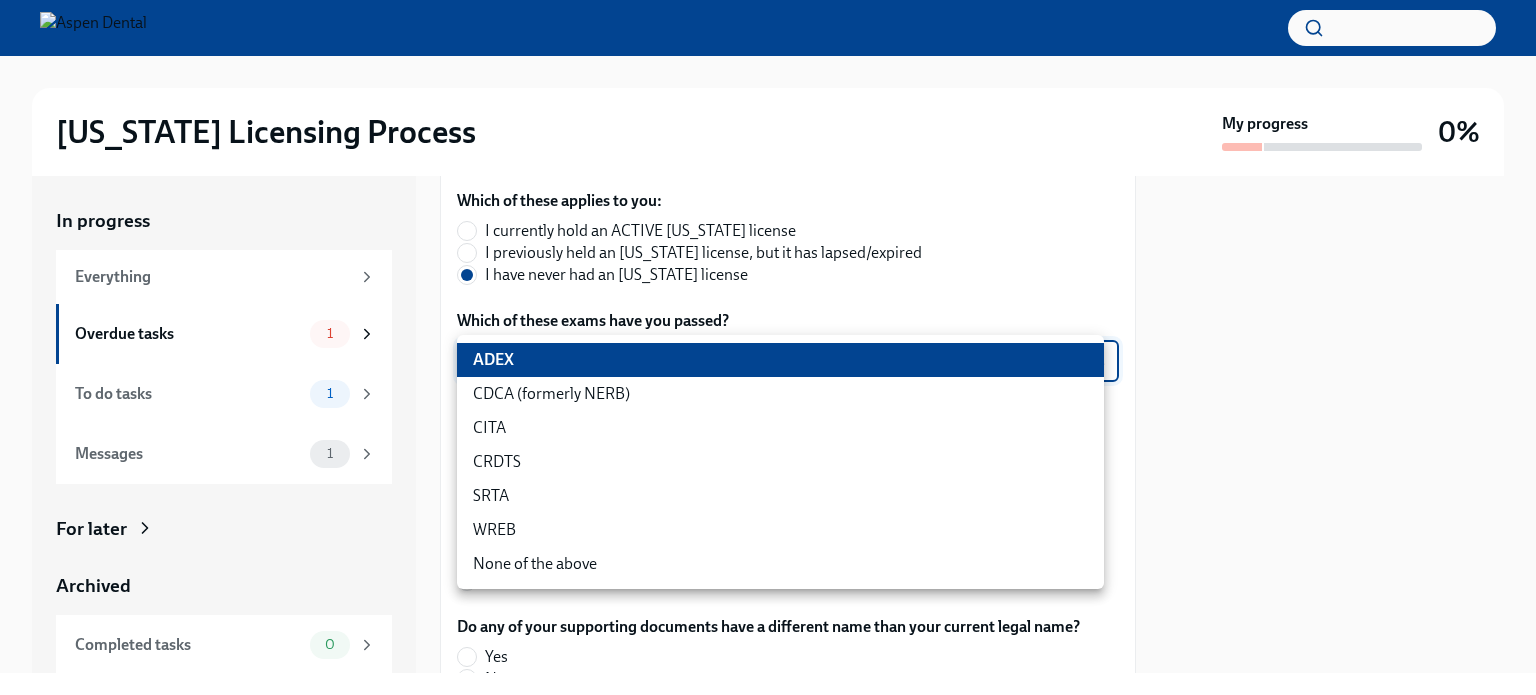 click on "ADEX" at bounding box center (780, 360) 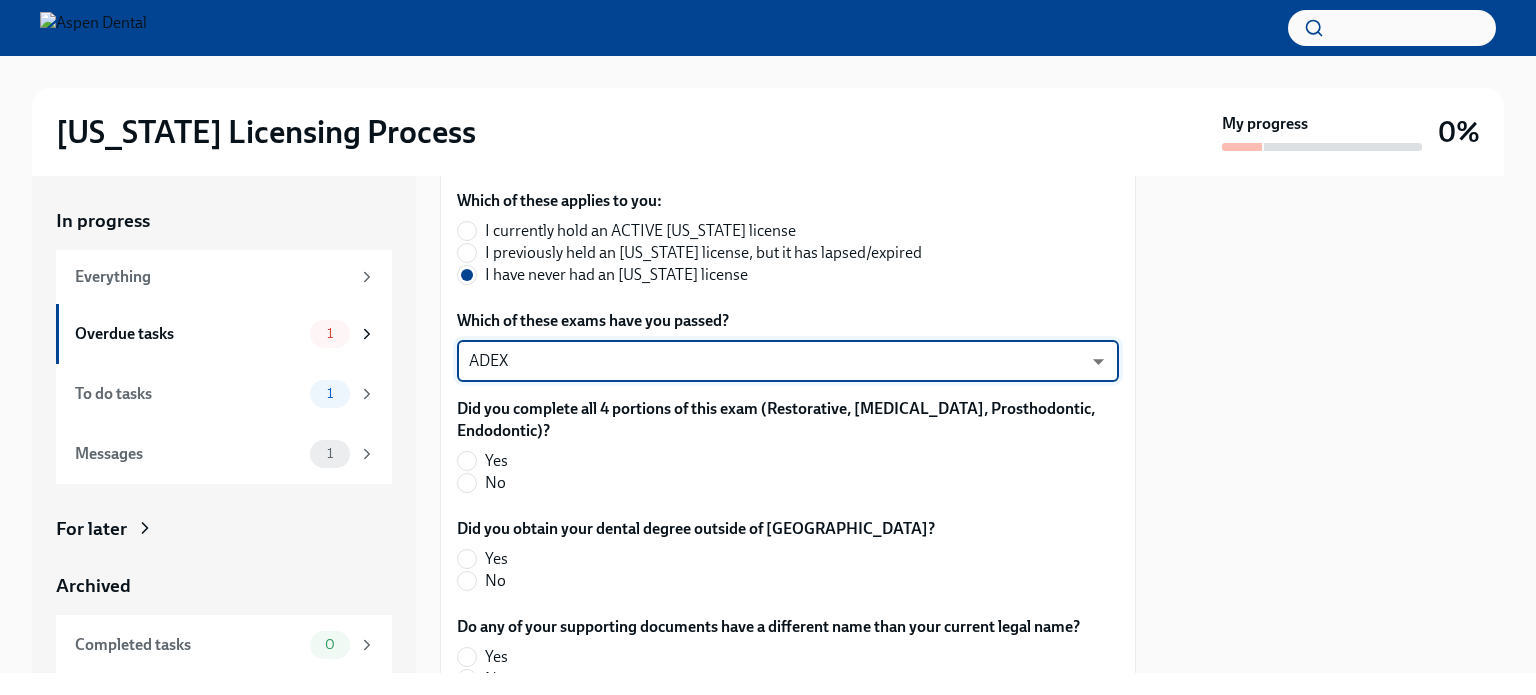 click on "Yes" at bounding box center (496, 461) 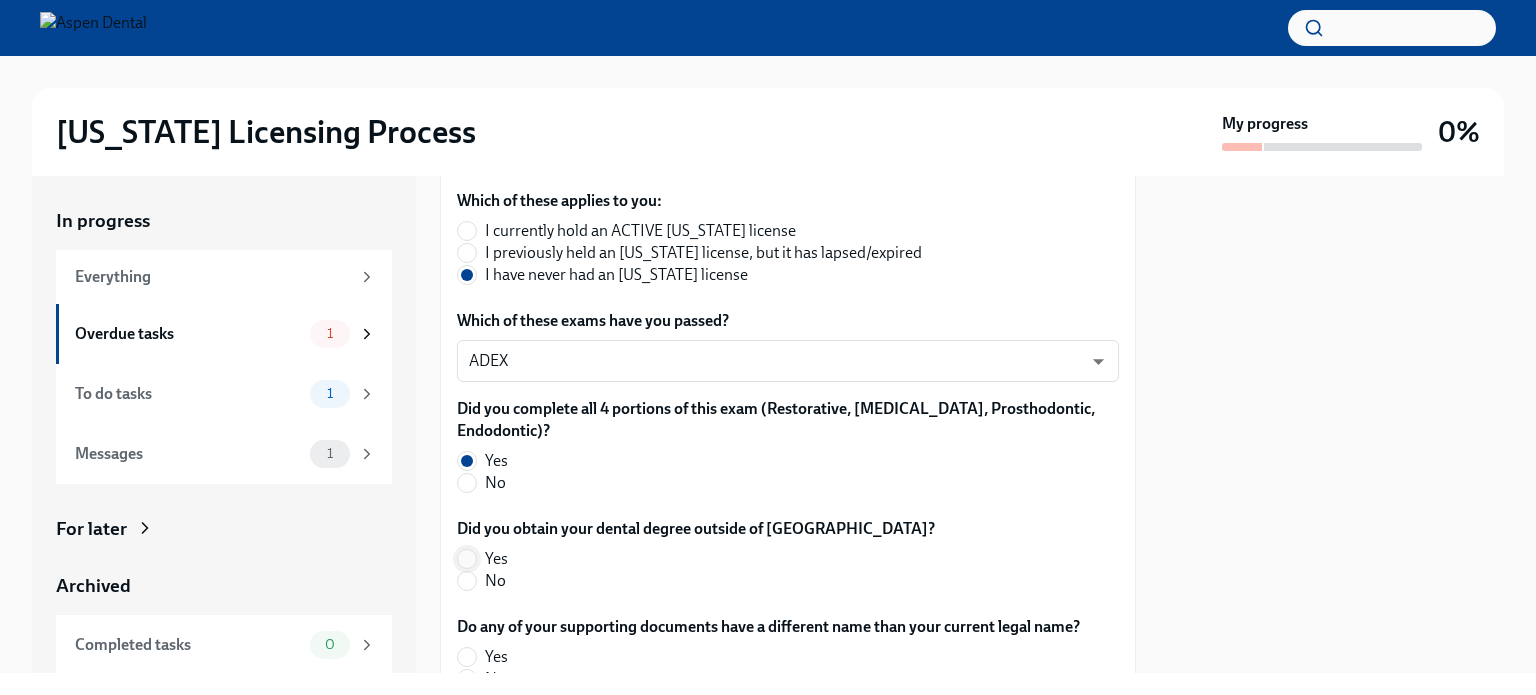 click on "Yes" at bounding box center (467, 559) 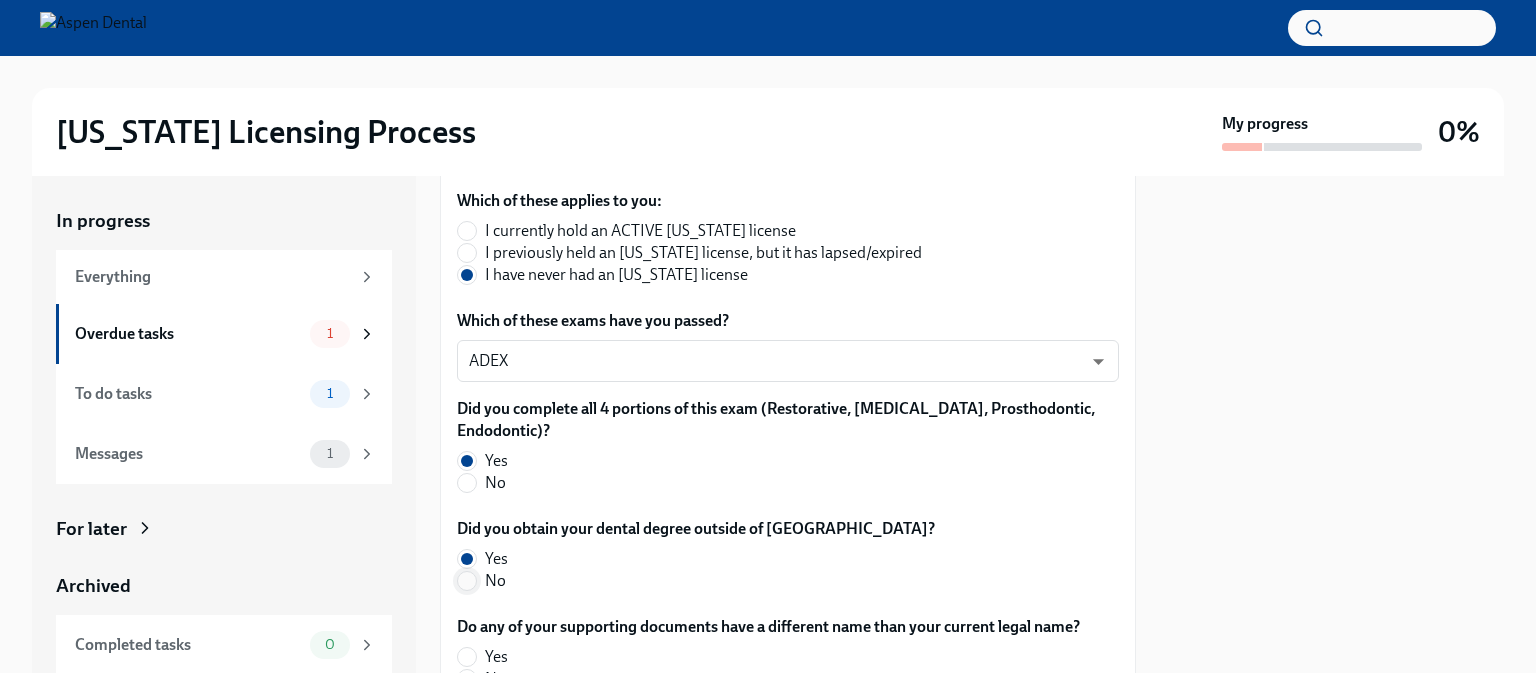 click on "No" at bounding box center [467, 581] 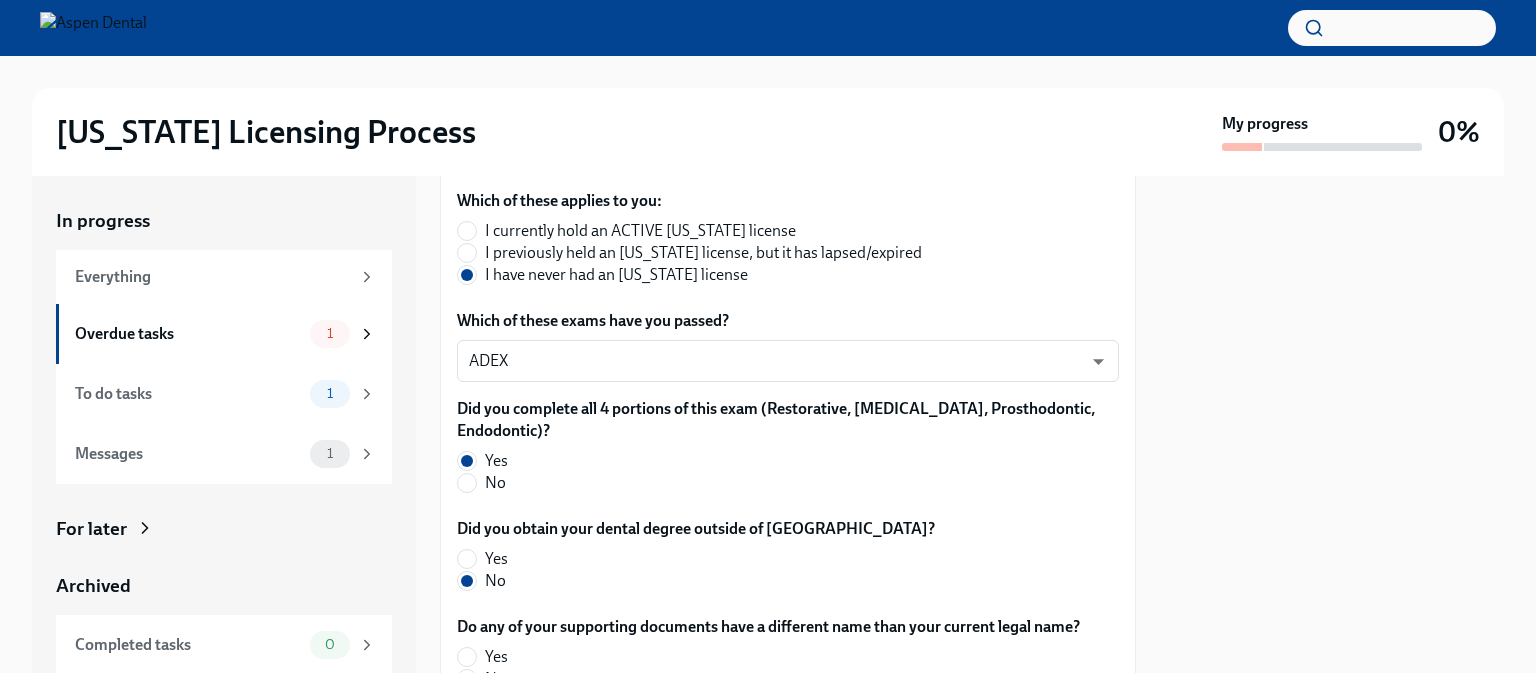 click at bounding box center (1332, 424) 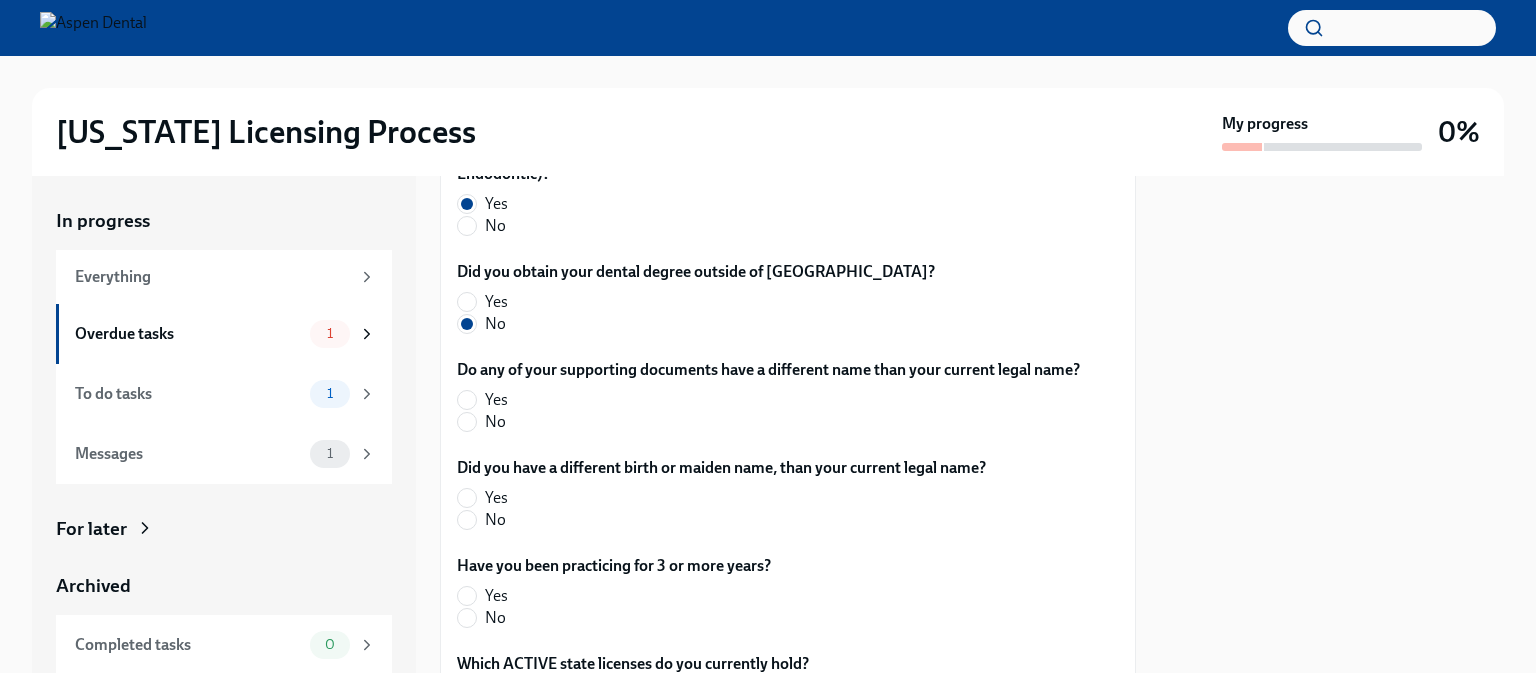 scroll, scrollTop: 738, scrollLeft: 0, axis: vertical 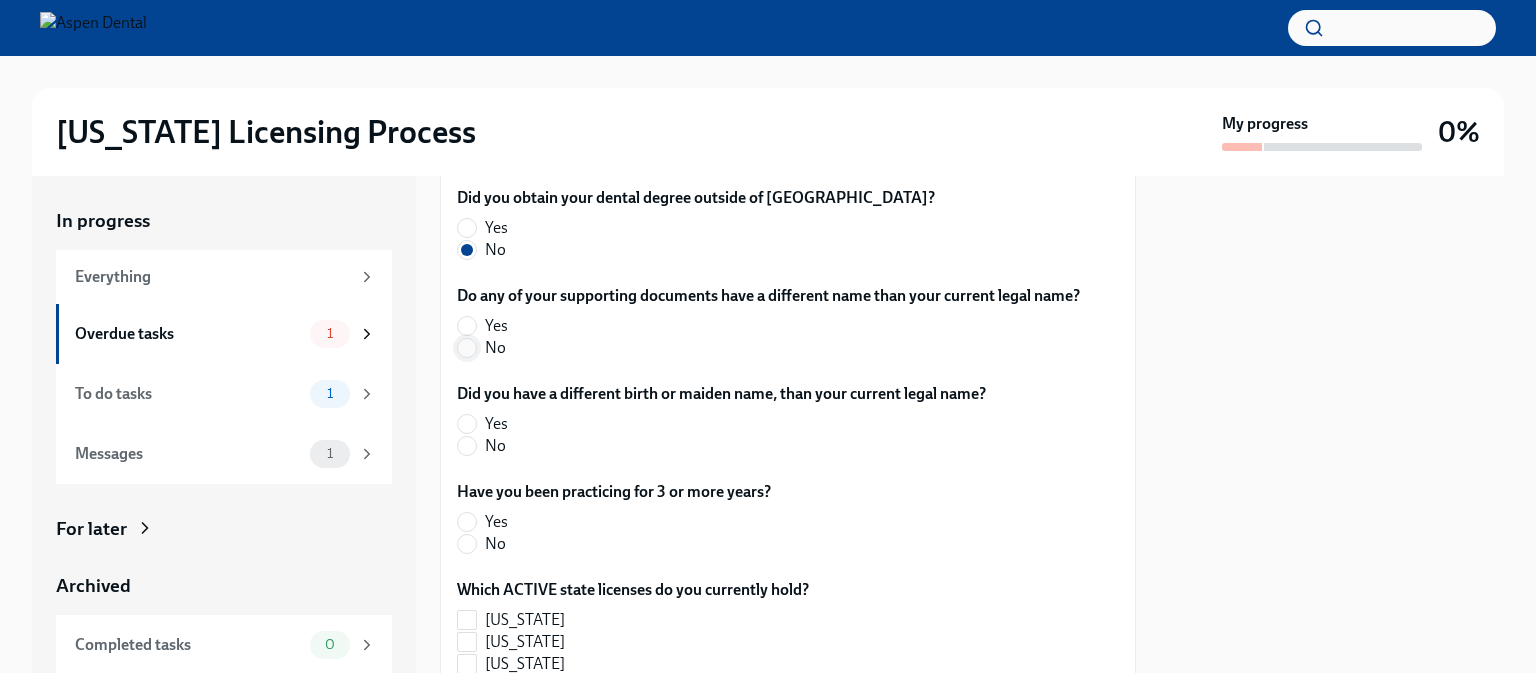 click on "No" at bounding box center (467, 348) 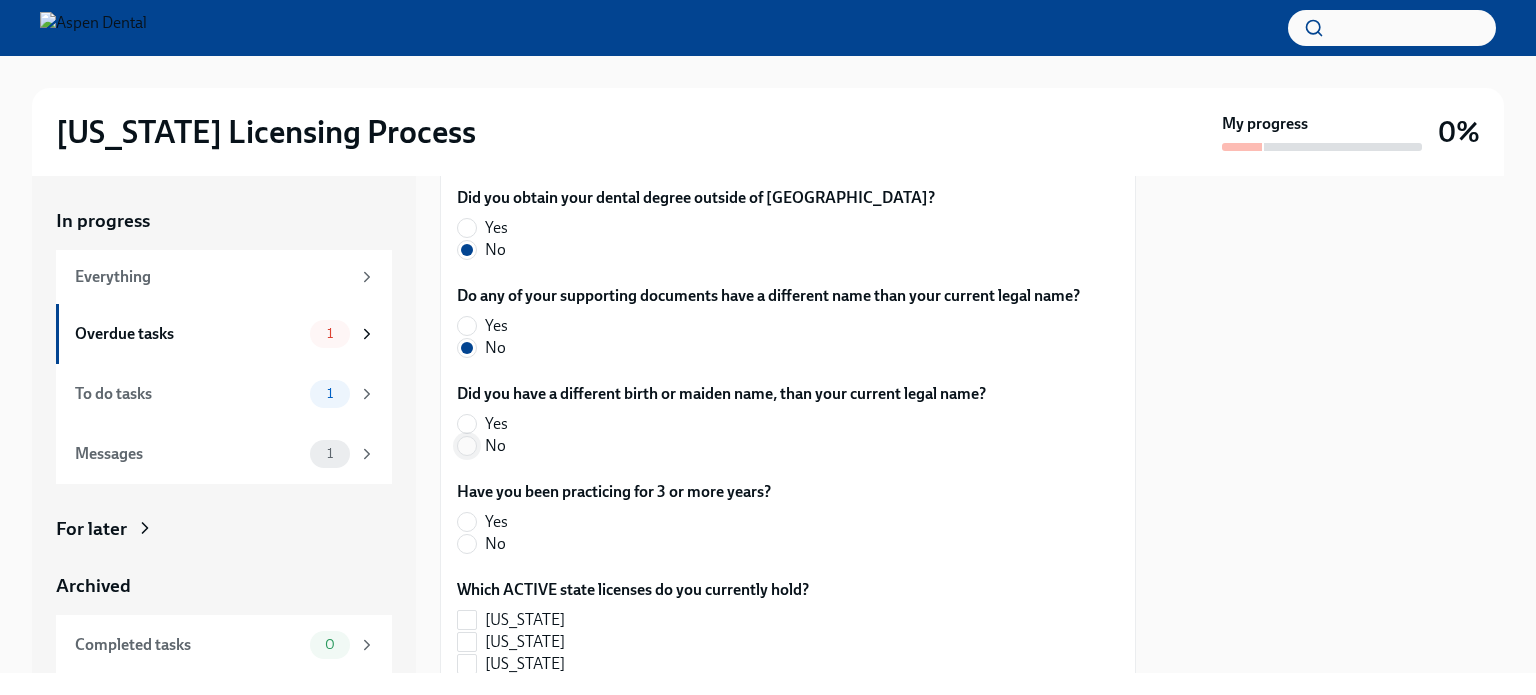 click on "No" at bounding box center (467, 446) 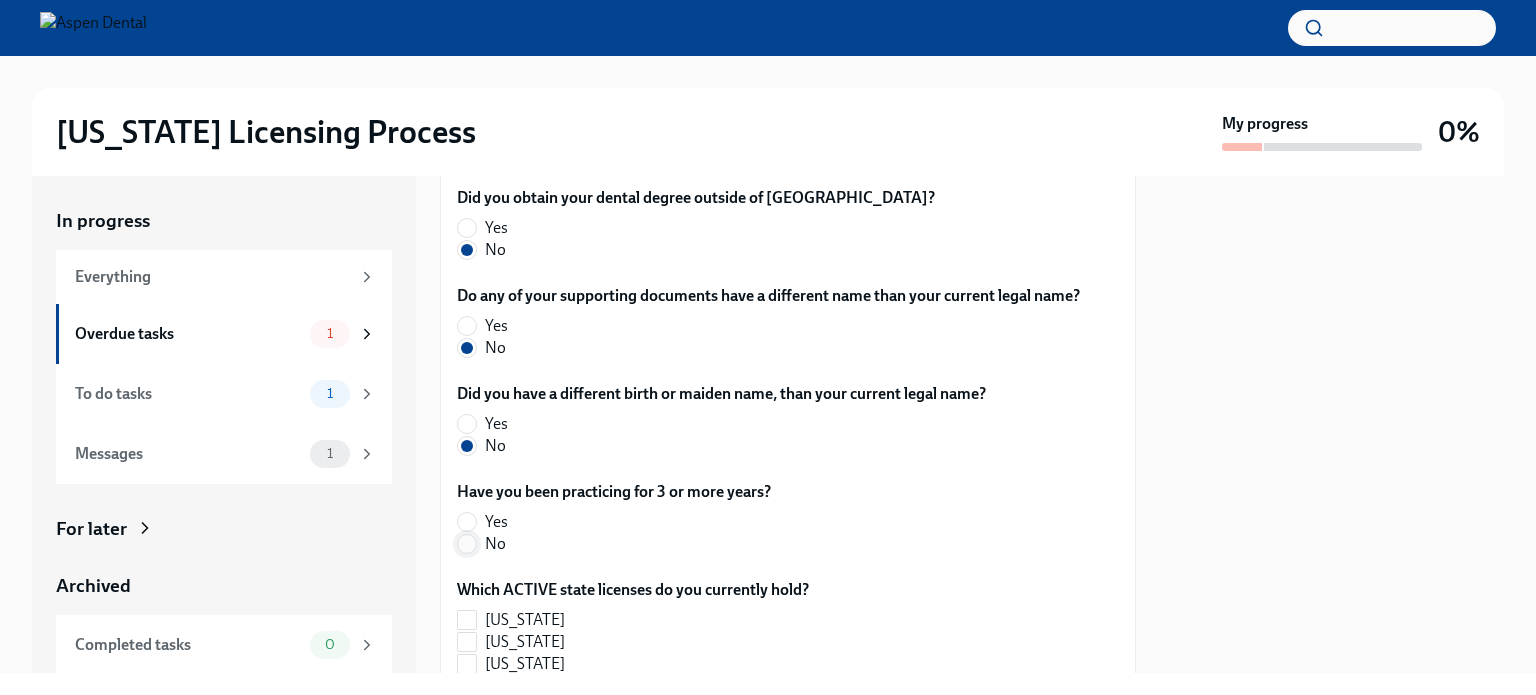 click on "No" at bounding box center (467, 544) 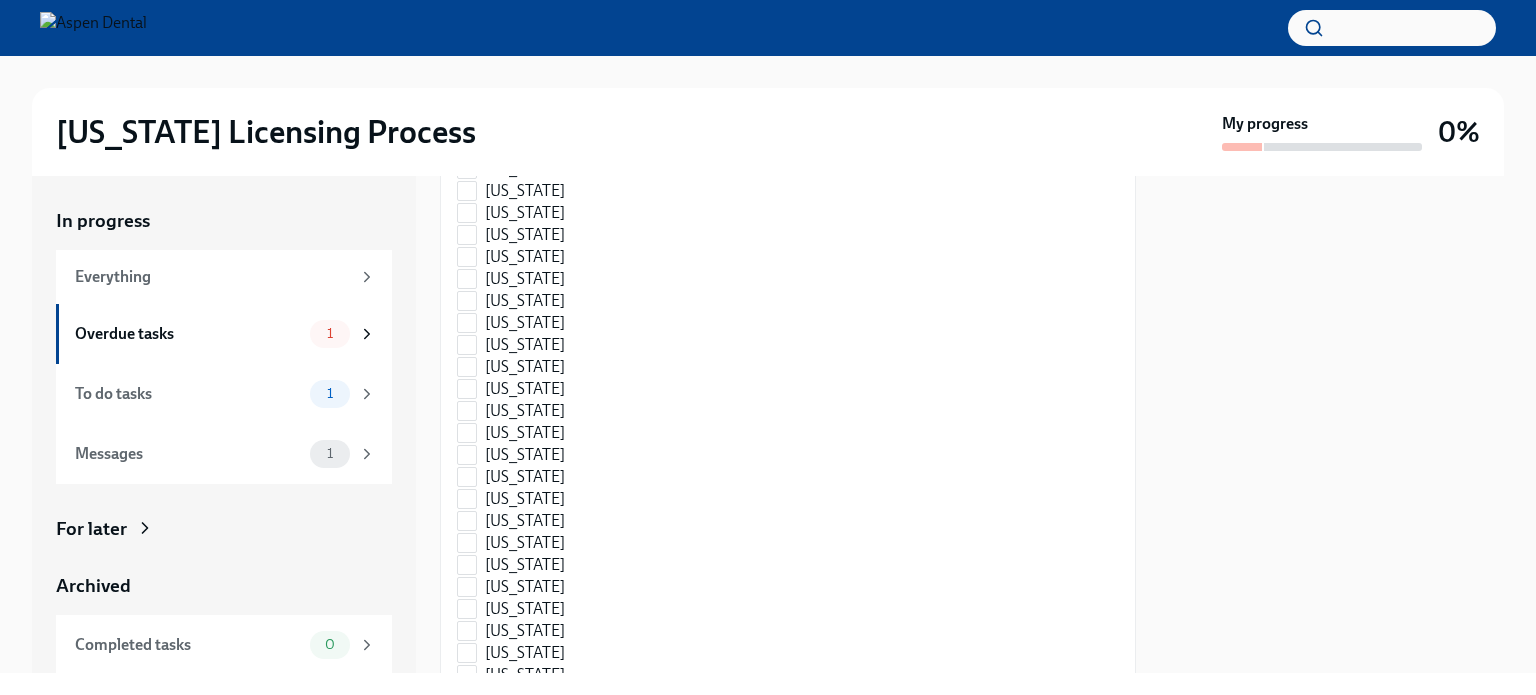scroll, scrollTop: 1280, scrollLeft: 0, axis: vertical 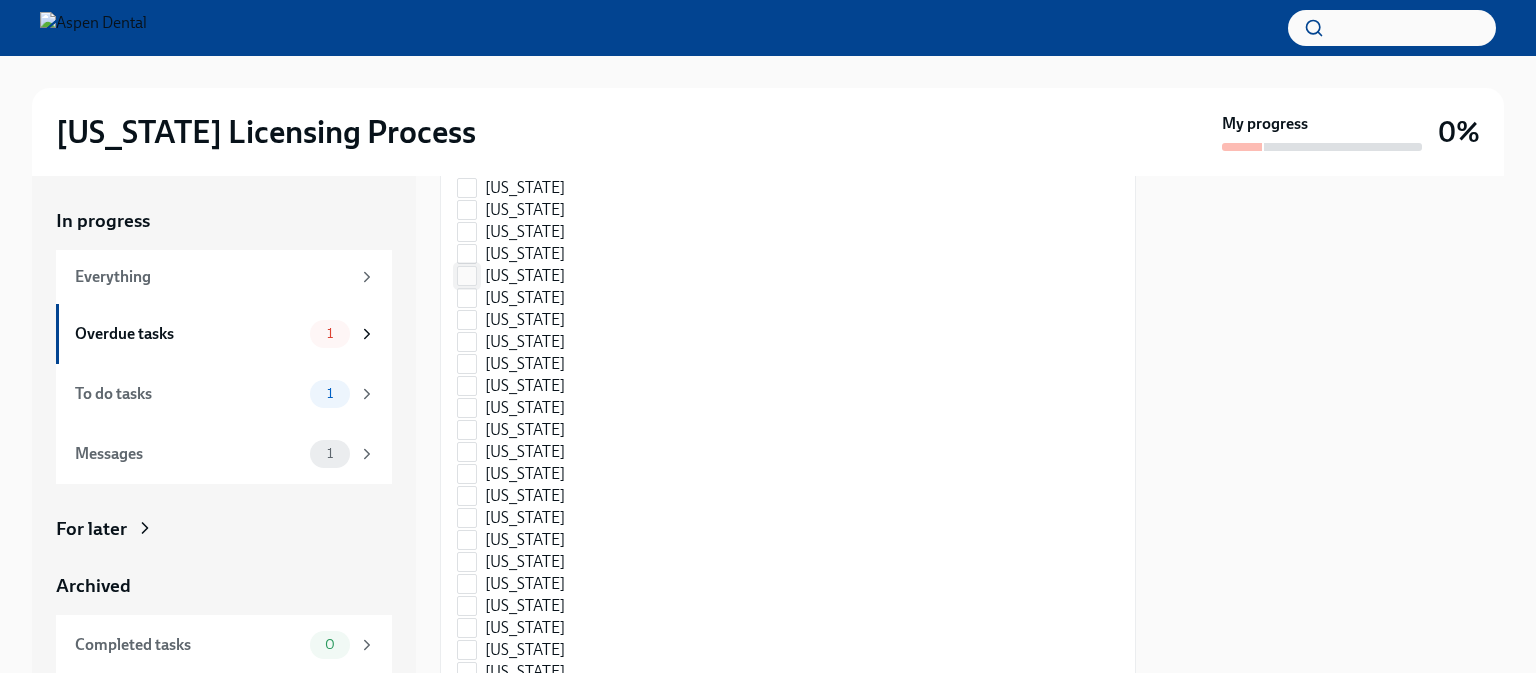 click on "[US_STATE]" at bounding box center (525, 276) 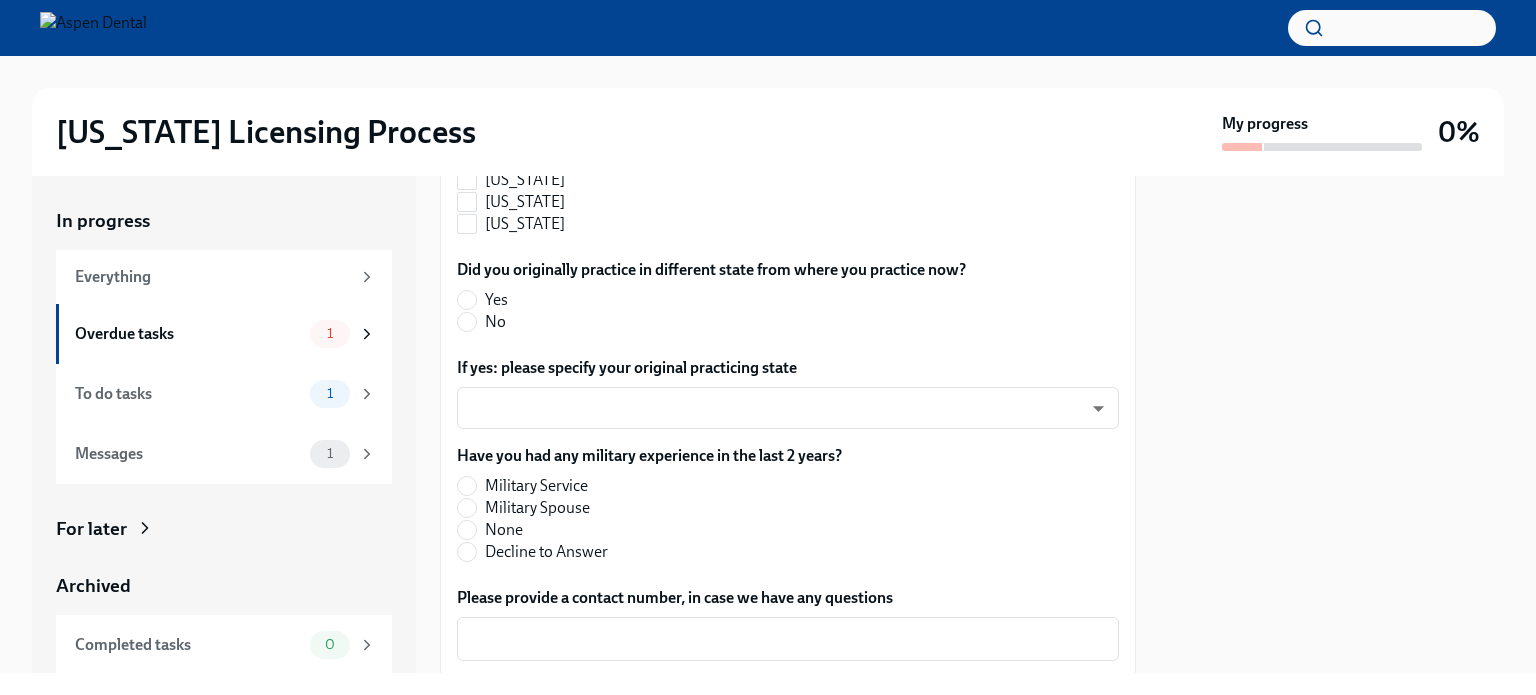 scroll, scrollTop: 2261, scrollLeft: 0, axis: vertical 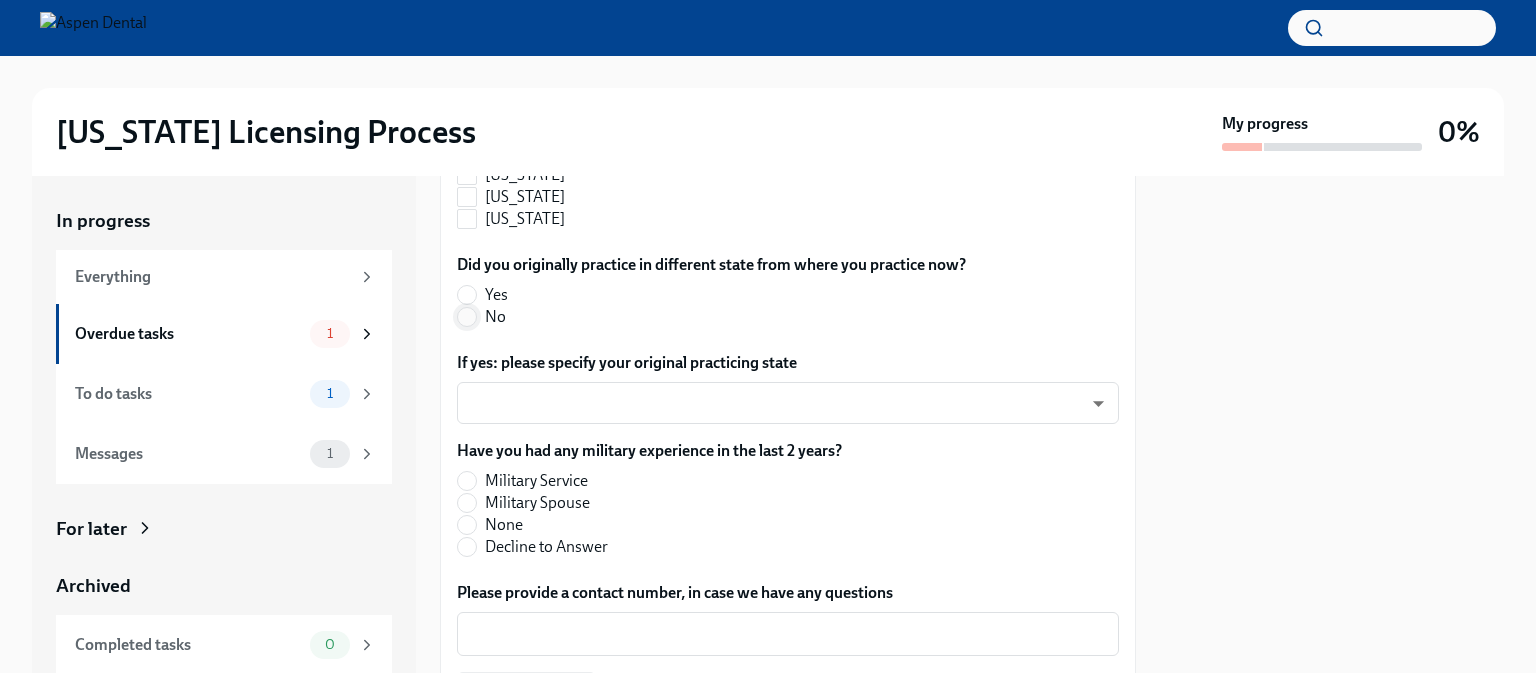click on "No" at bounding box center (467, 317) 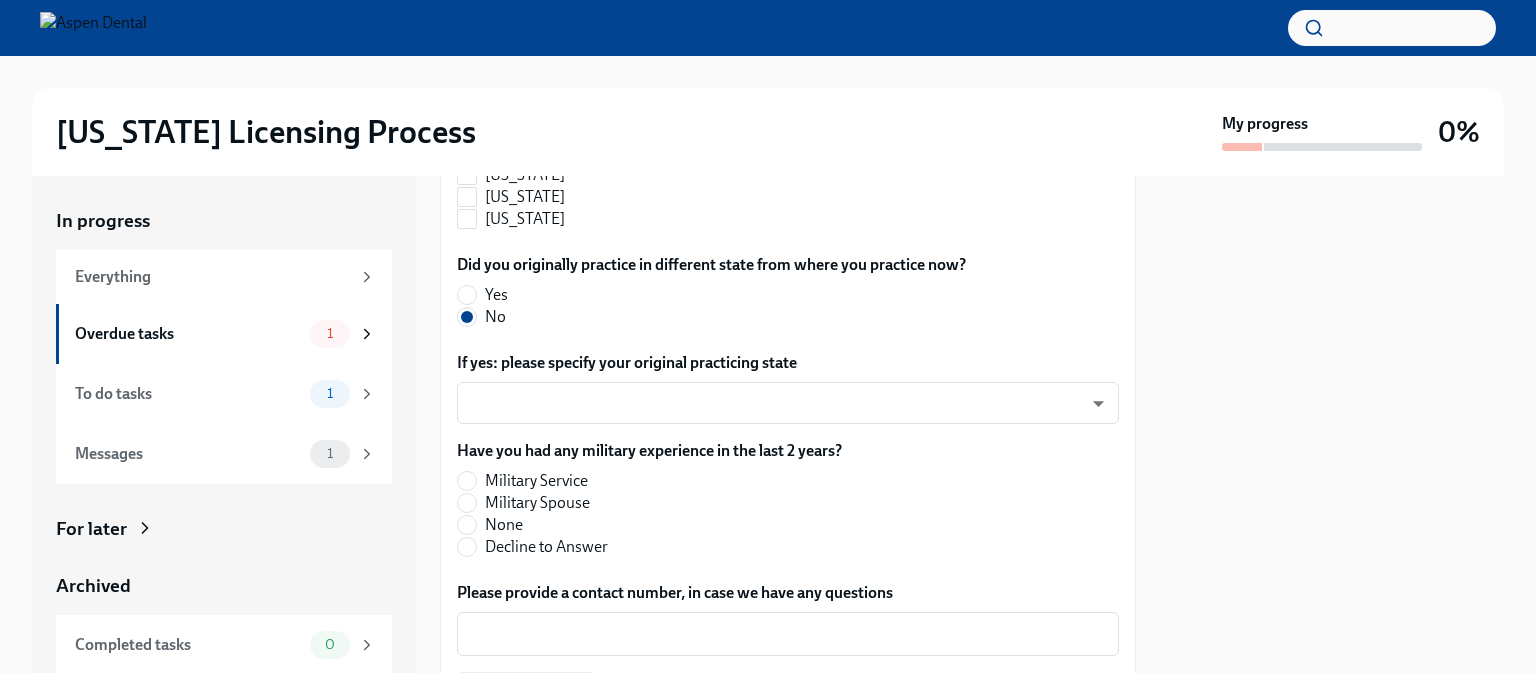 click on "None" at bounding box center (504, 525) 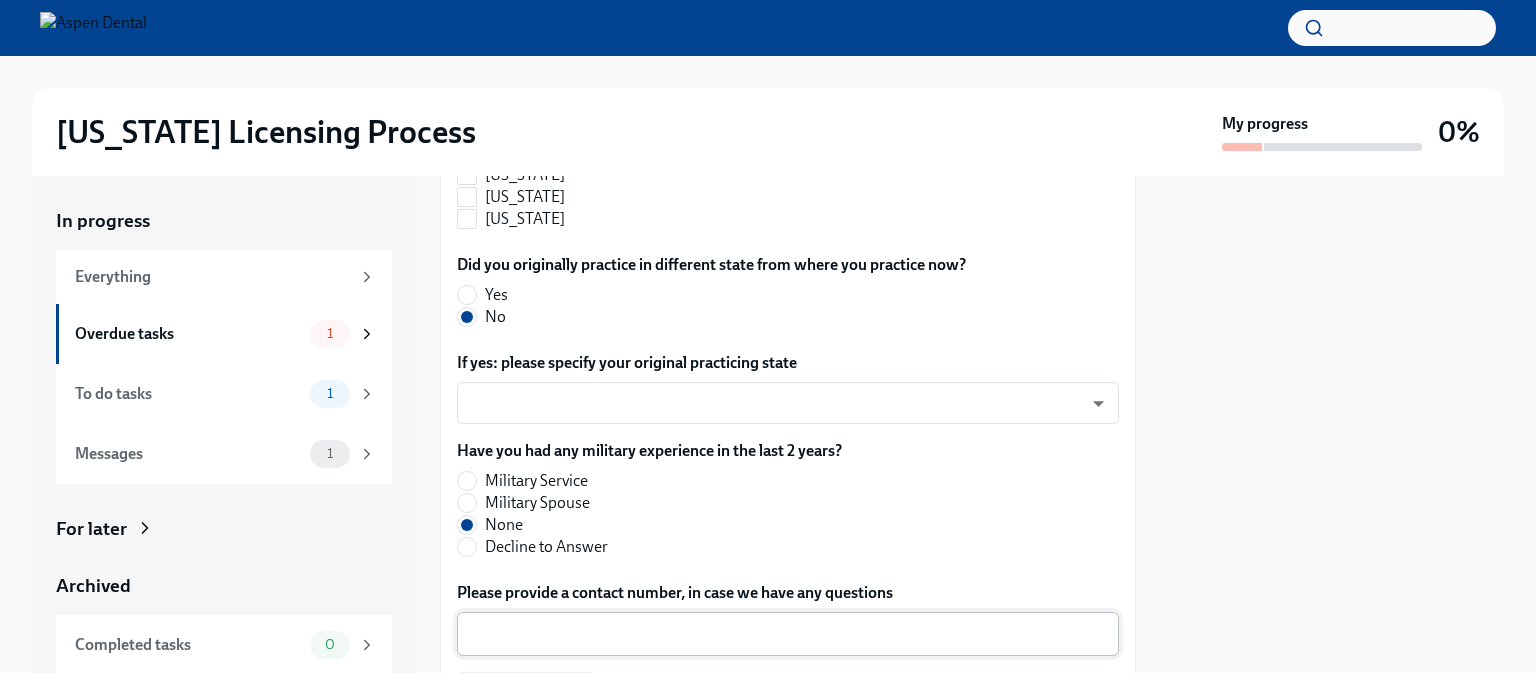 click on "Please provide a contact number, in case we have any questions" at bounding box center (788, 634) 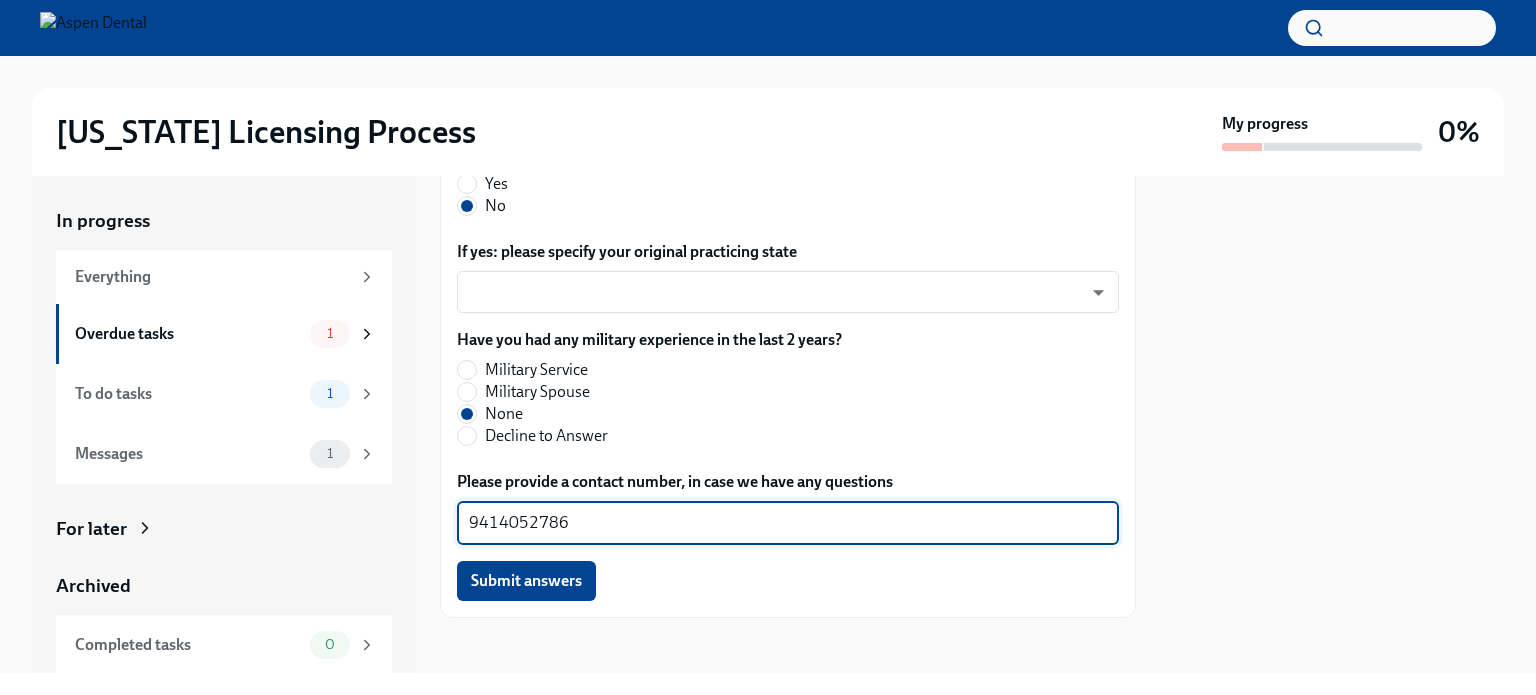 scroll, scrollTop: 2380, scrollLeft: 0, axis: vertical 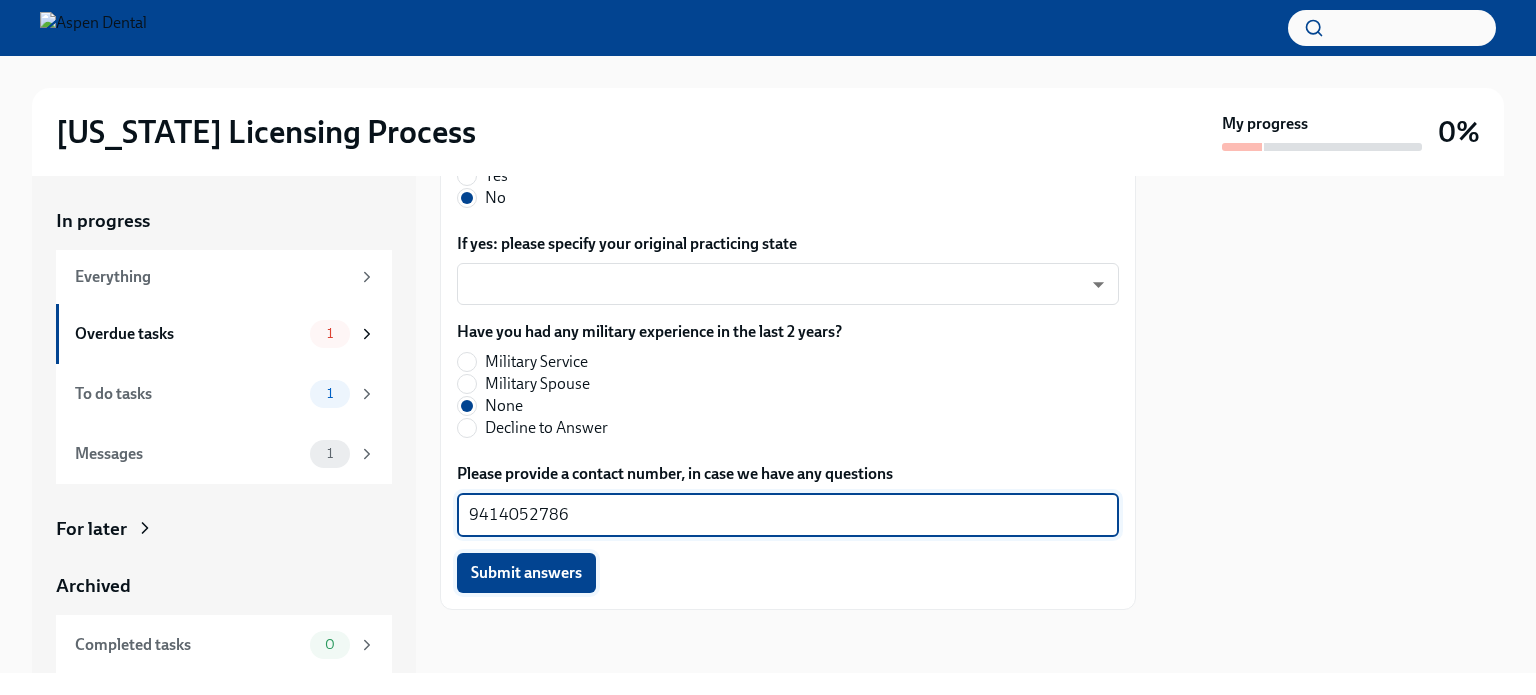 type on "9414052786" 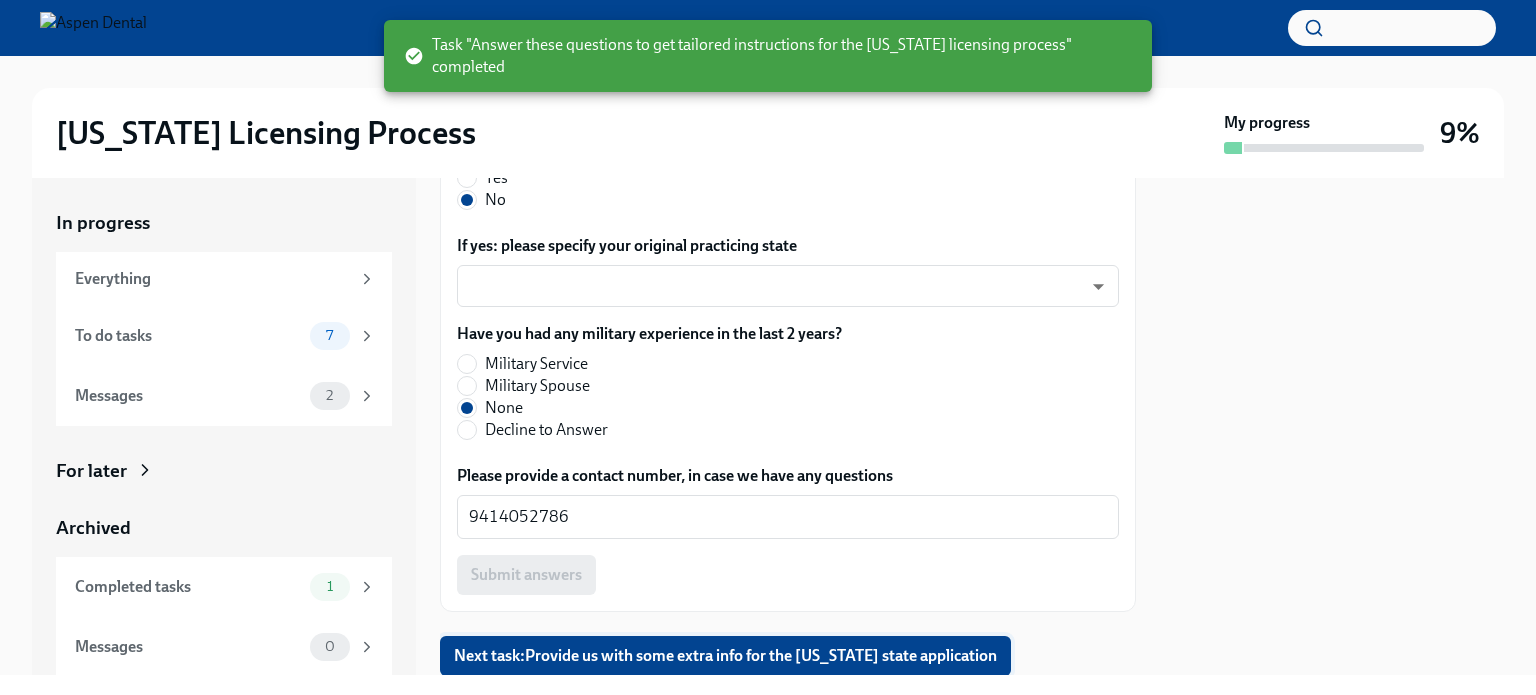 click on "Next task :  Provide us with some extra info for the [US_STATE] state application" at bounding box center [725, 656] 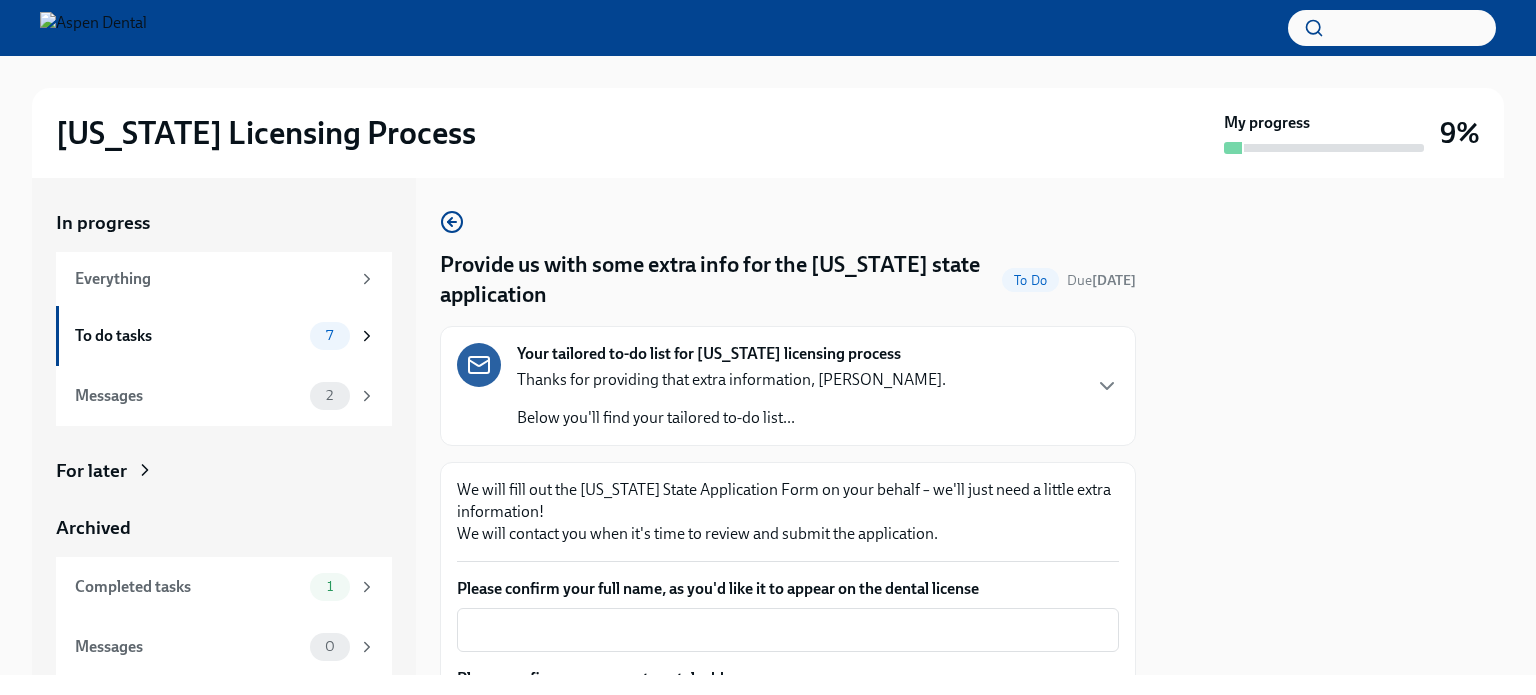 click at bounding box center [768, 28] 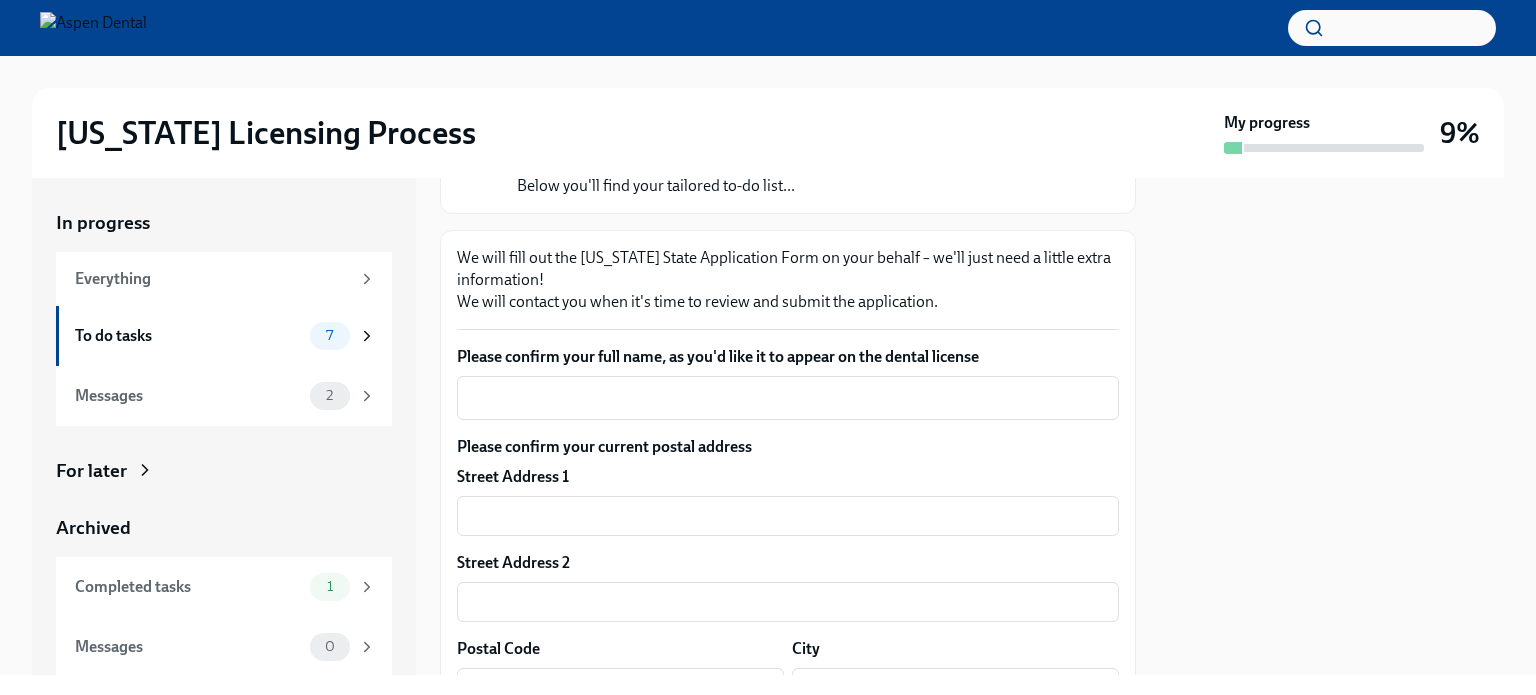 scroll, scrollTop: 240, scrollLeft: 0, axis: vertical 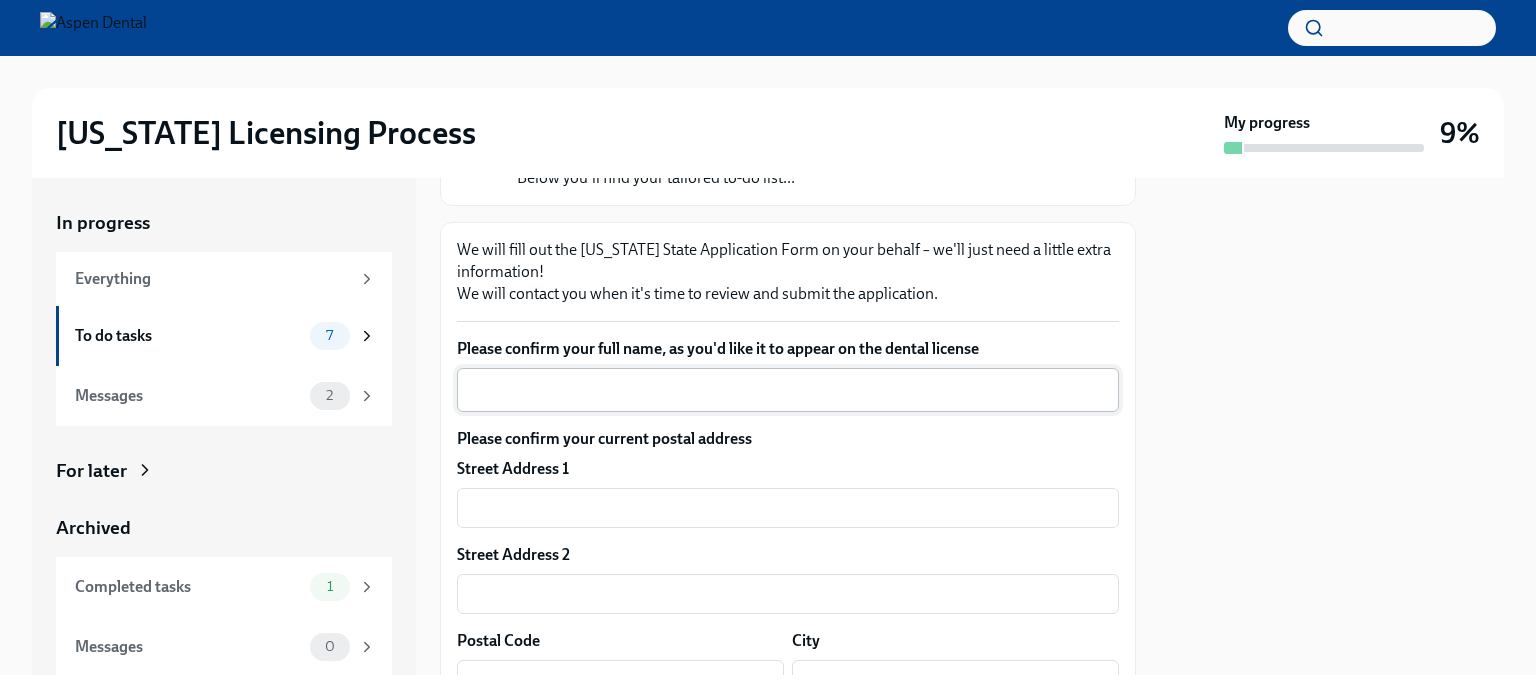 click on "Please confirm your full name, as you'd like it to appear on the dental license" at bounding box center [788, 390] 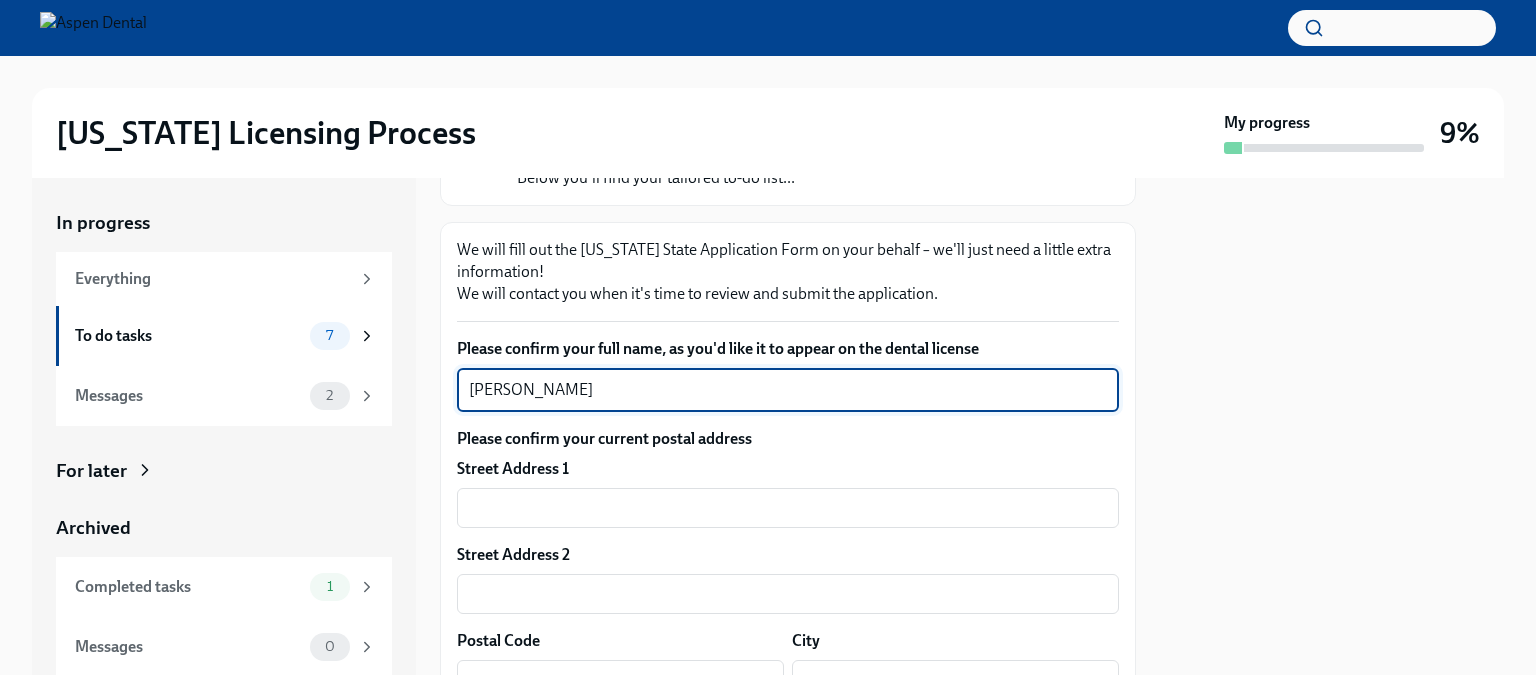 type on "[PERSON_NAME]" 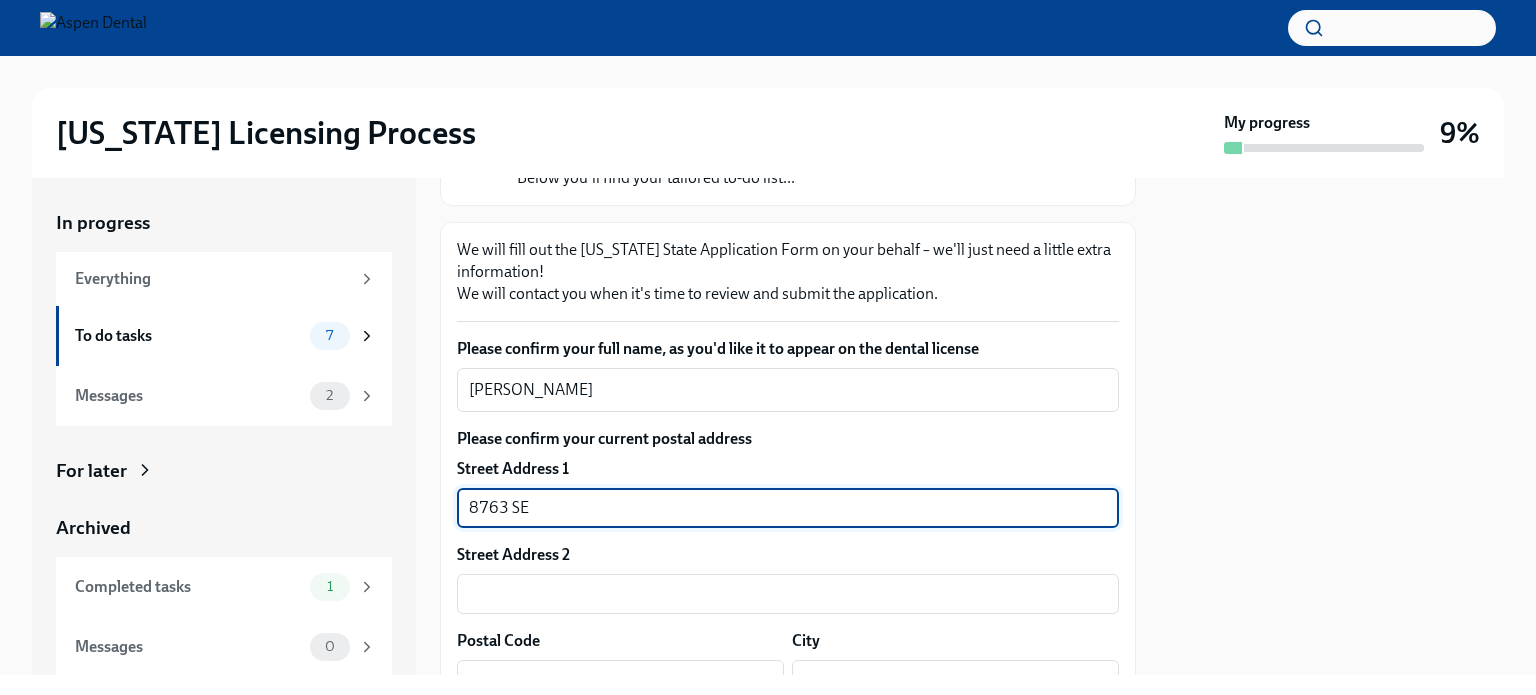 type on "[STREET_ADDRESS]" 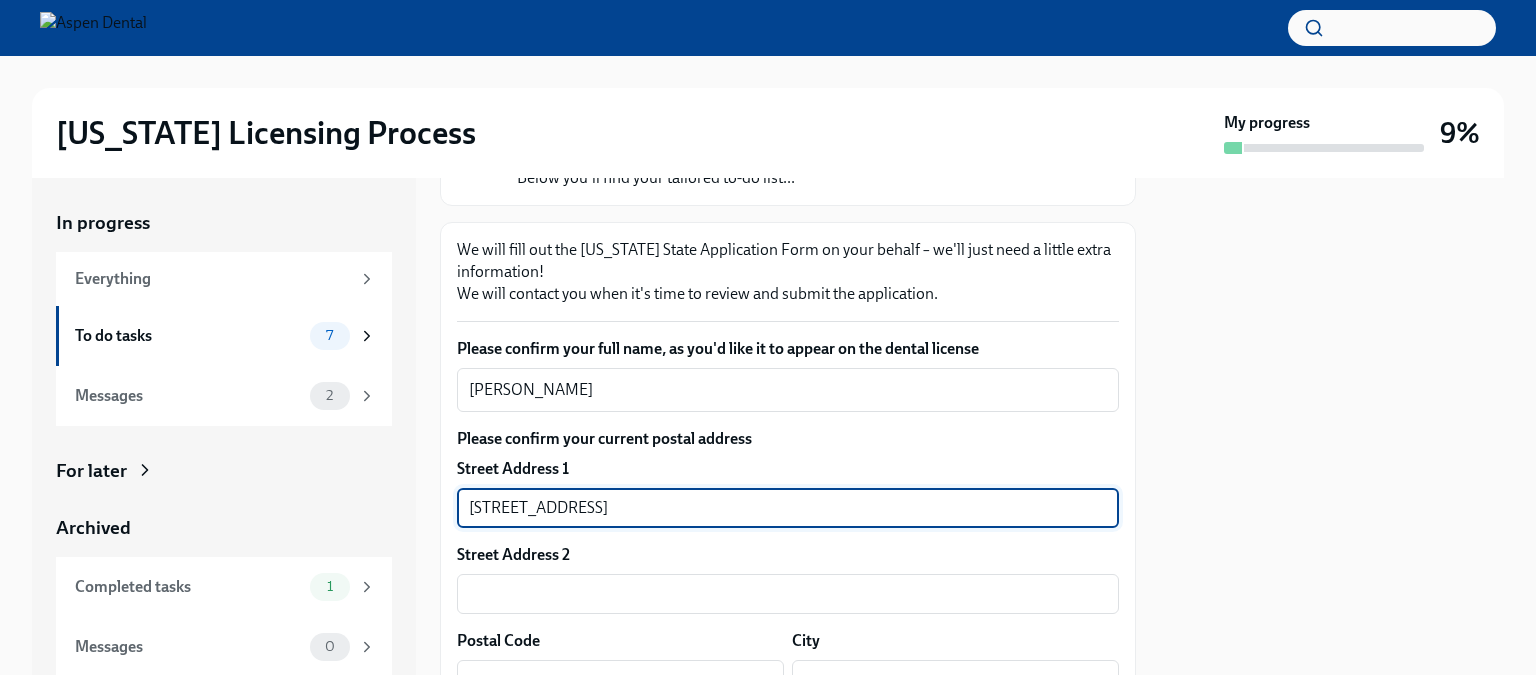 type on "34491" 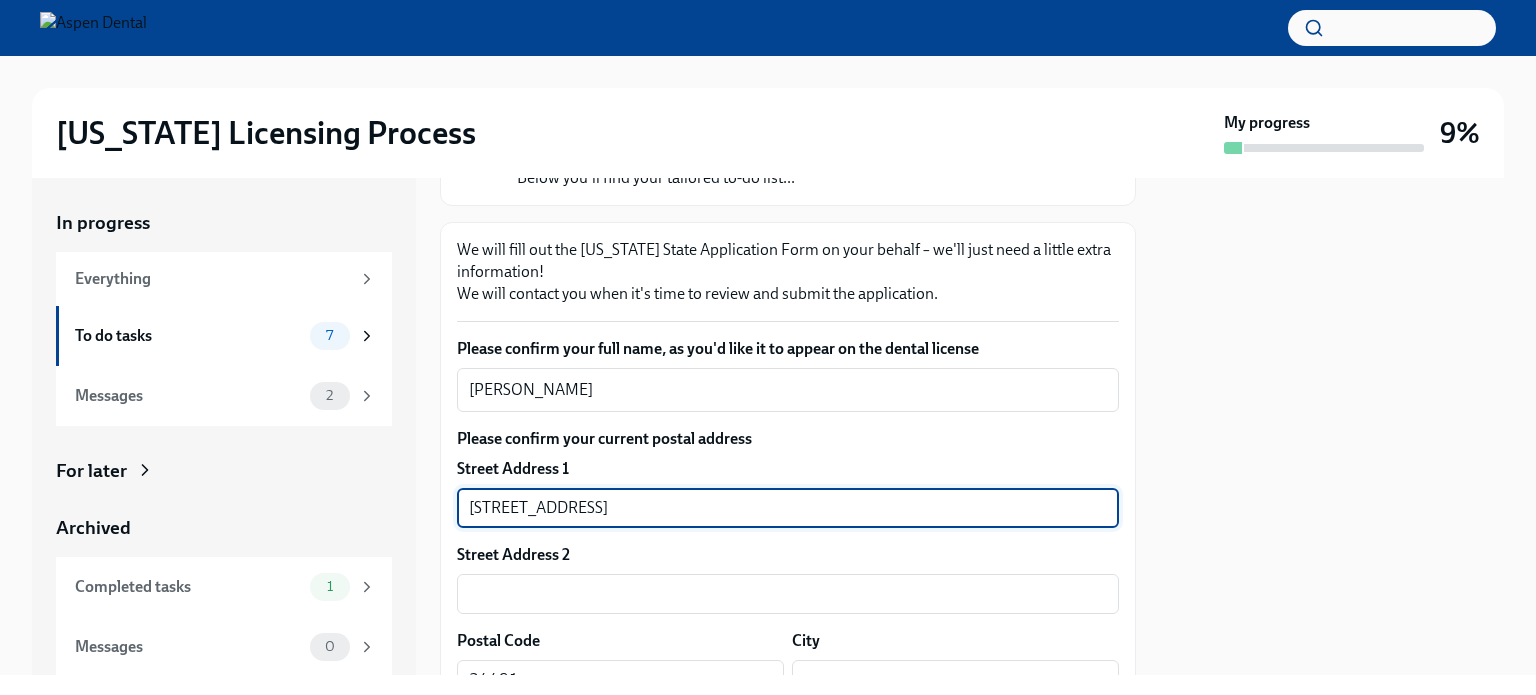 type on "Summerfield" 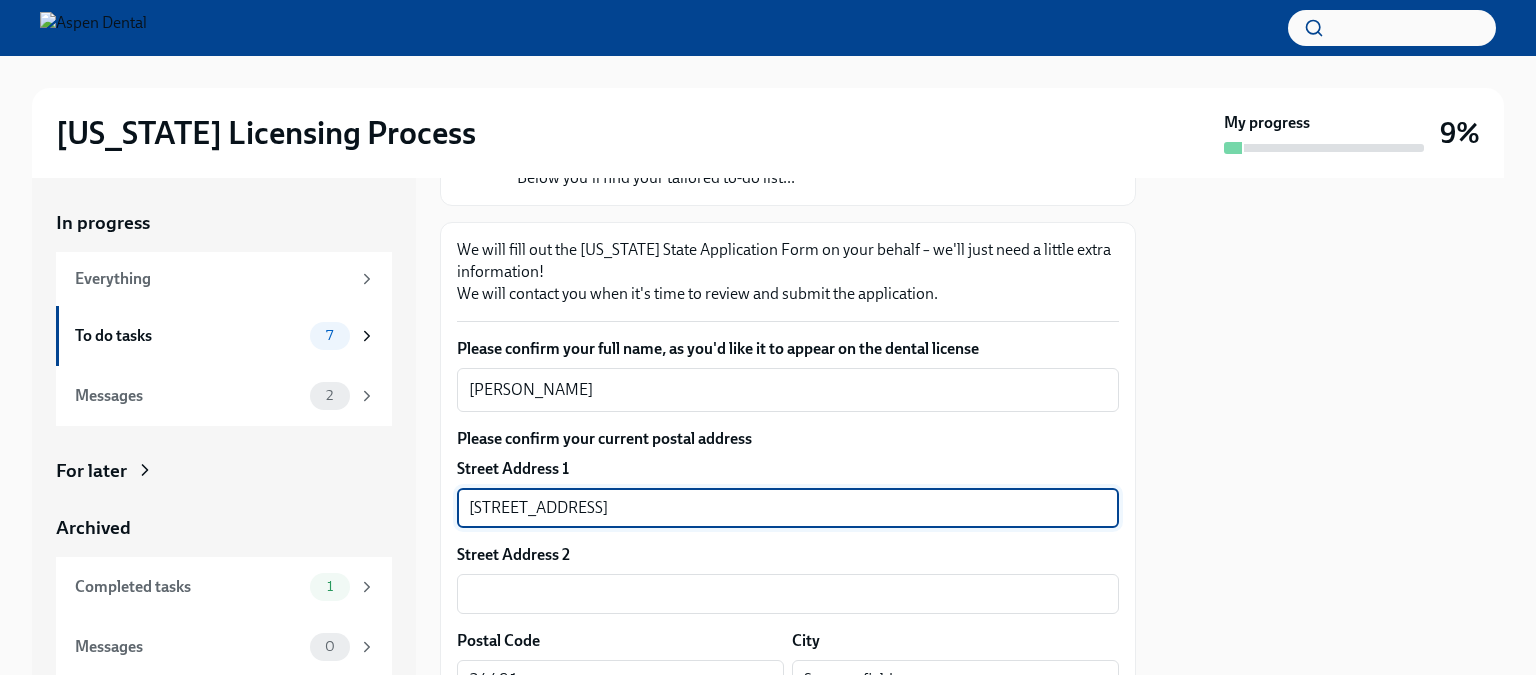 type on "FL" 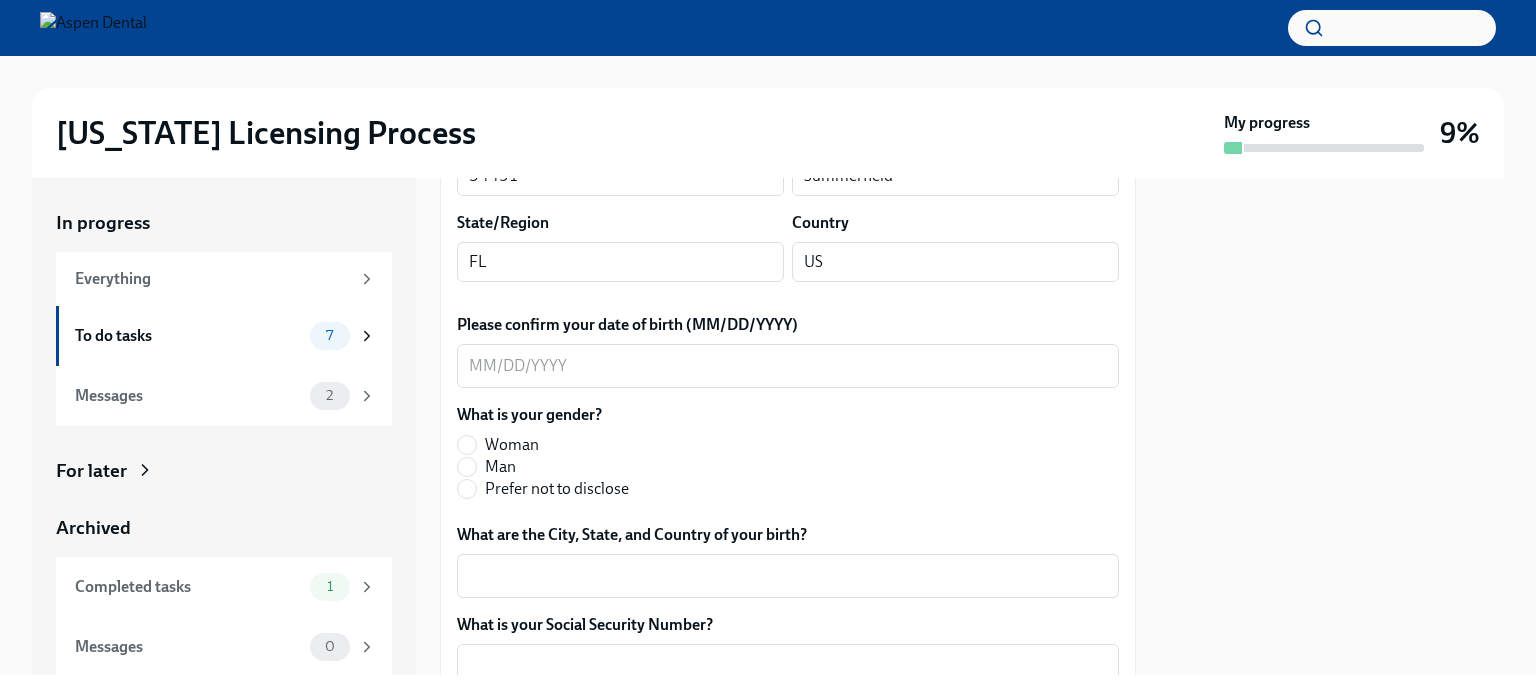 scroll, scrollTop: 837, scrollLeft: 0, axis: vertical 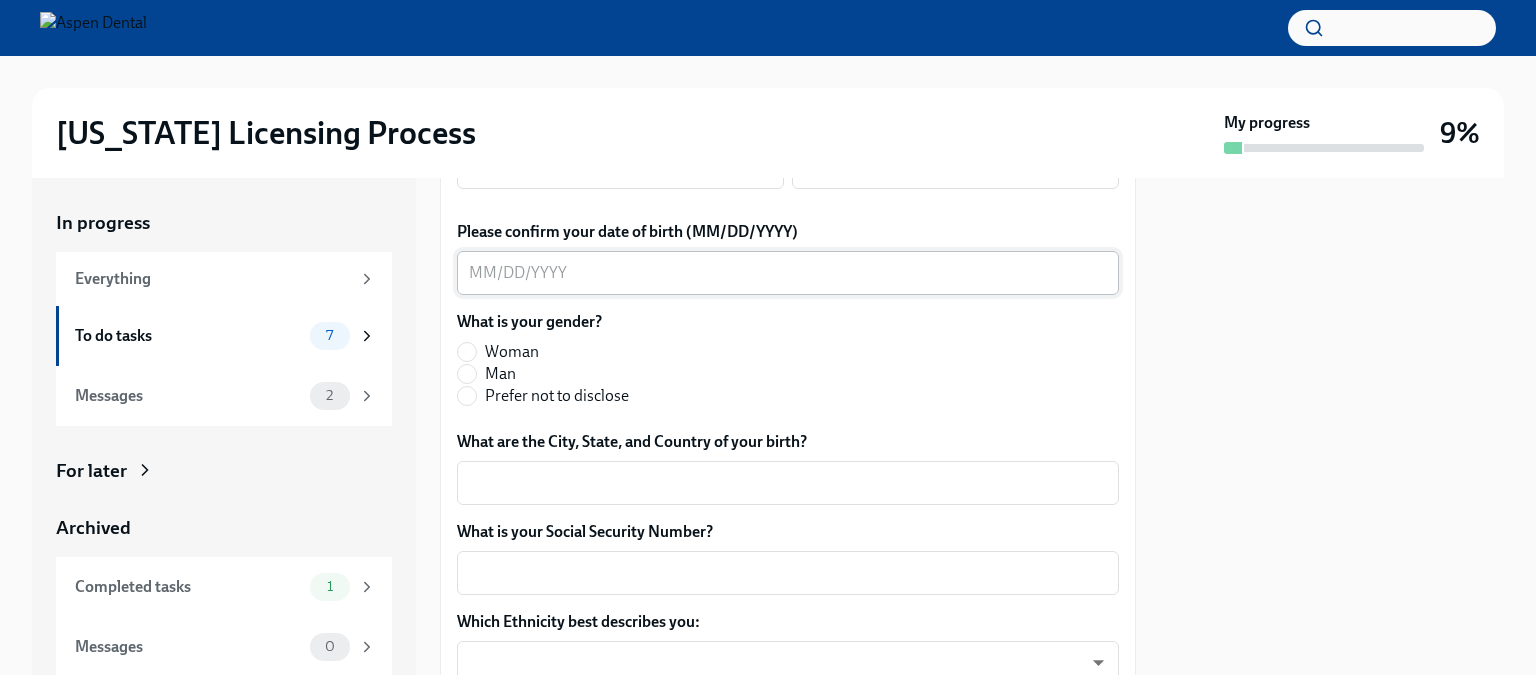 click on "x ​" at bounding box center [788, 273] 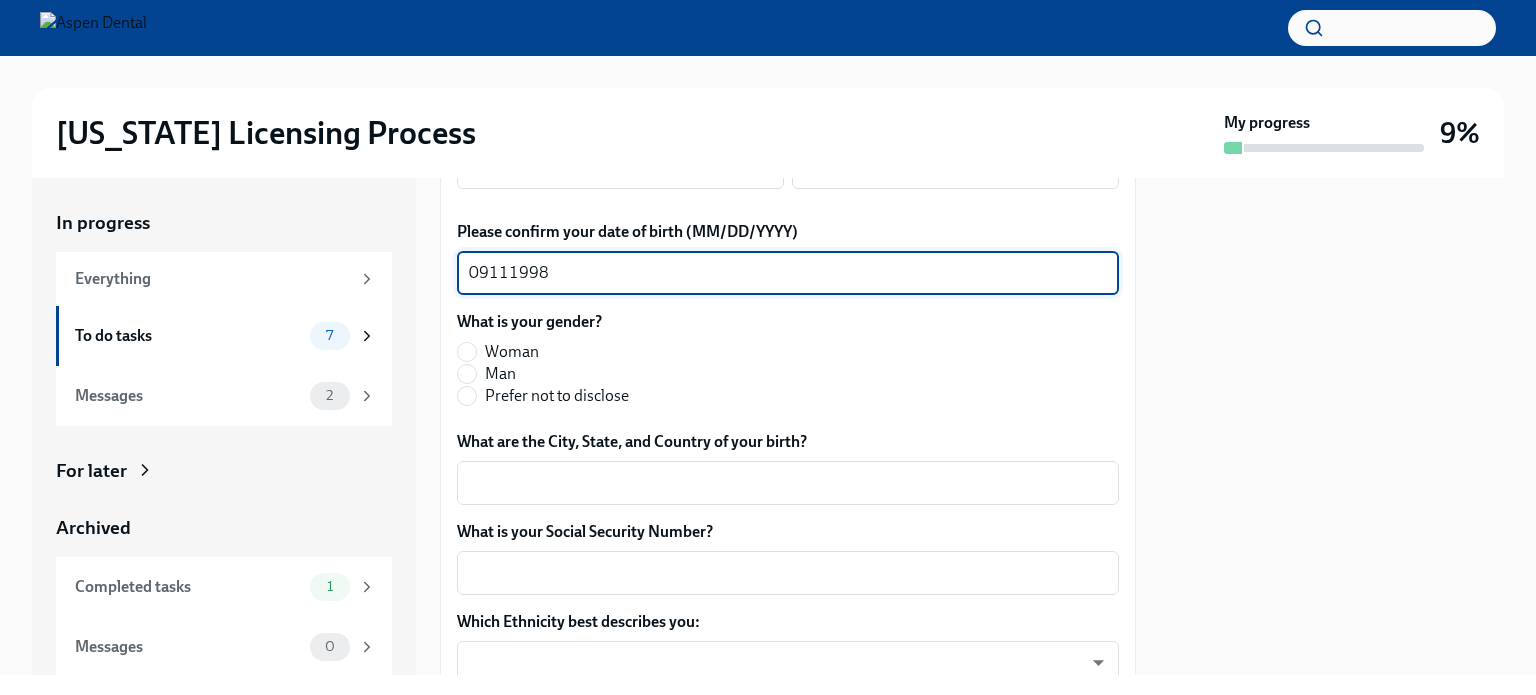 click on "09111998" at bounding box center (788, 273) 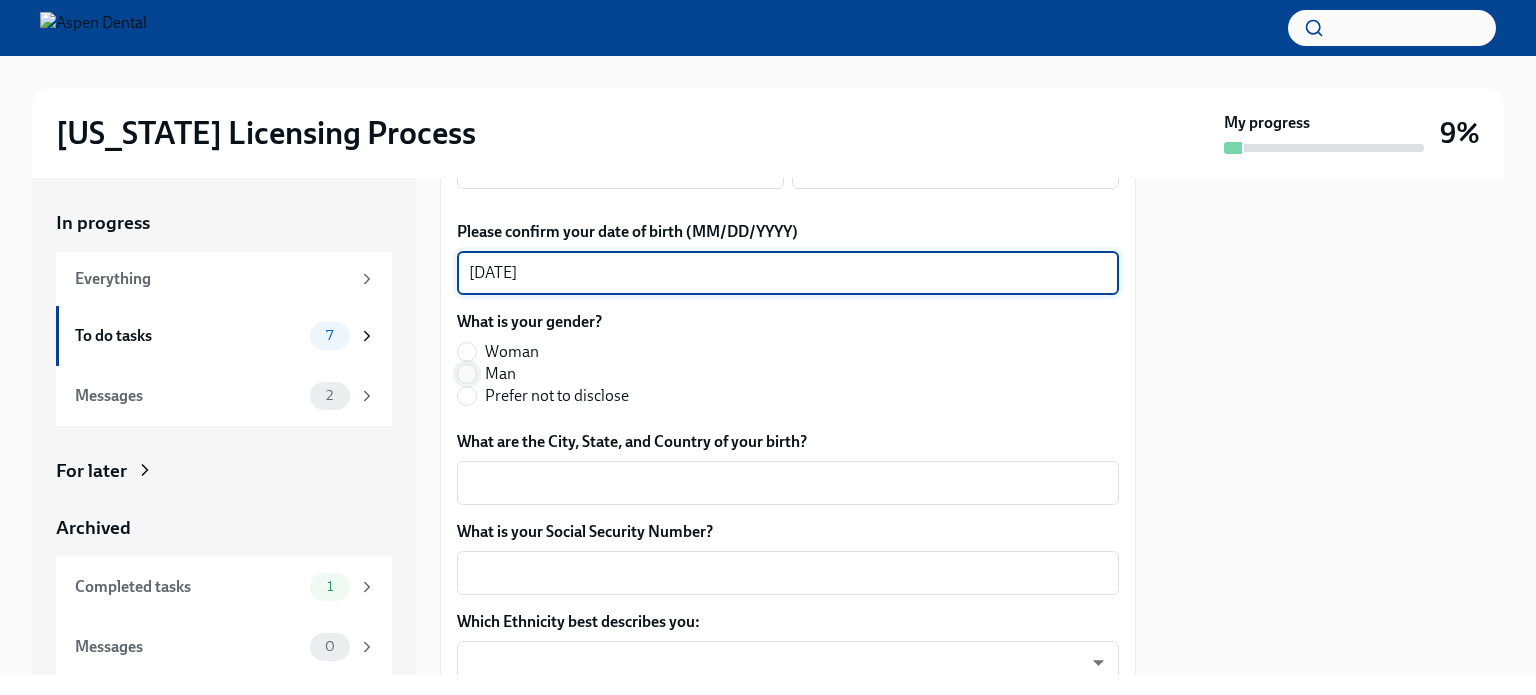 type on "[DATE]" 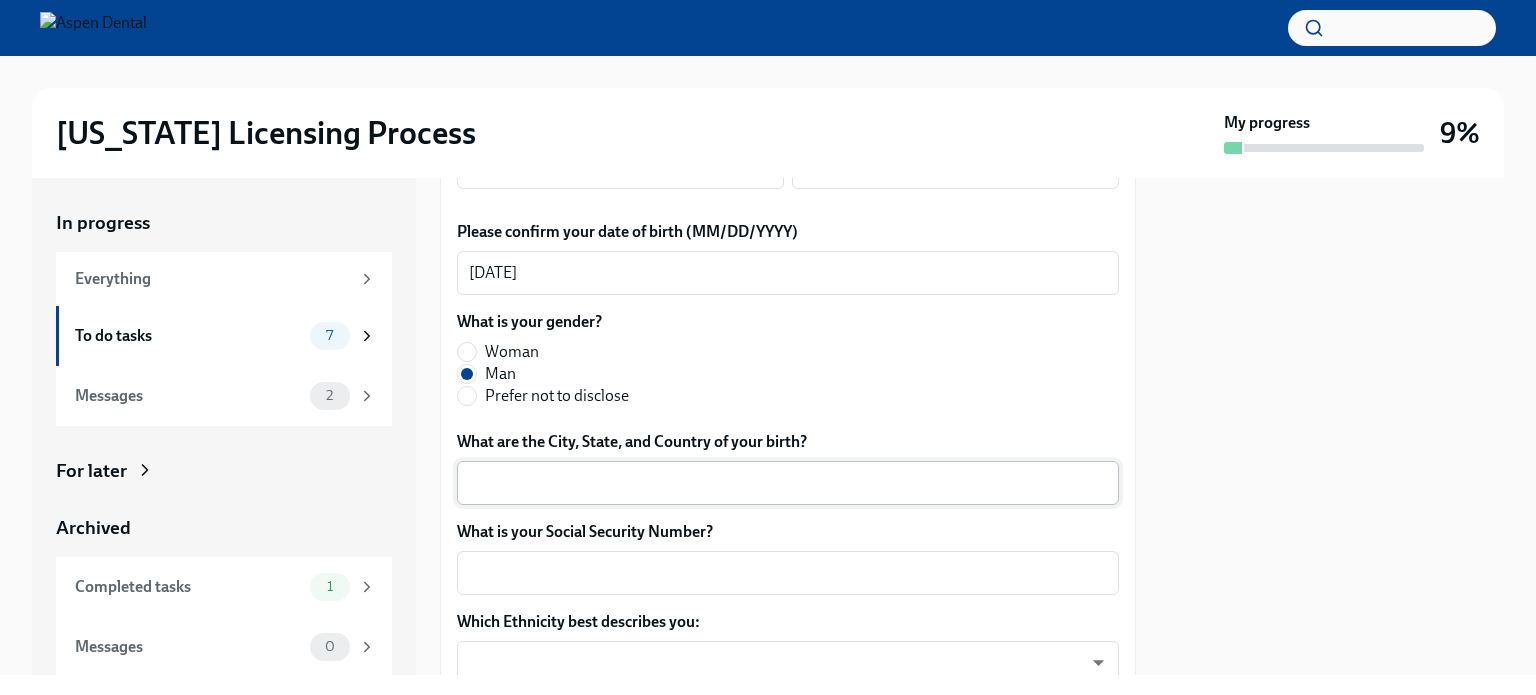 click on "What are the City, State, and Country of your birth?" at bounding box center [788, 483] 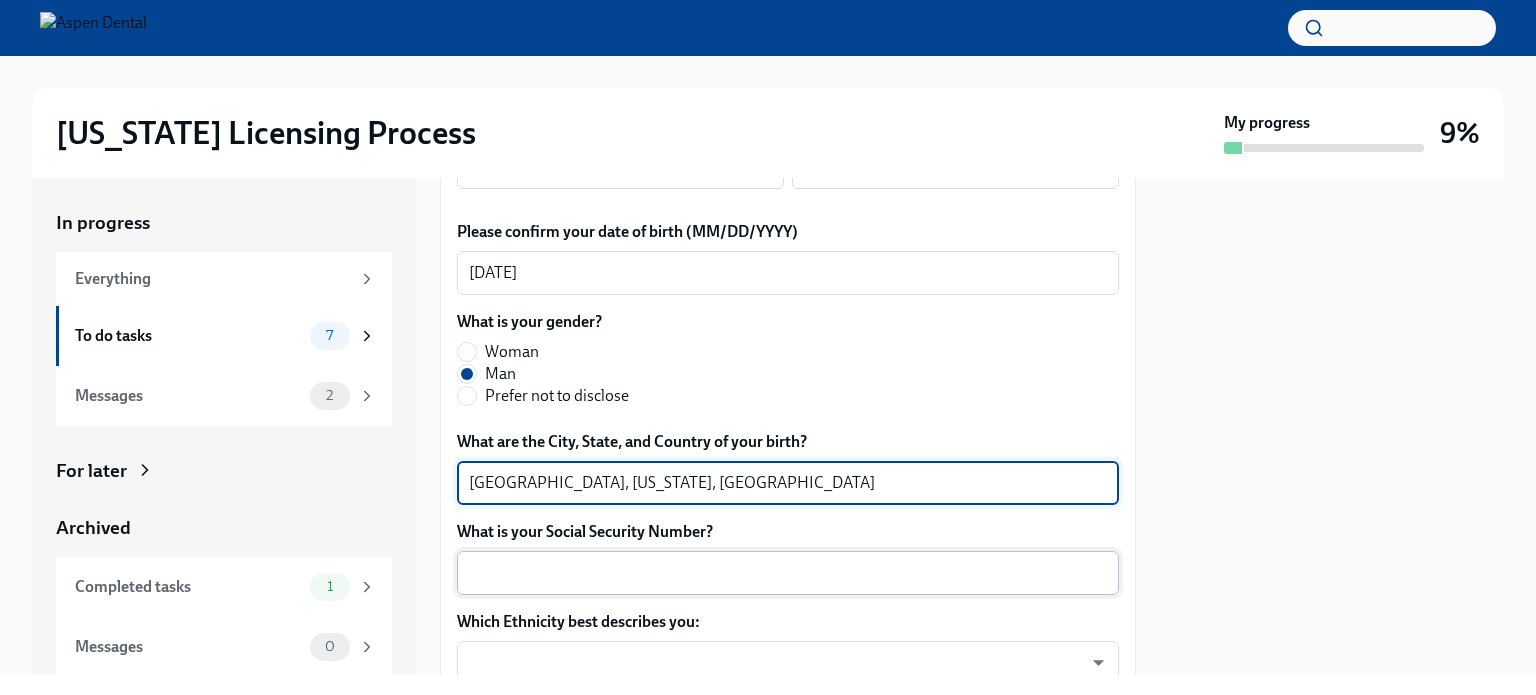 type on "[GEOGRAPHIC_DATA], [US_STATE], [GEOGRAPHIC_DATA]" 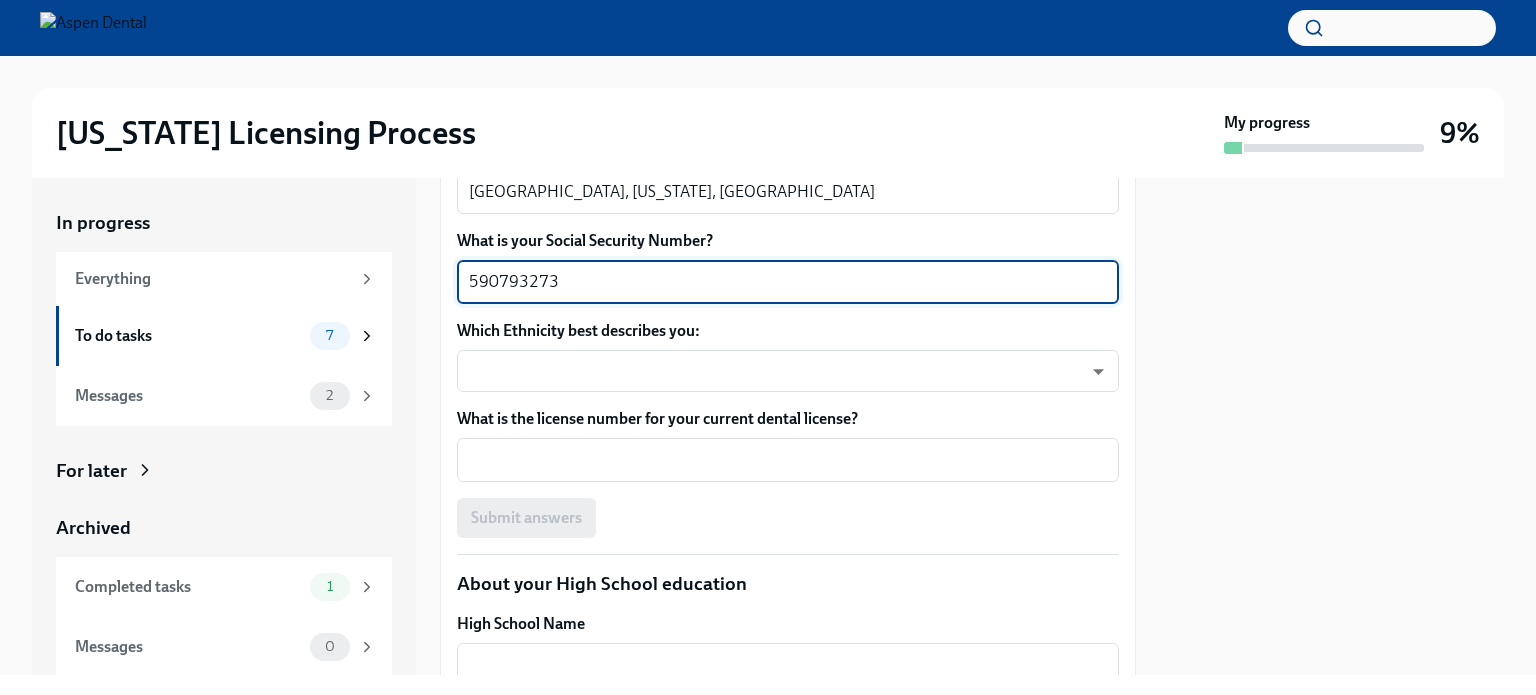 scroll, scrollTop: 1171, scrollLeft: 0, axis: vertical 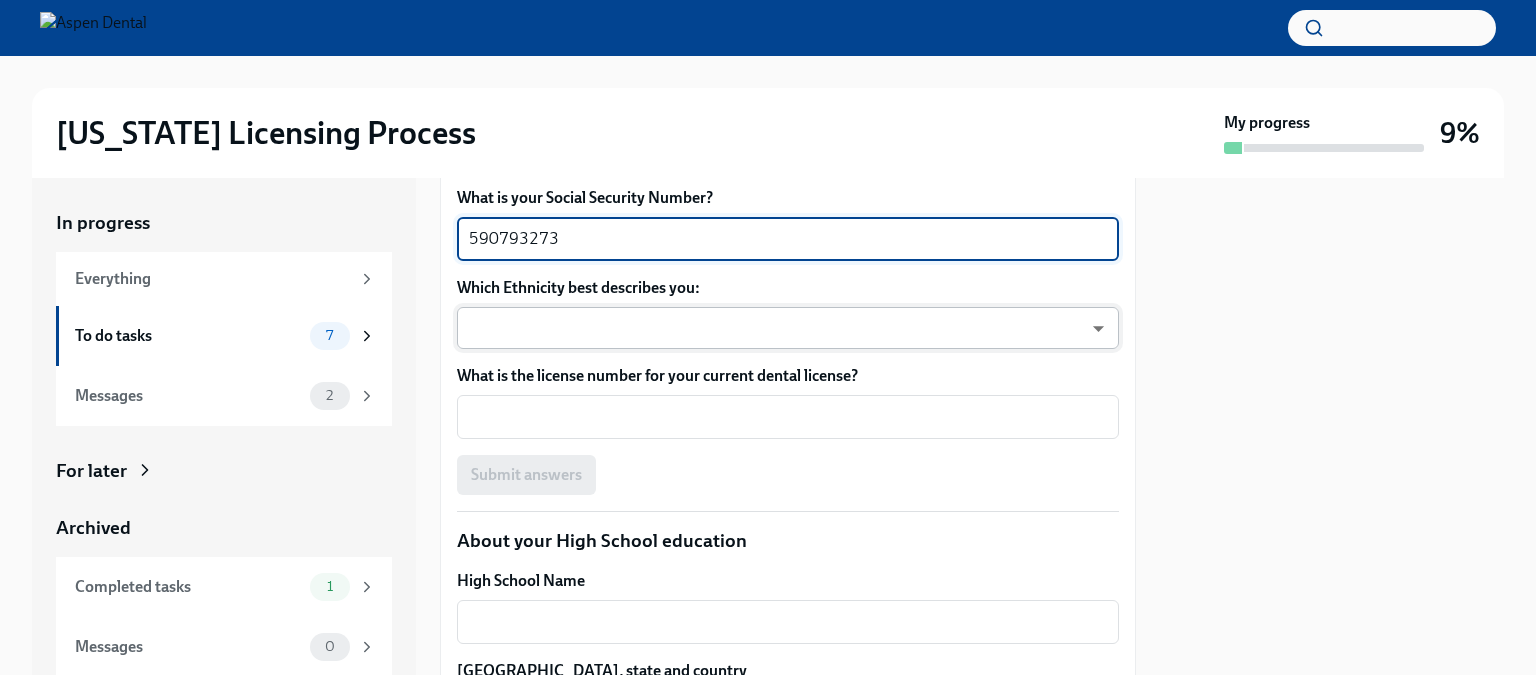 type on "590793273" 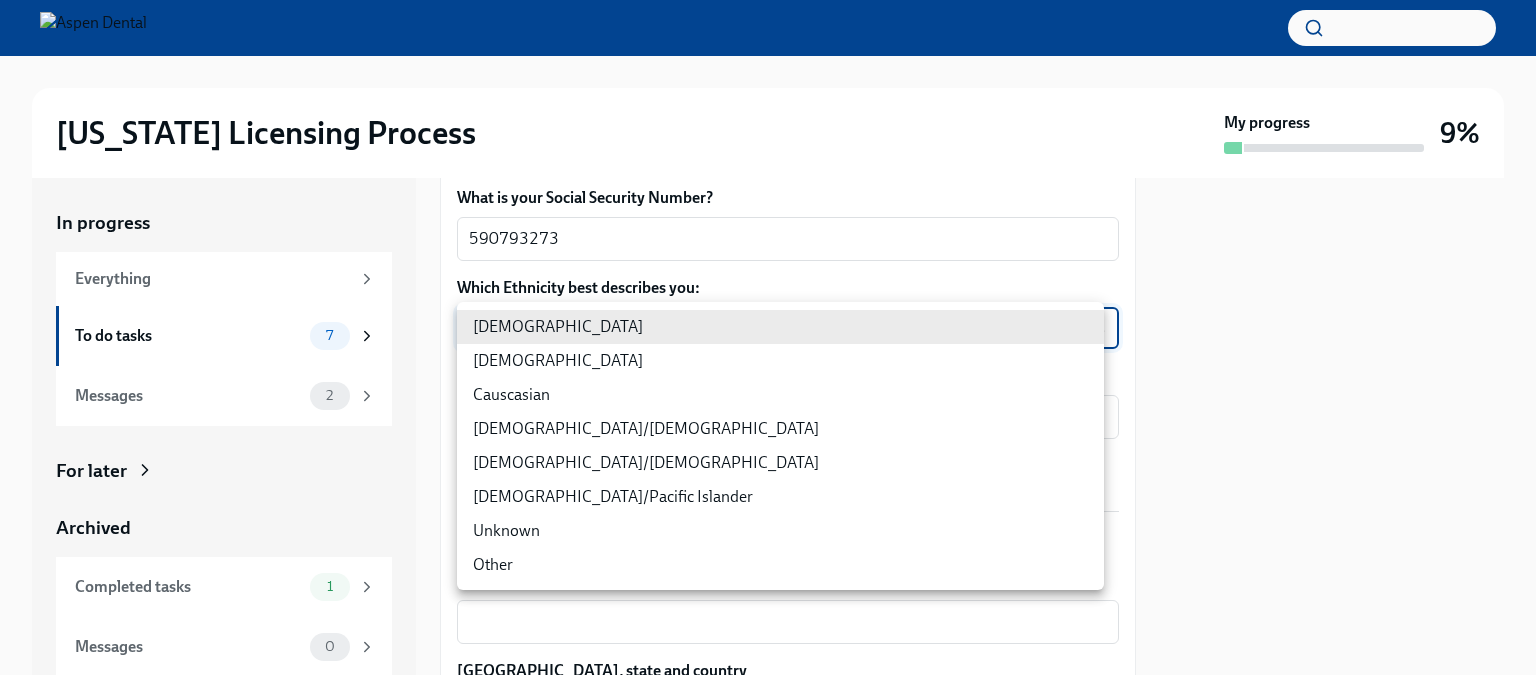 click on "Causcasian" at bounding box center [780, 395] 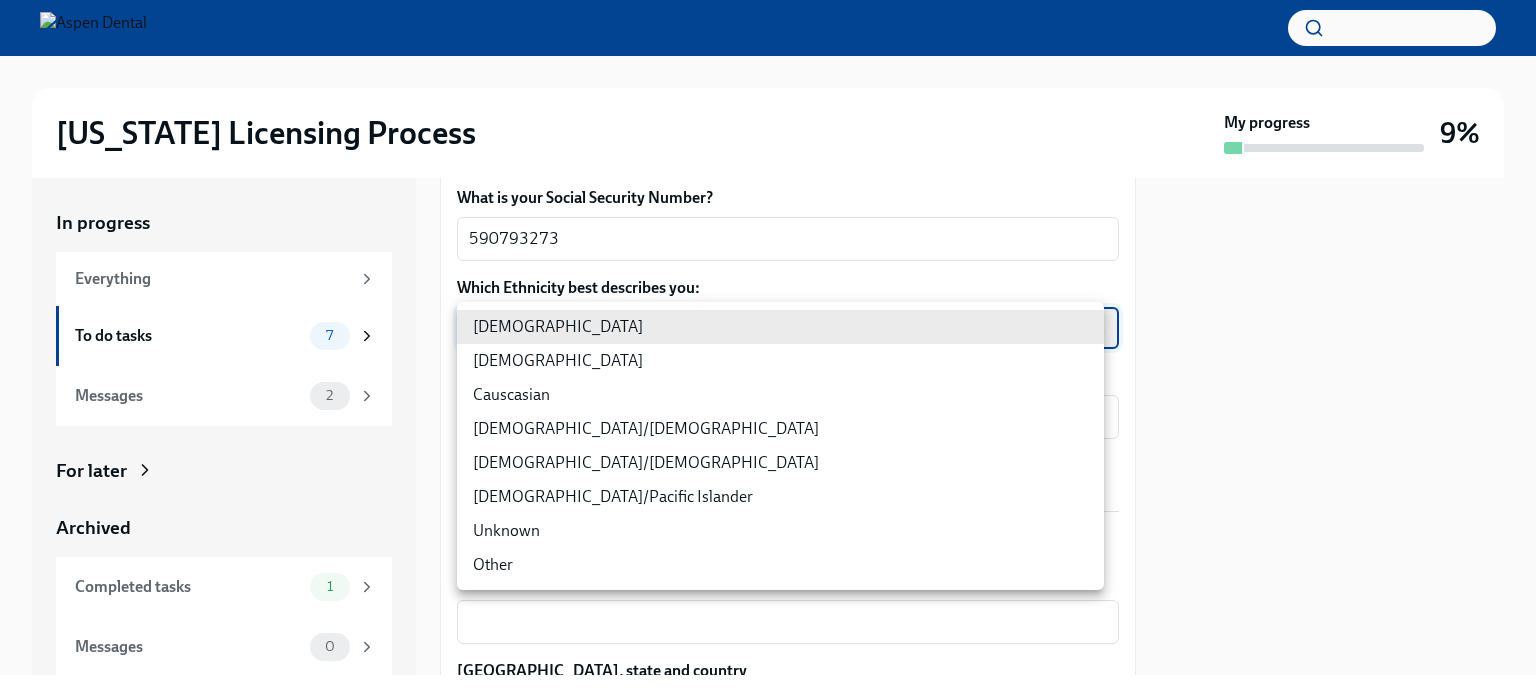 type on "Sgg7VB5SW" 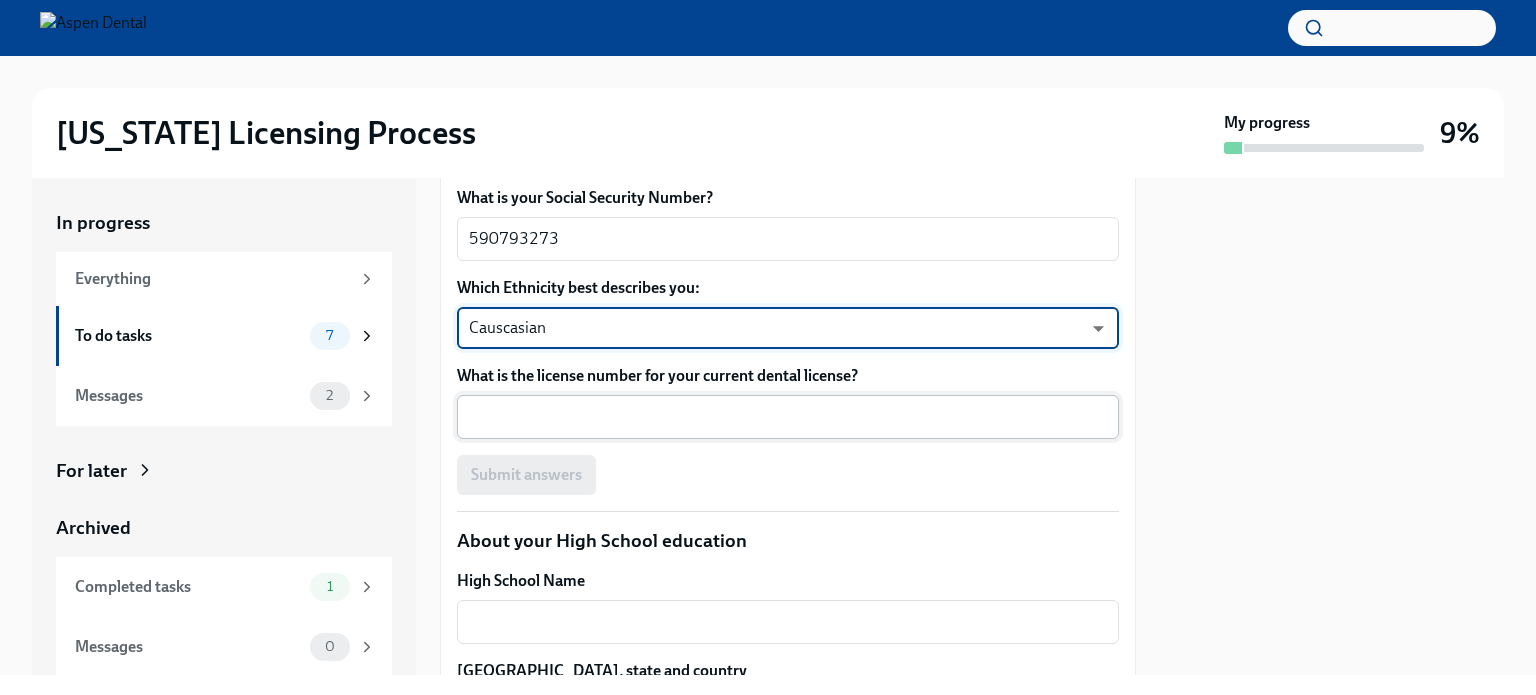 click on "x ​" at bounding box center (788, 417) 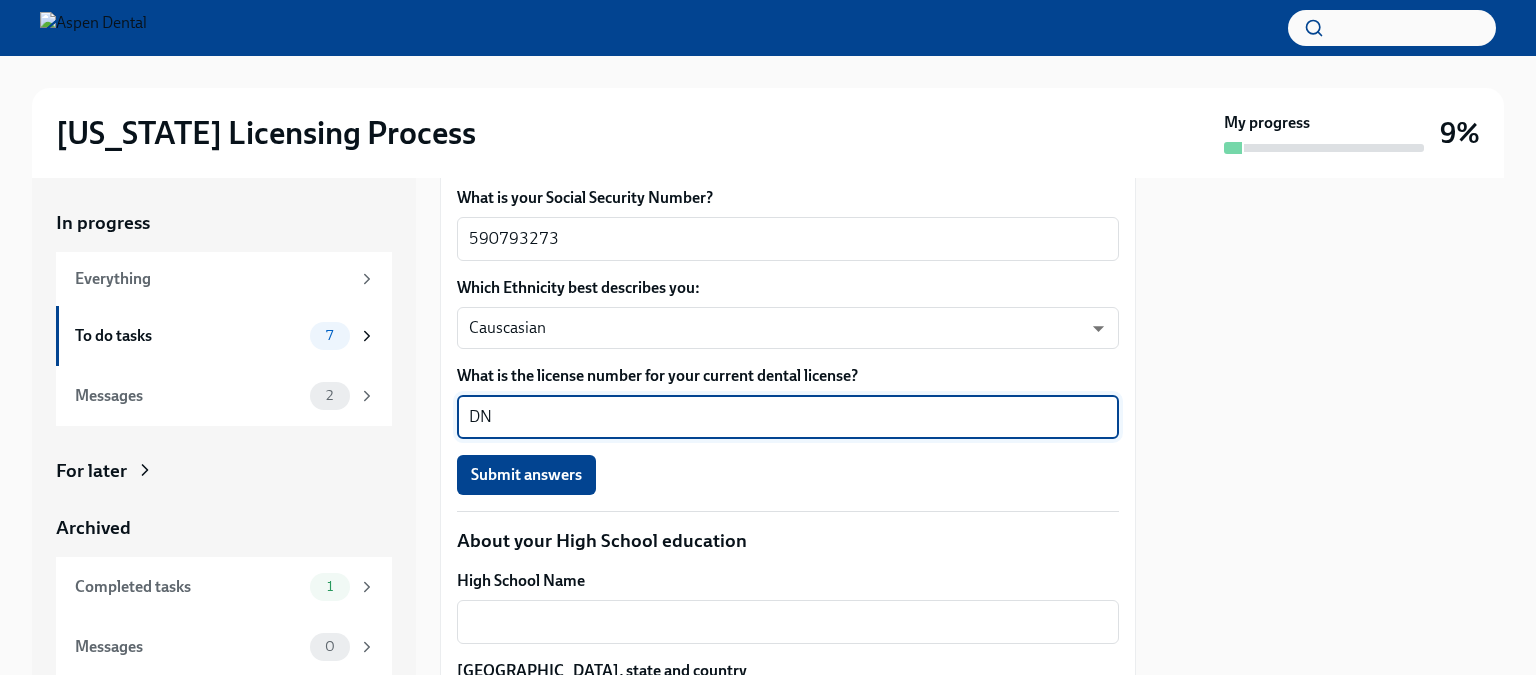 type on "D" 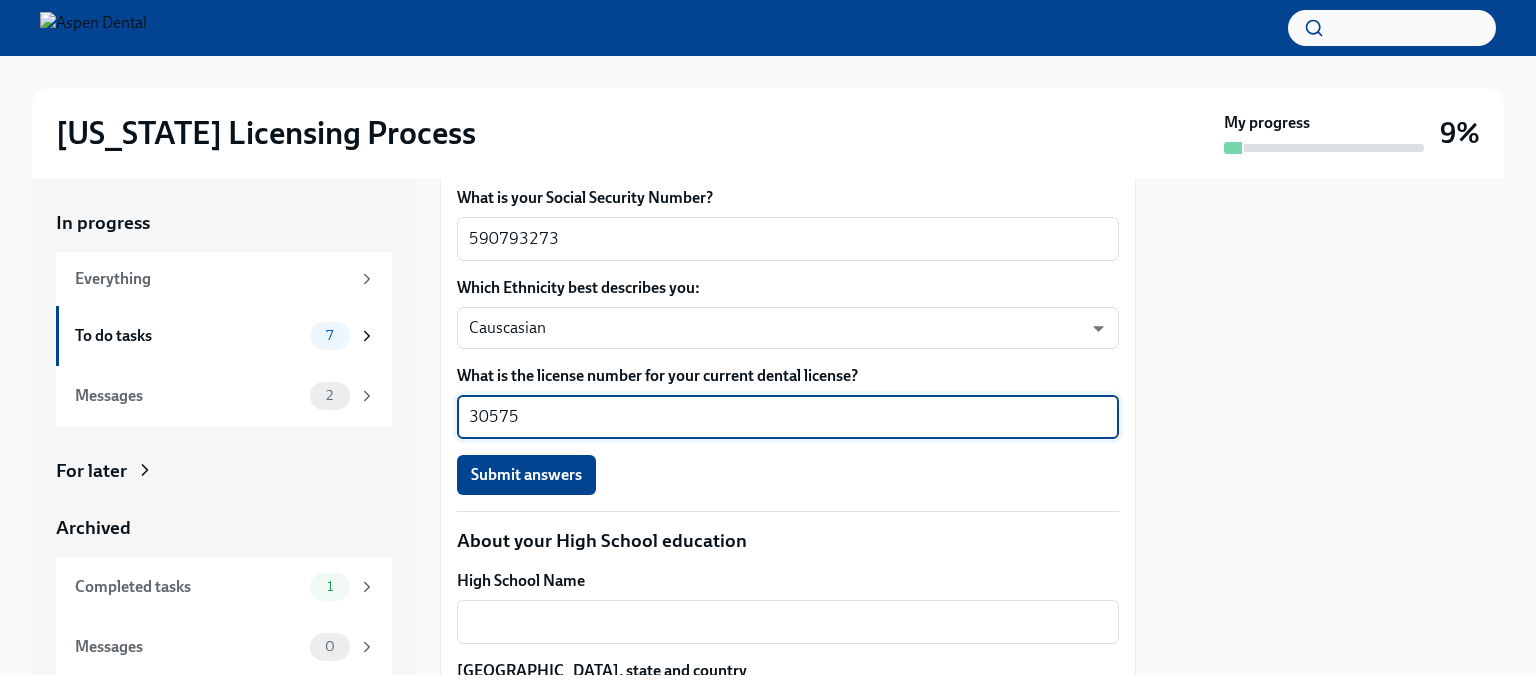 scroll, scrollTop: 1605, scrollLeft: 0, axis: vertical 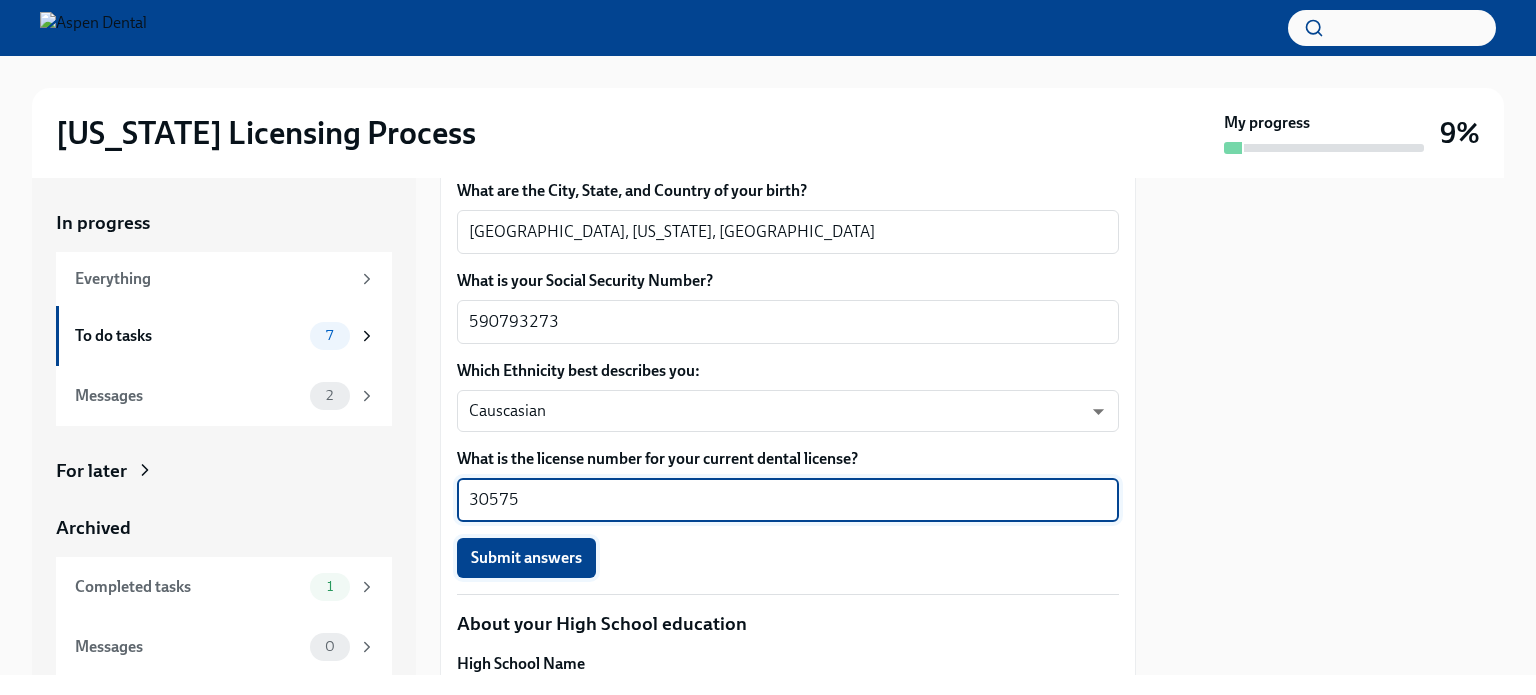 type on "30575" 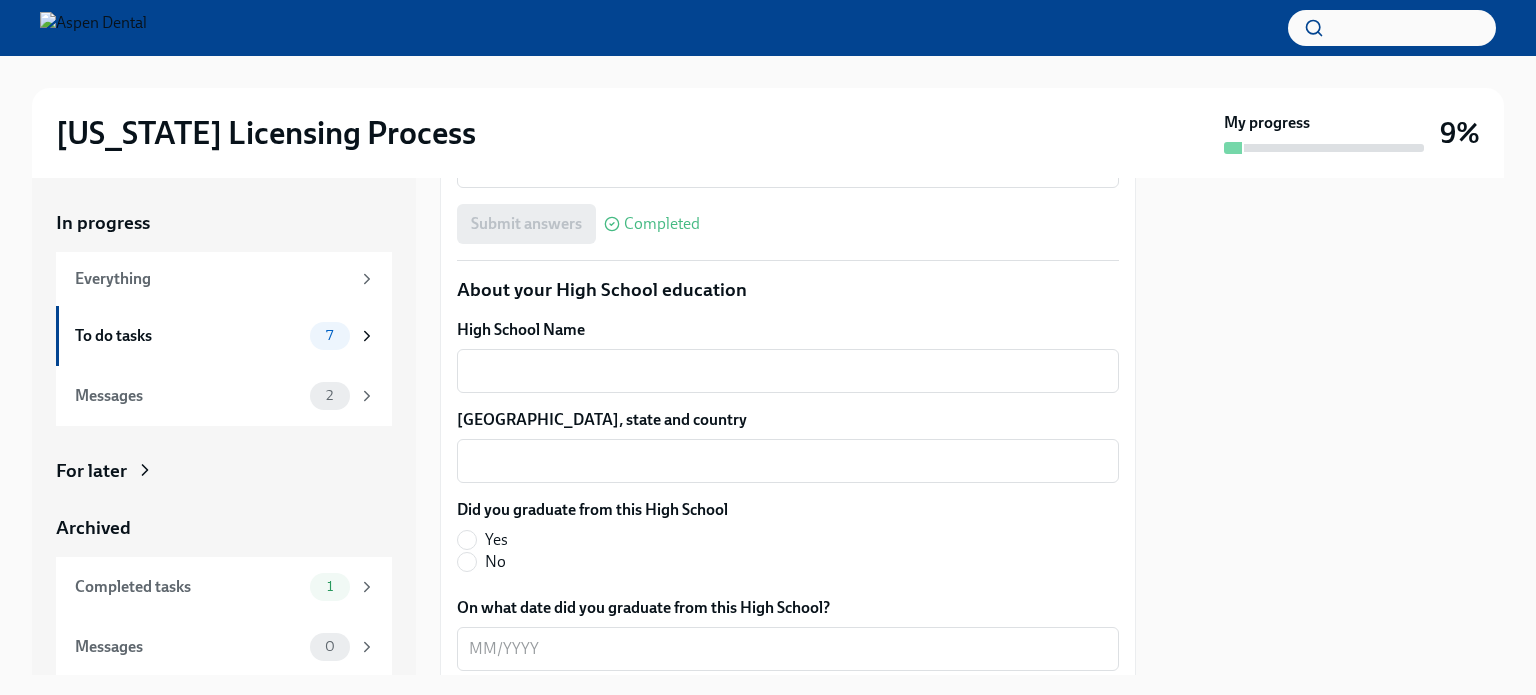 scroll, scrollTop: 1473, scrollLeft: 0, axis: vertical 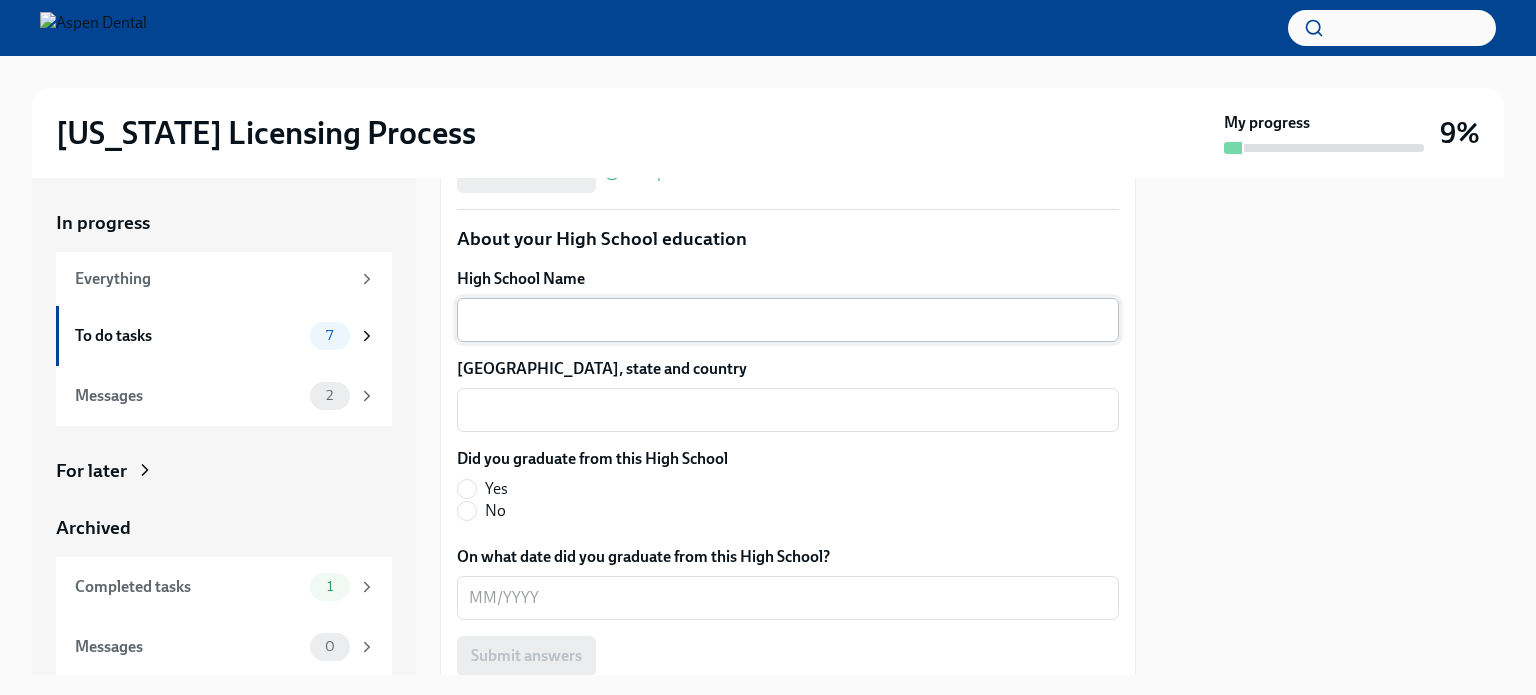 click on "High School Name" at bounding box center (788, 320) 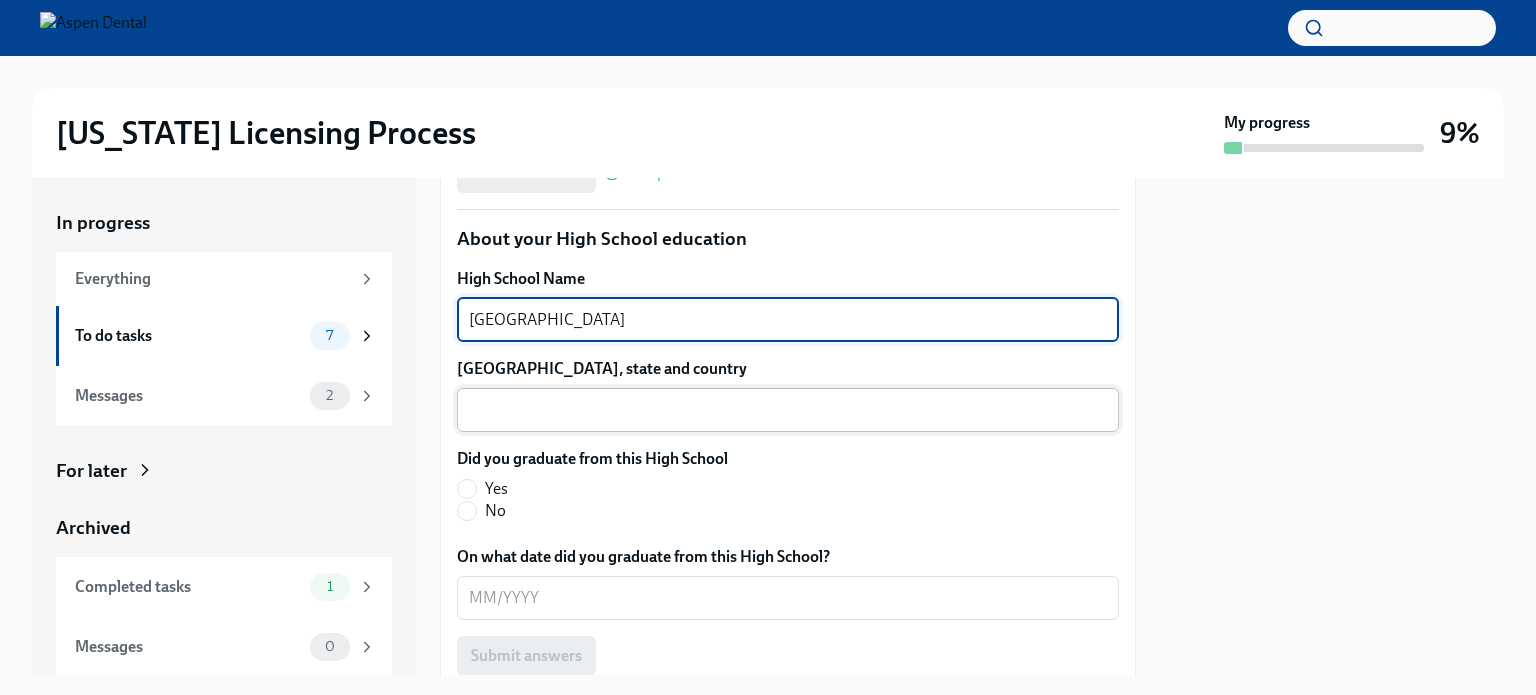 type on "[GEOGRAPHIC_DATA]" 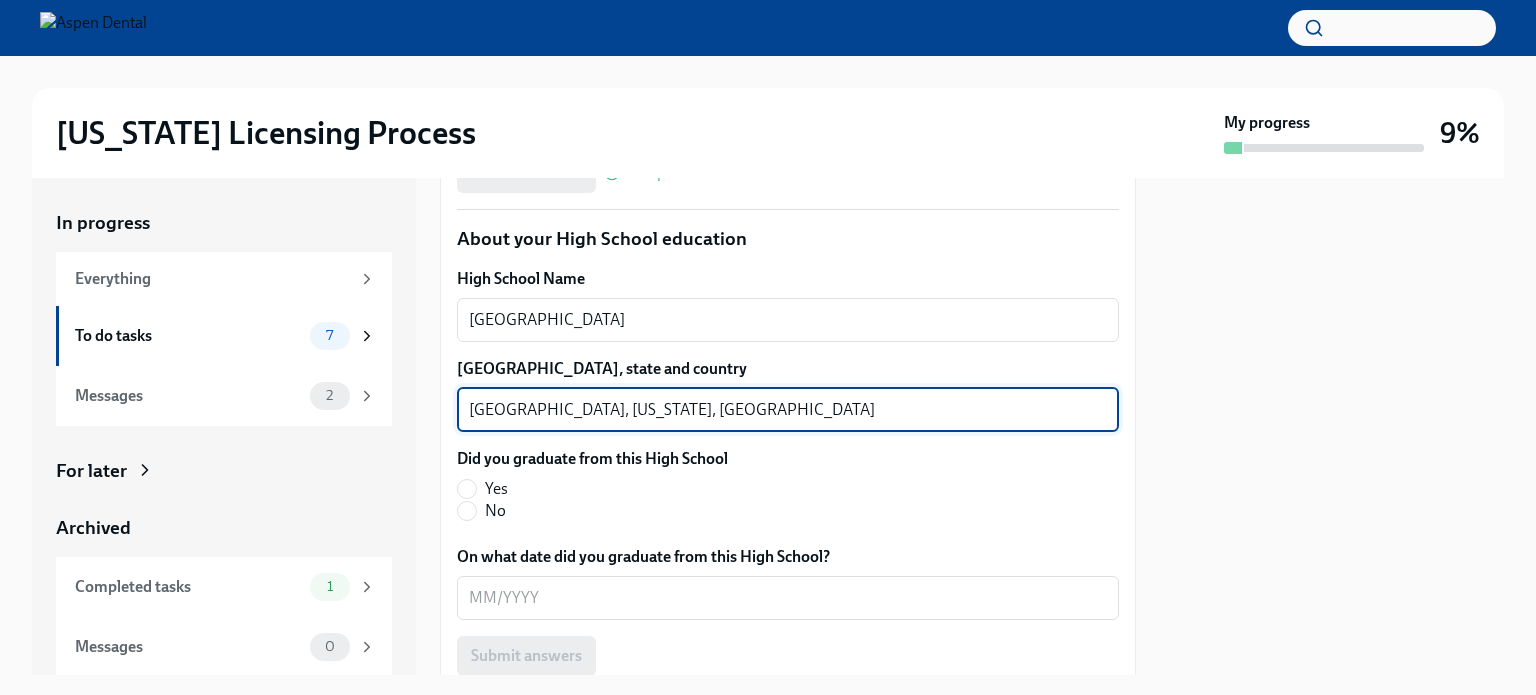 type on "[GEOGRAPHIC_DATA], [US_STATE], [GEOGRAPHIC_DATA]" 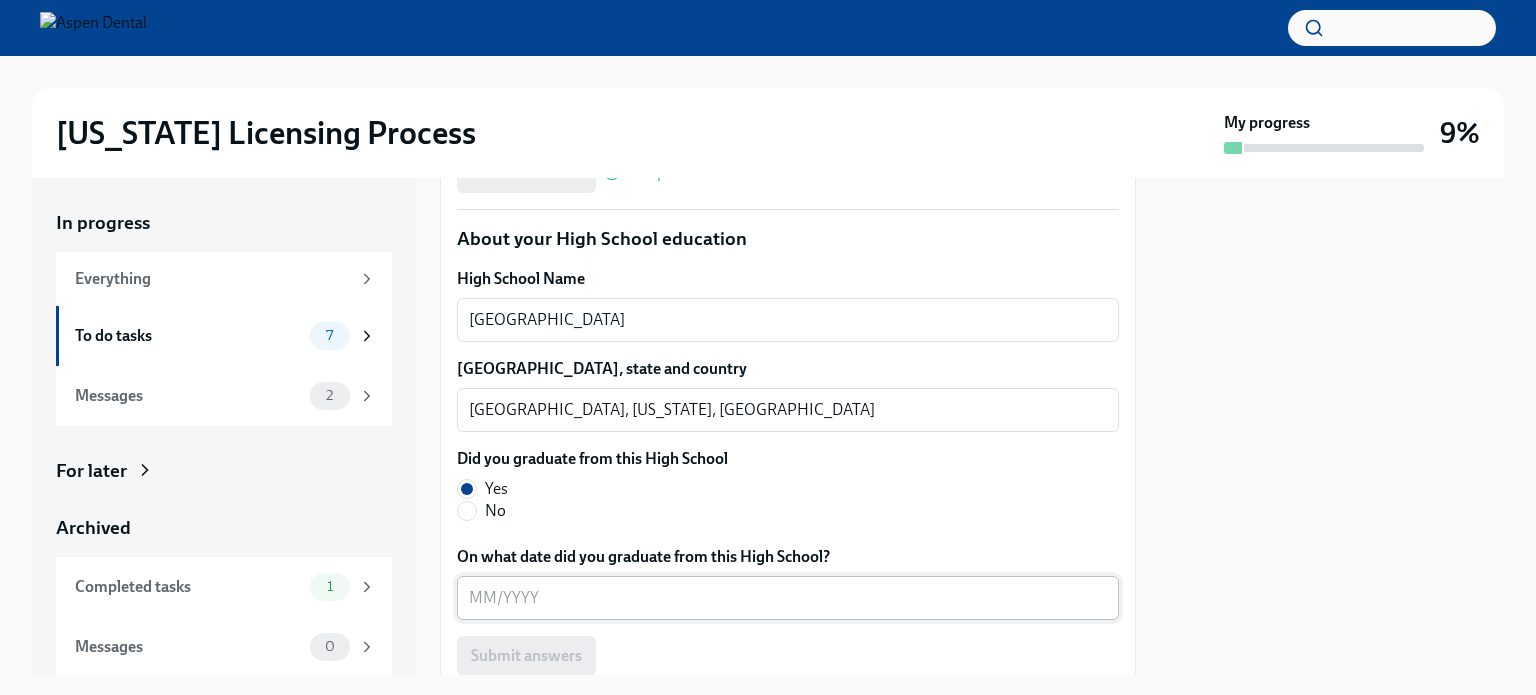 click on "On what date did you graduate from this High School?" at bounding box center (788, 598) 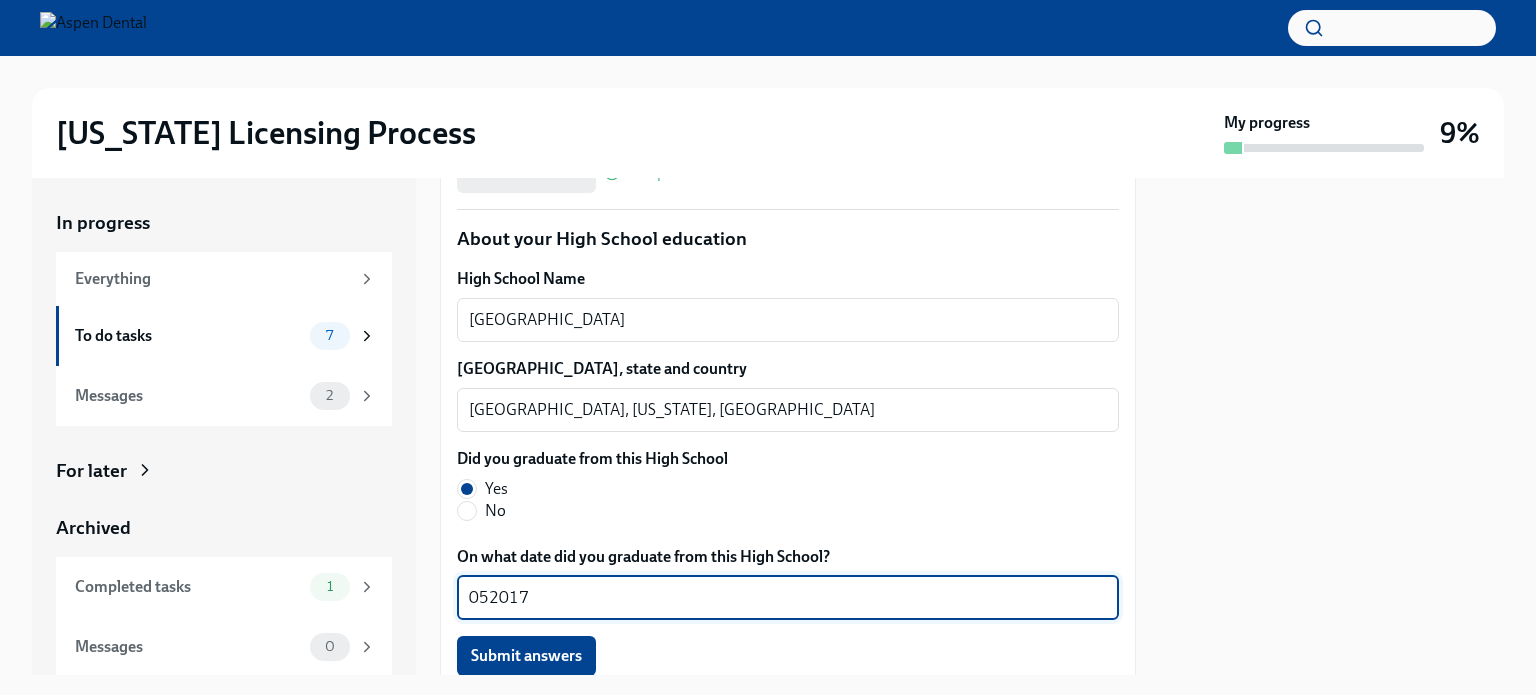 click on "052017" at bounding box center [788, 598] 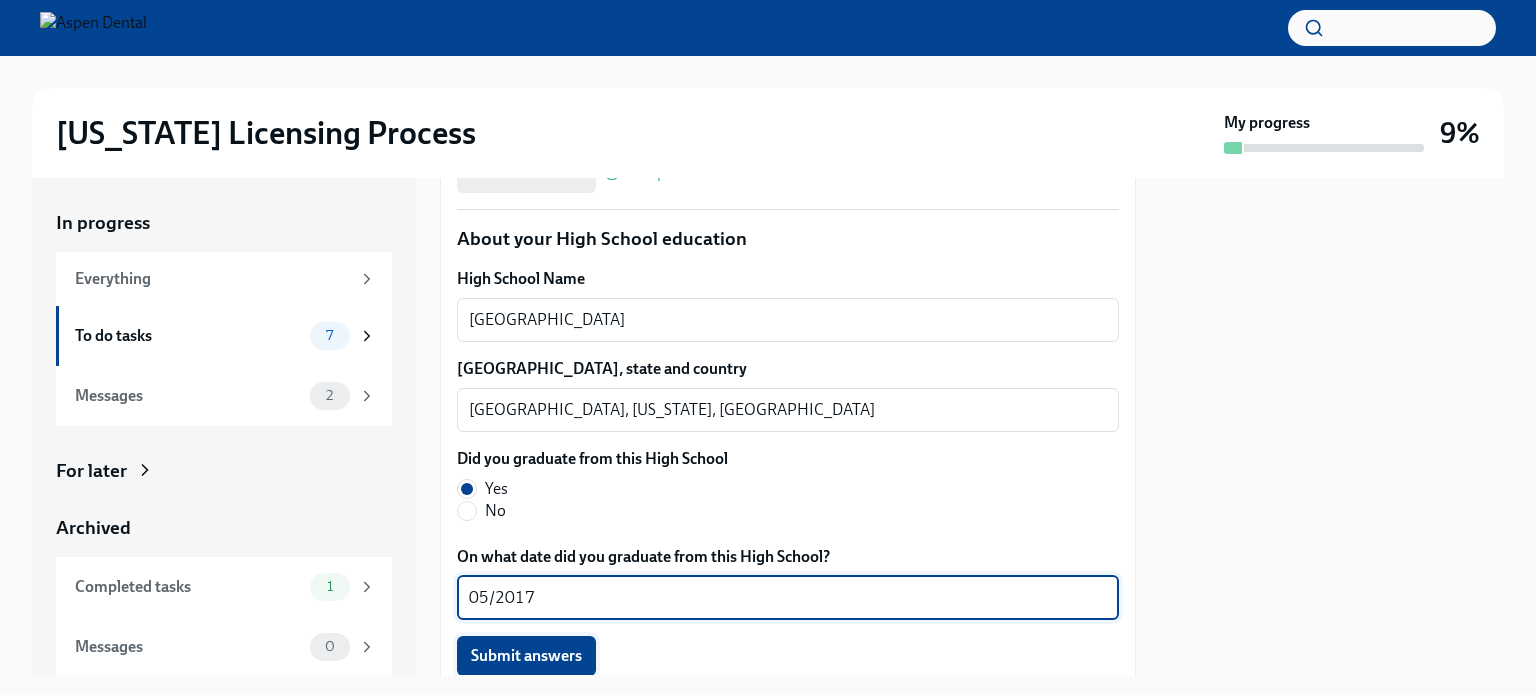 type on "05/2017" 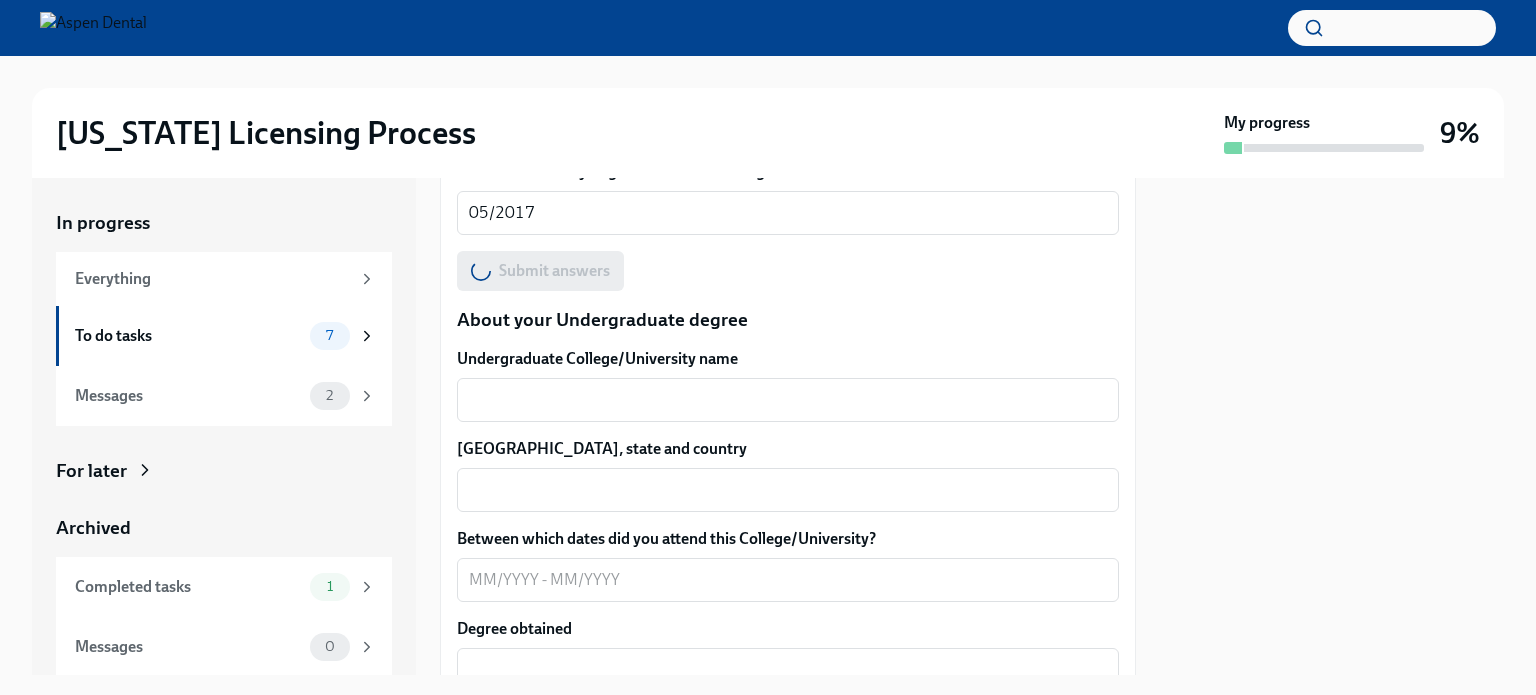 scroll, scrollTop: 1875, scrollLeft: 0, axis: vertical 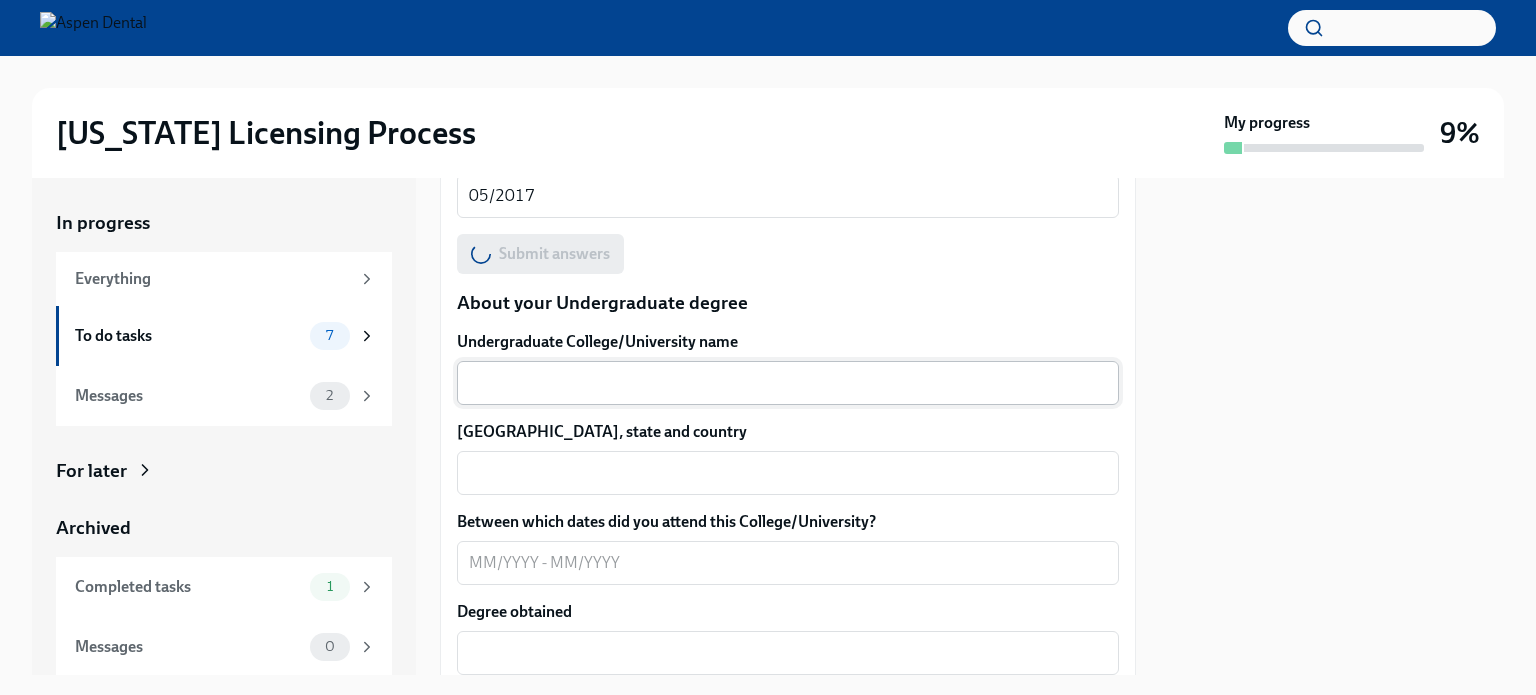 click on "Undergraduate College/University name" at bounding box center (788, 383) 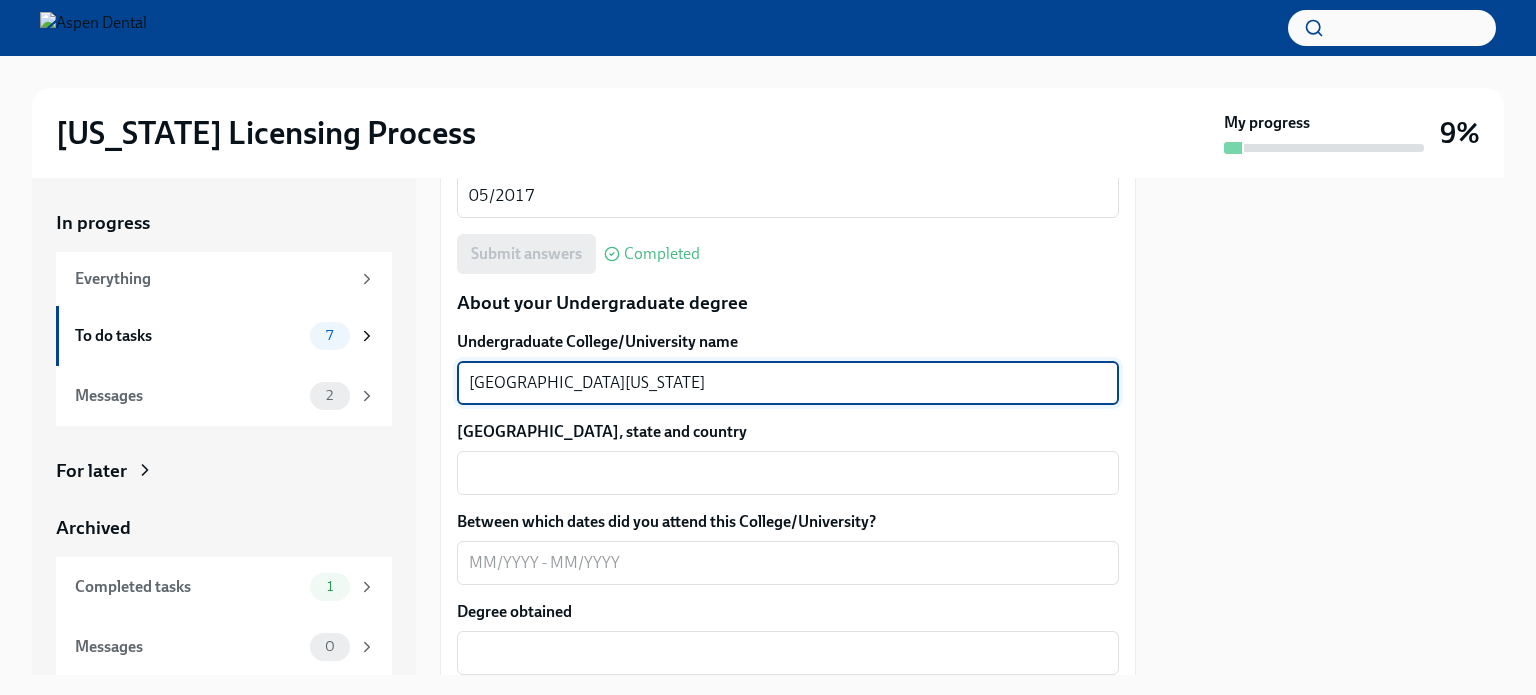 type on "[GEOGRAPHIC_DATA][US_STATE]" 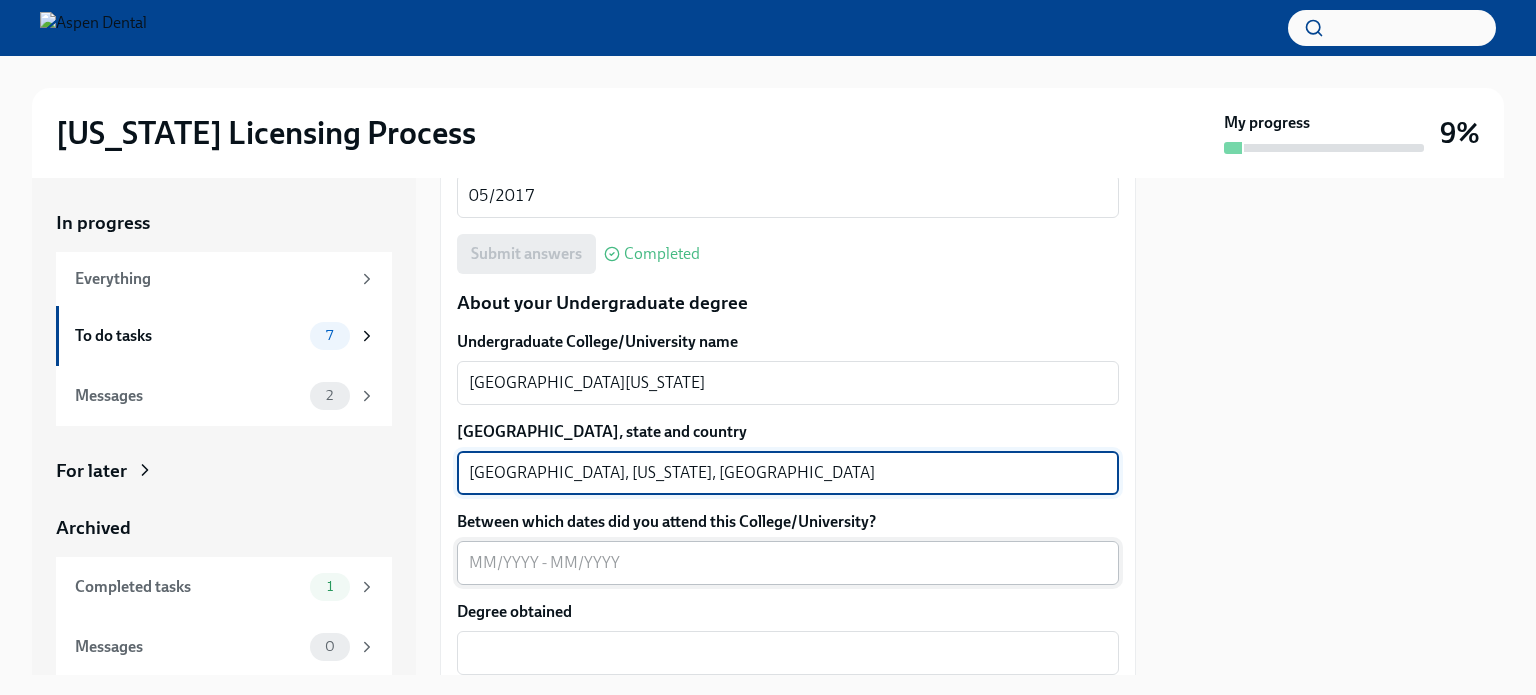 type on "[GEOGRAPHIC_DATA], [US_STATE], [GEOGRAPHIC_DATA]" 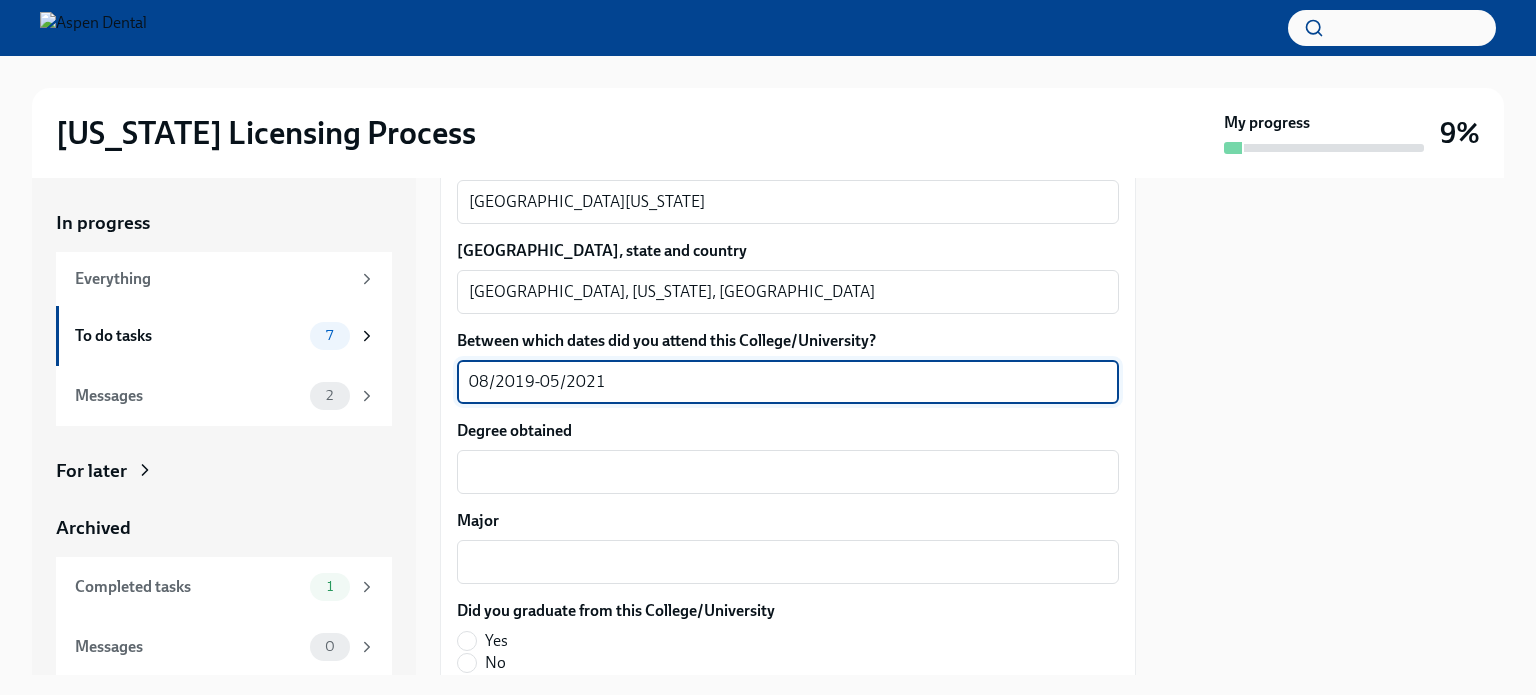 scroll, scrollTop: 2175, scrollLeft: 0, axis: vertical 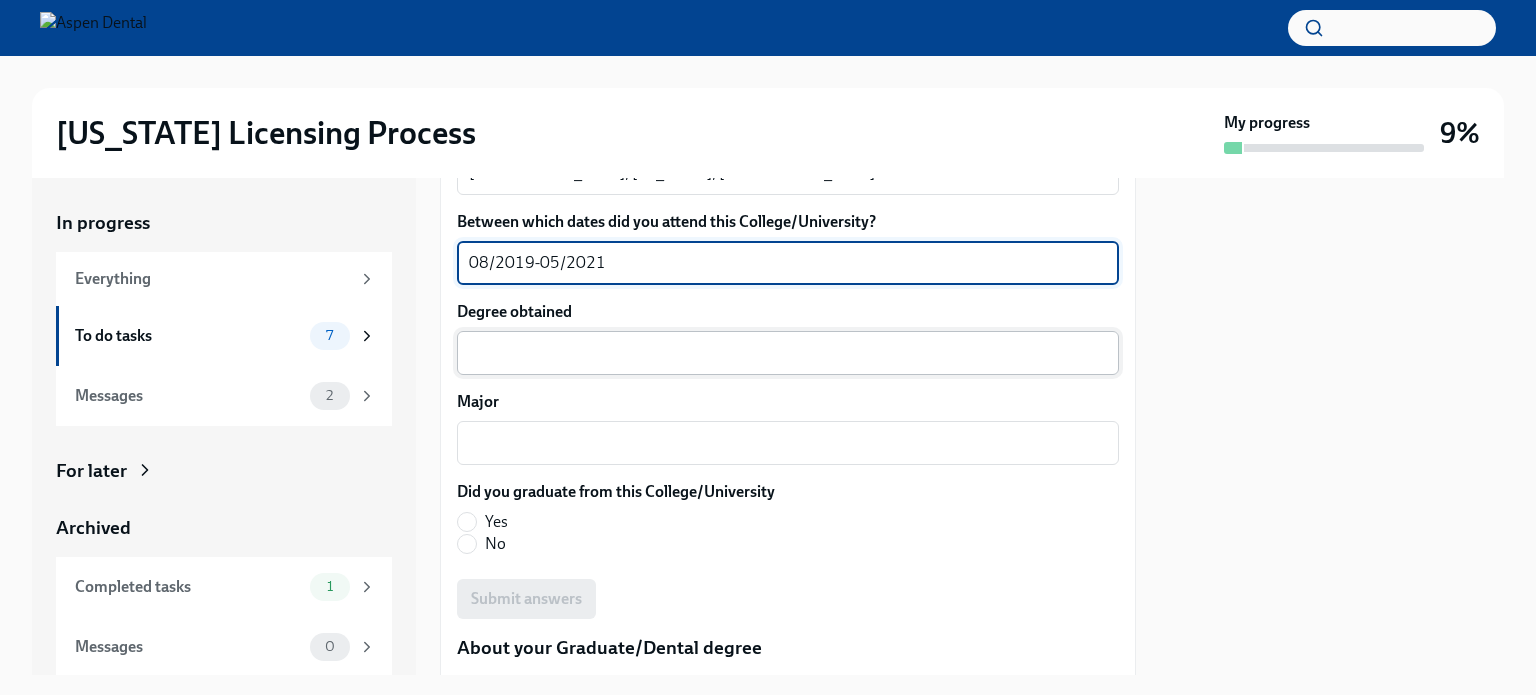 type on "08/2019-05/2021" 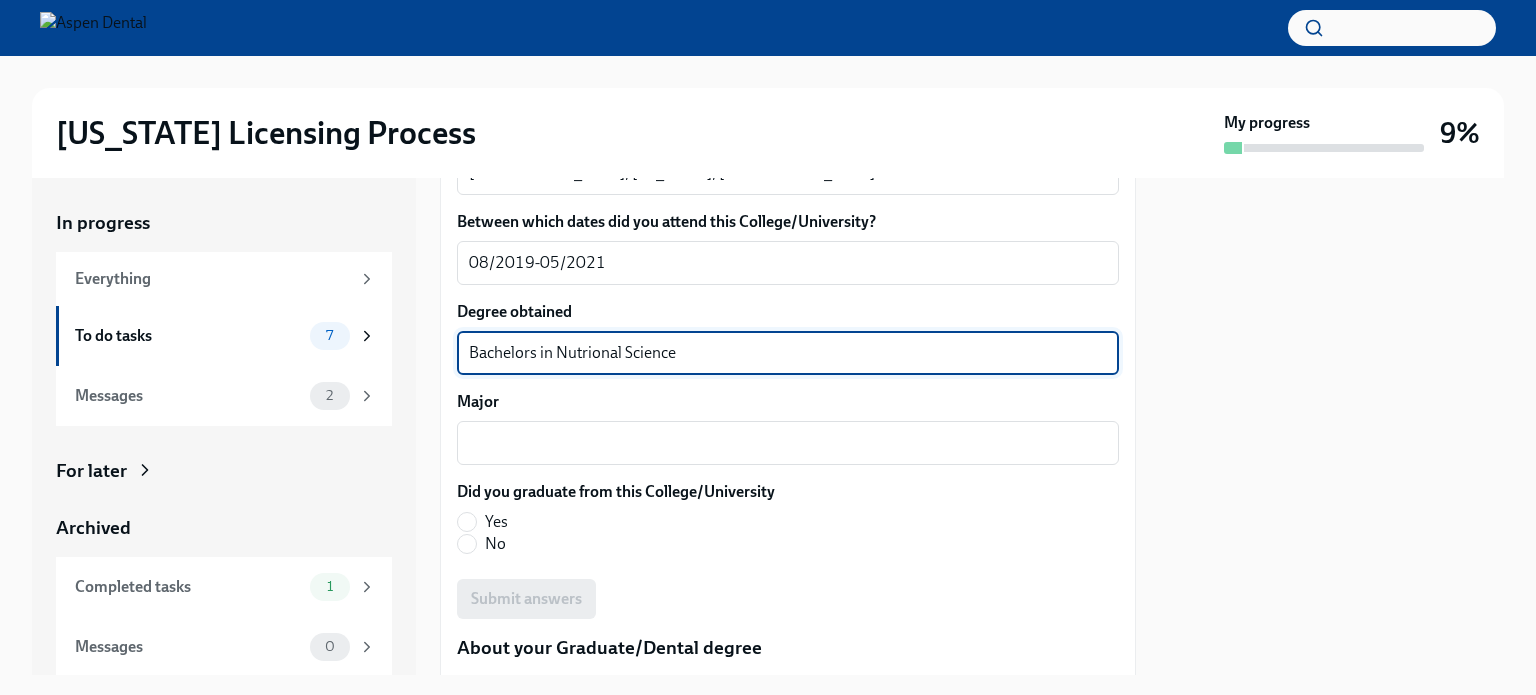 click on "Bachelors in Nutrional Science" at bounding box center (788, 353) 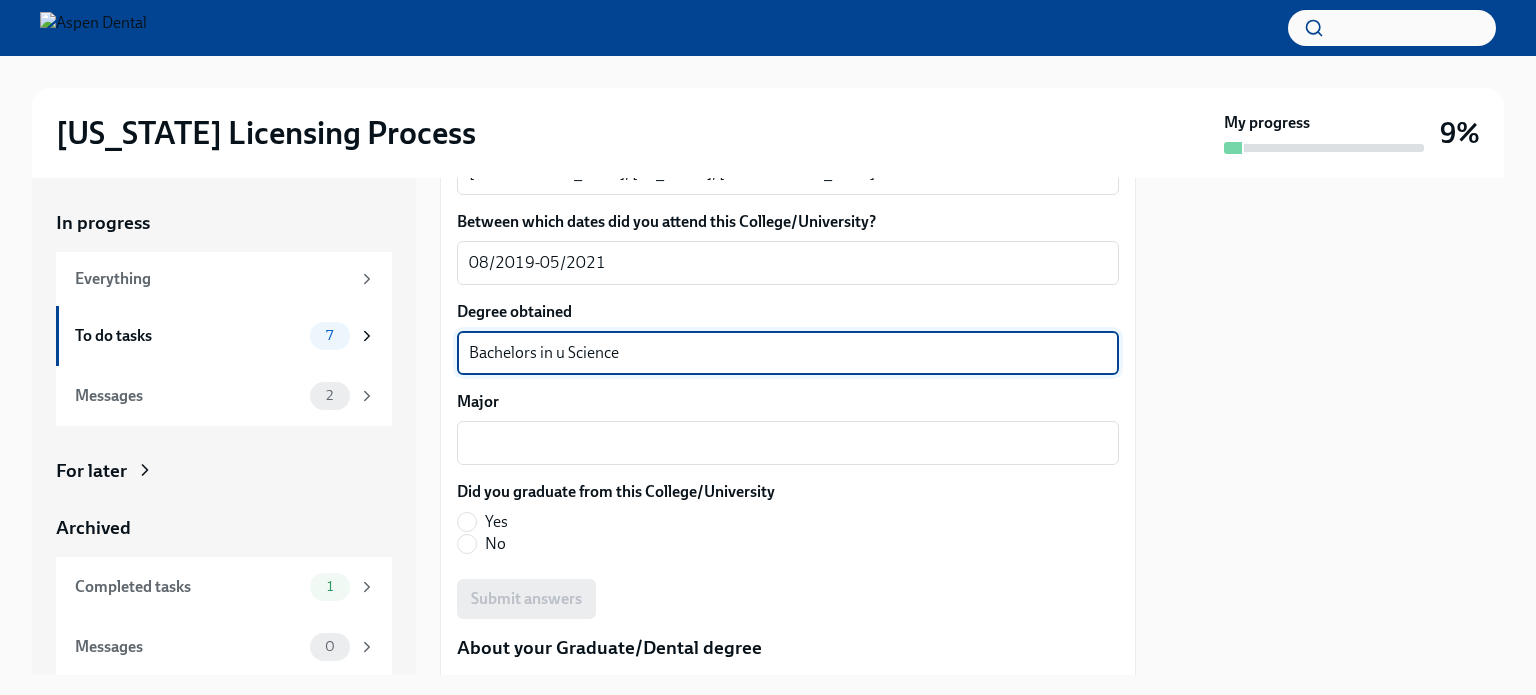 type on "Bachelors in u Science" 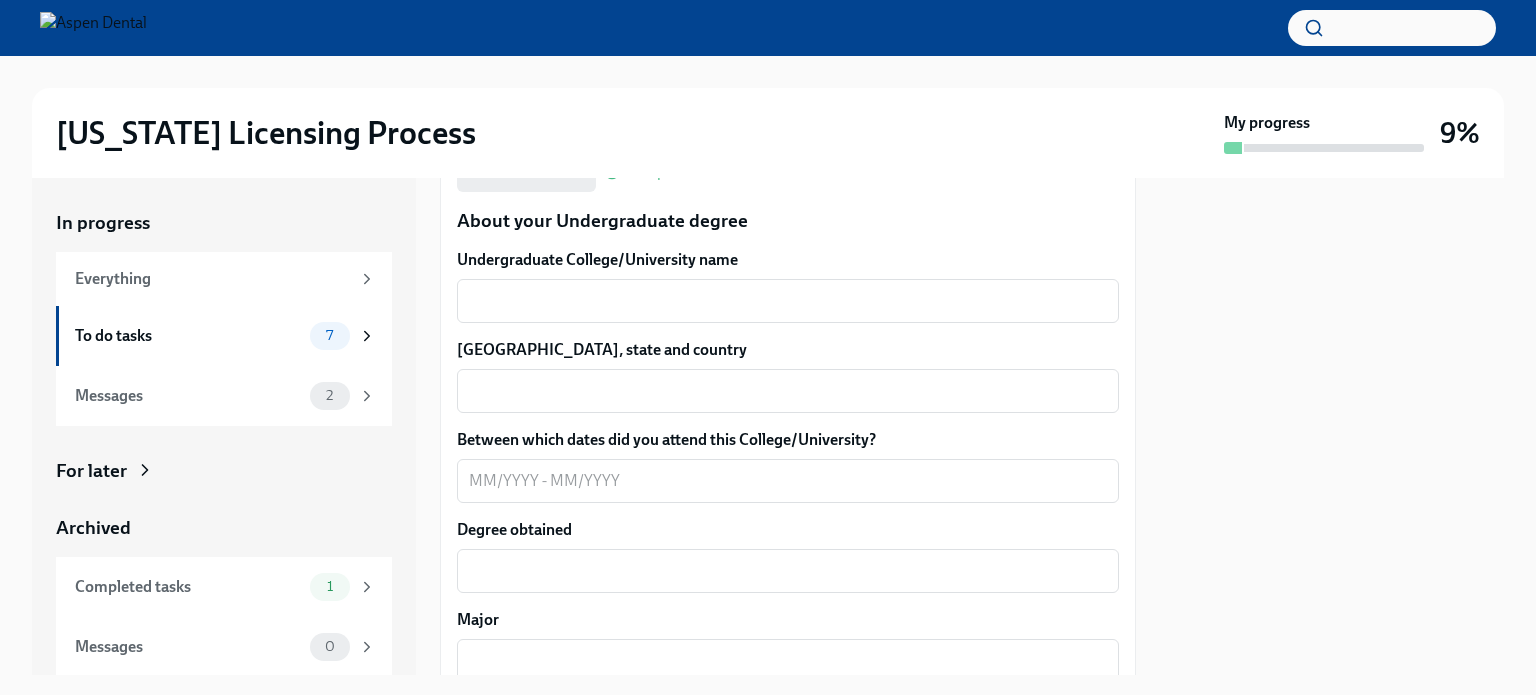 scroll, scrollTop: 1948, scrollLeft: 0, axis: vertical 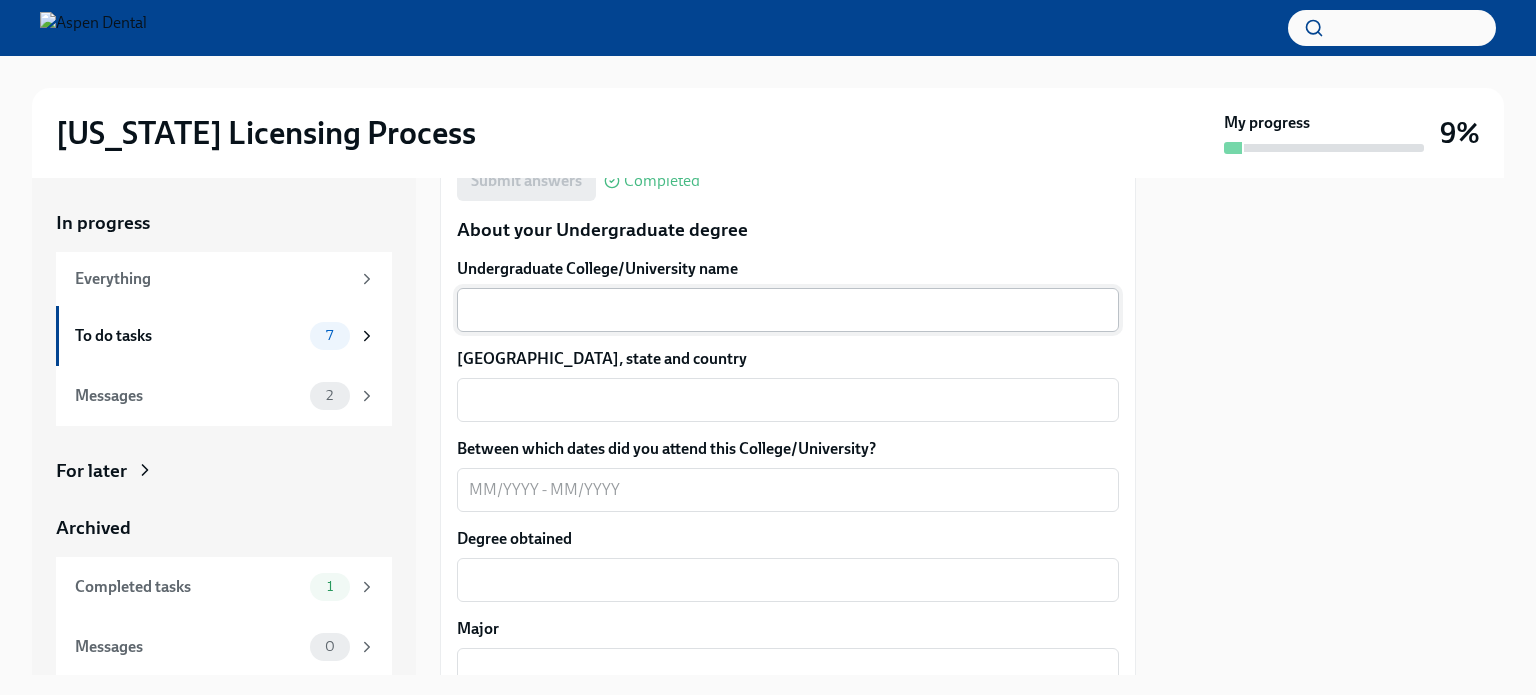 click on "Undergraduate College/University name" at bounding box center (788, 310) 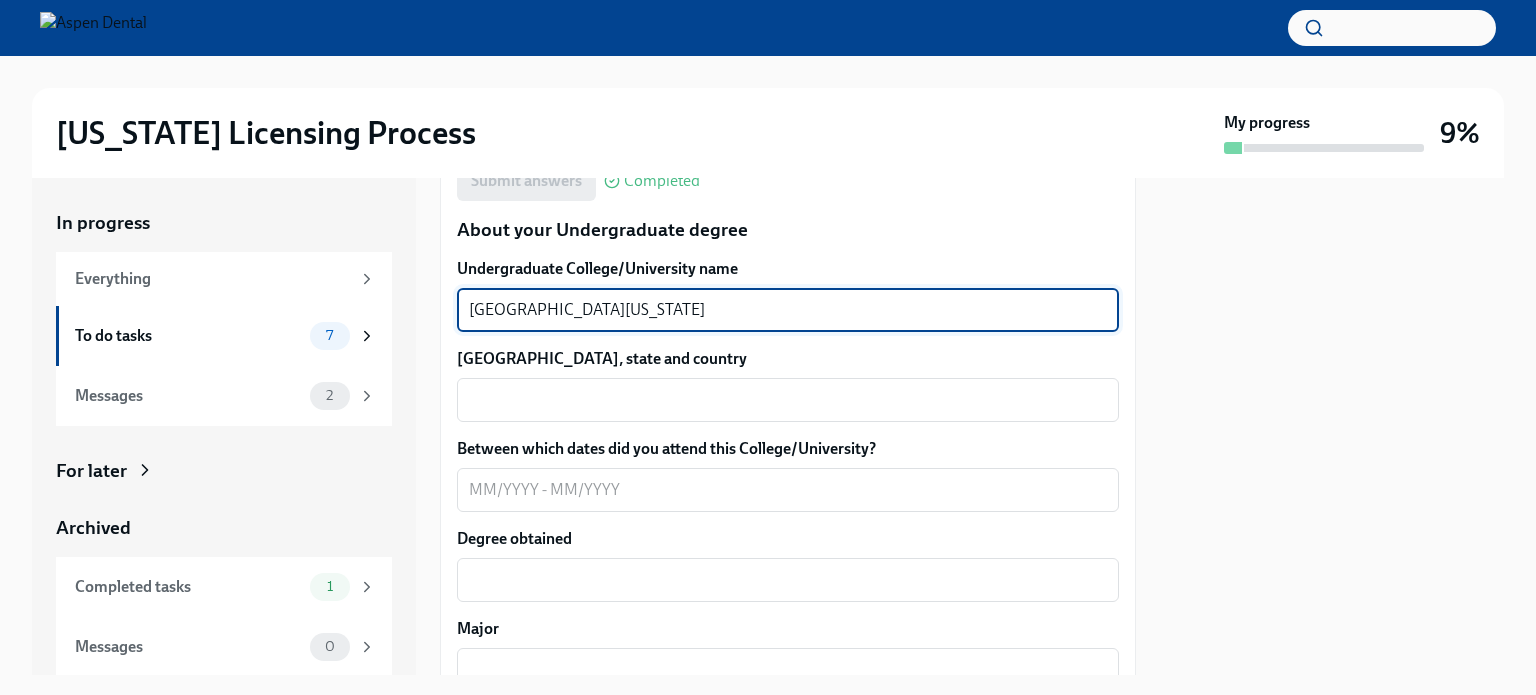 type on "[GEOGRAPHIC_DATA][US_STATE]" 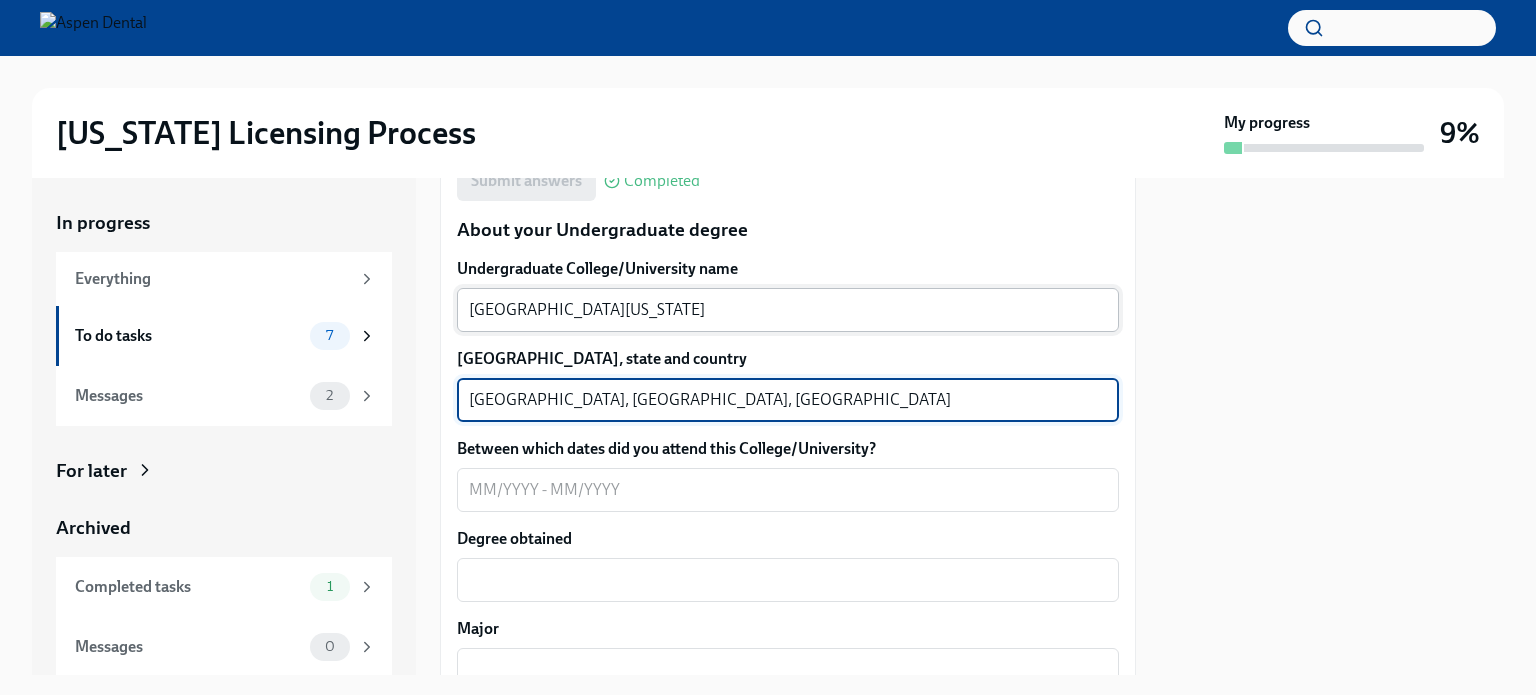 type on "[GEOGRAPHIC_DATA], [GEOGRAPHIC_DATA], [GEOGRAPHIC_DATA]" 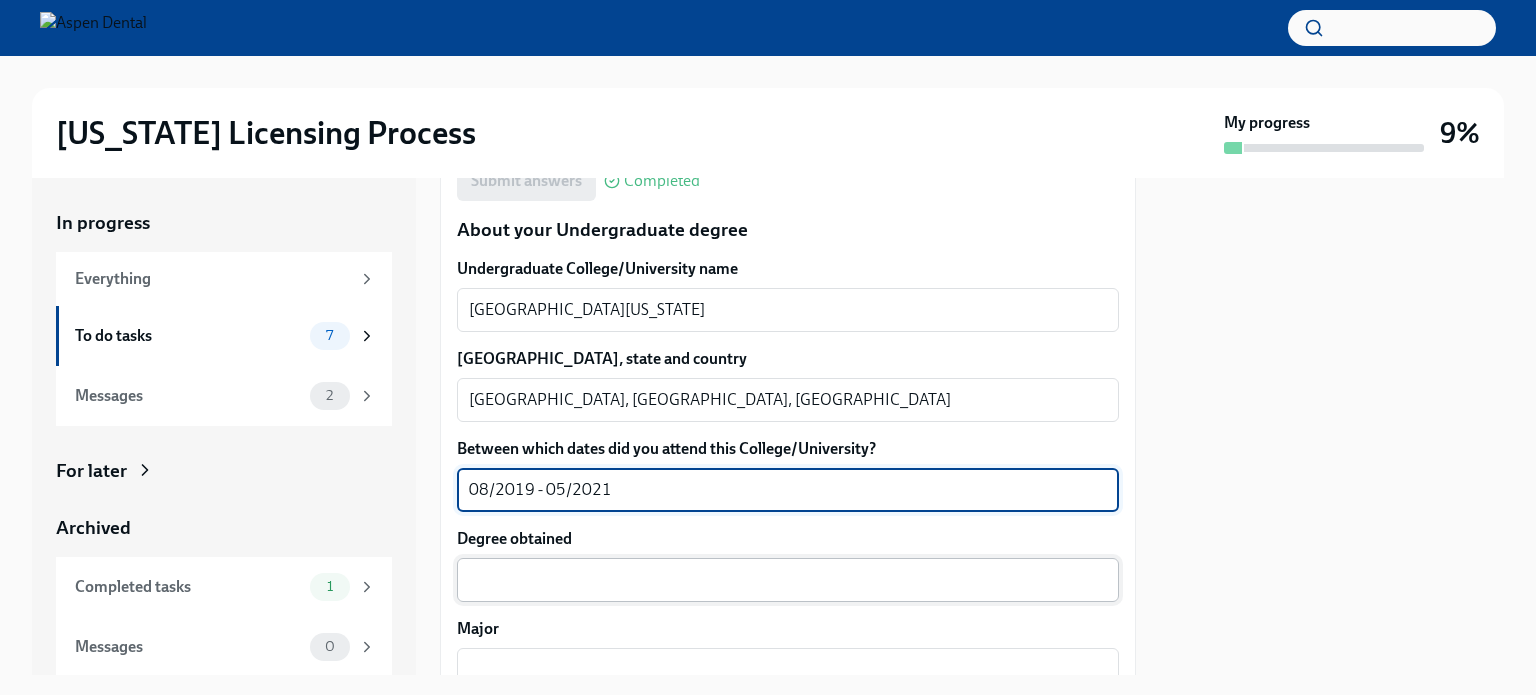 type on "08/2019 - 05/2021" 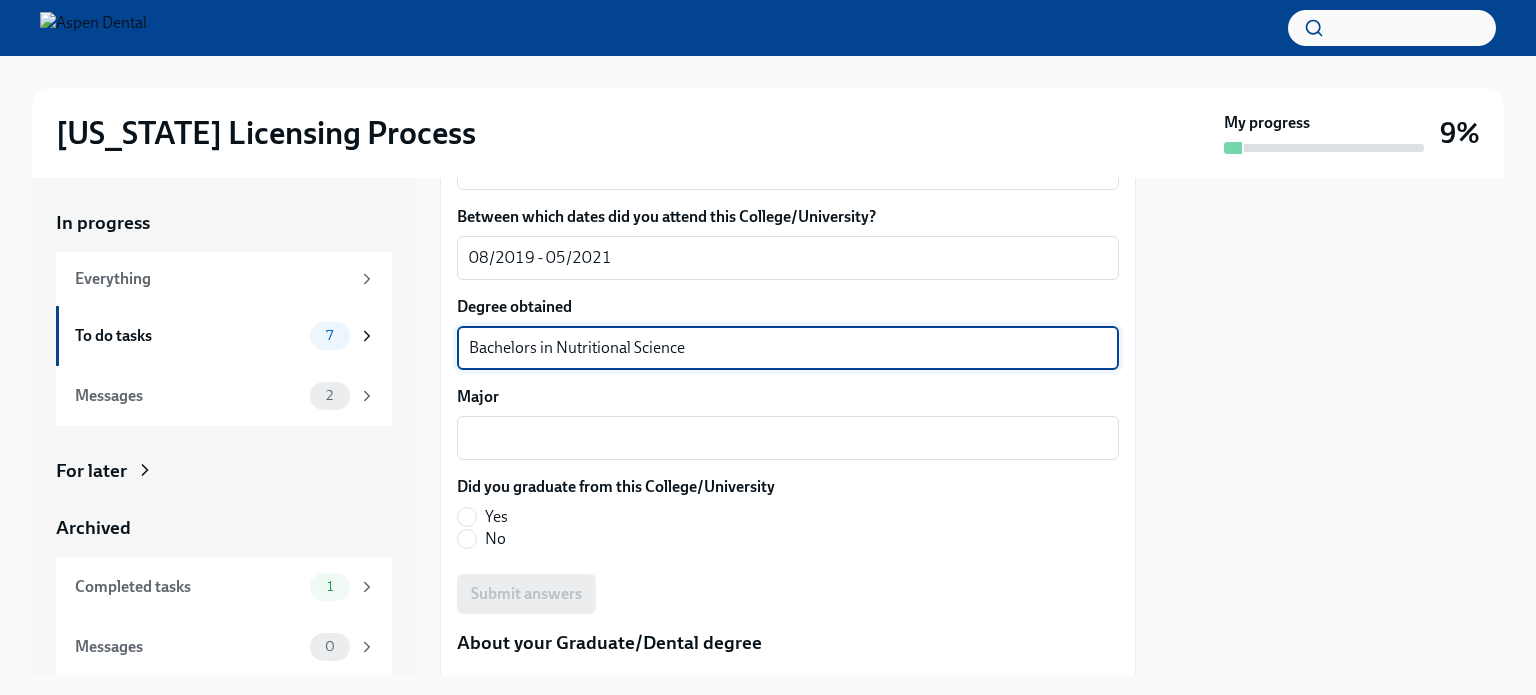 scroll, scrollTop: 2214, scrollLeft: 0, axis: vertical 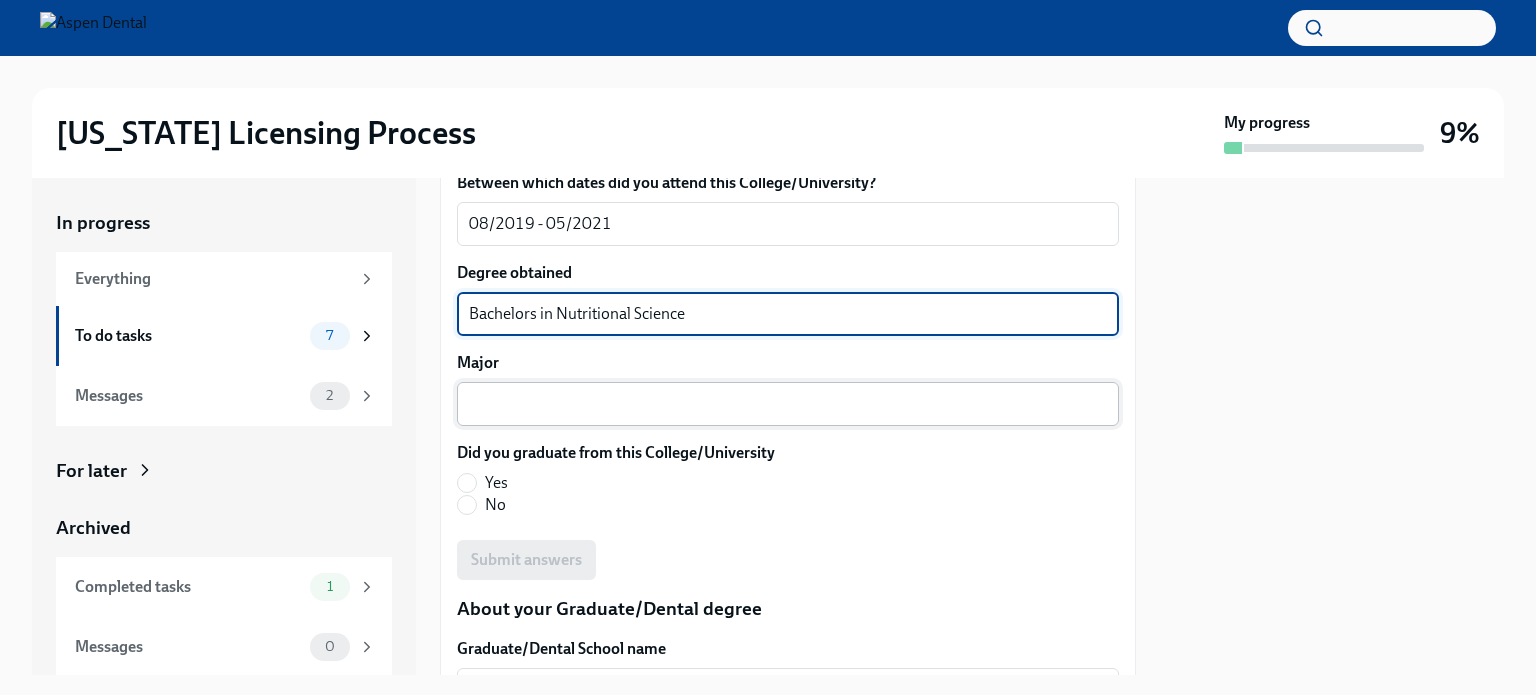 click on "Major" at bounding box center (788, 404) 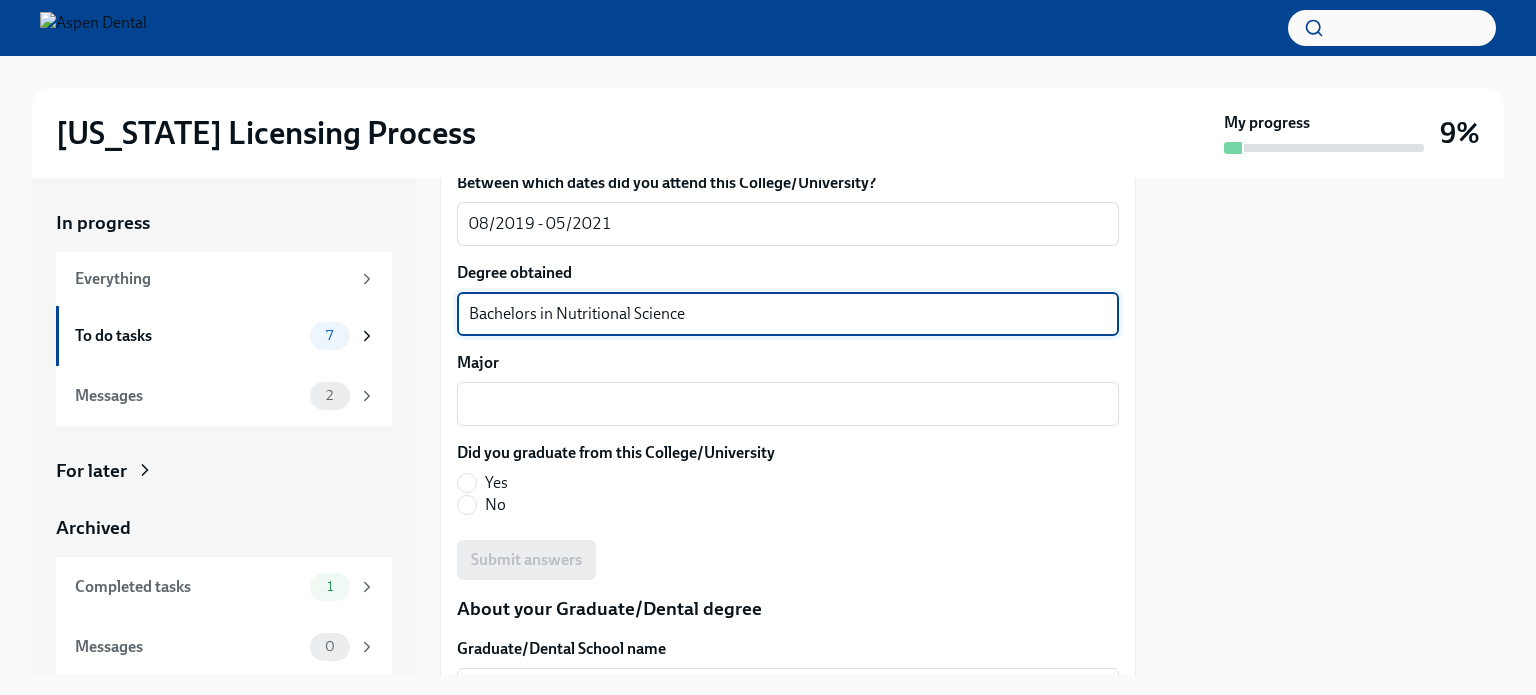 drag, startPoint x: 732, startPoint y: 320, endPoint x: 558, endPoint y: 322, distance: 174.01149 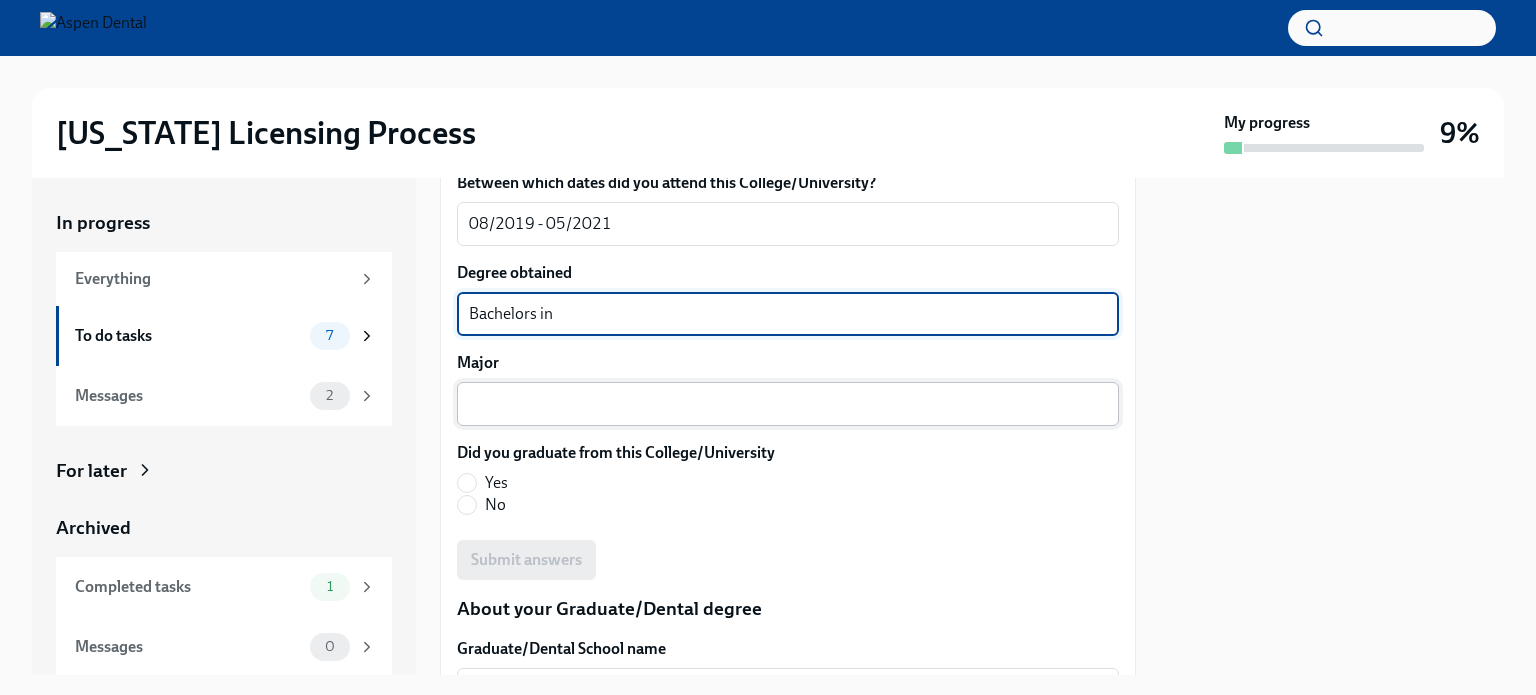 type on "Bachelors in" 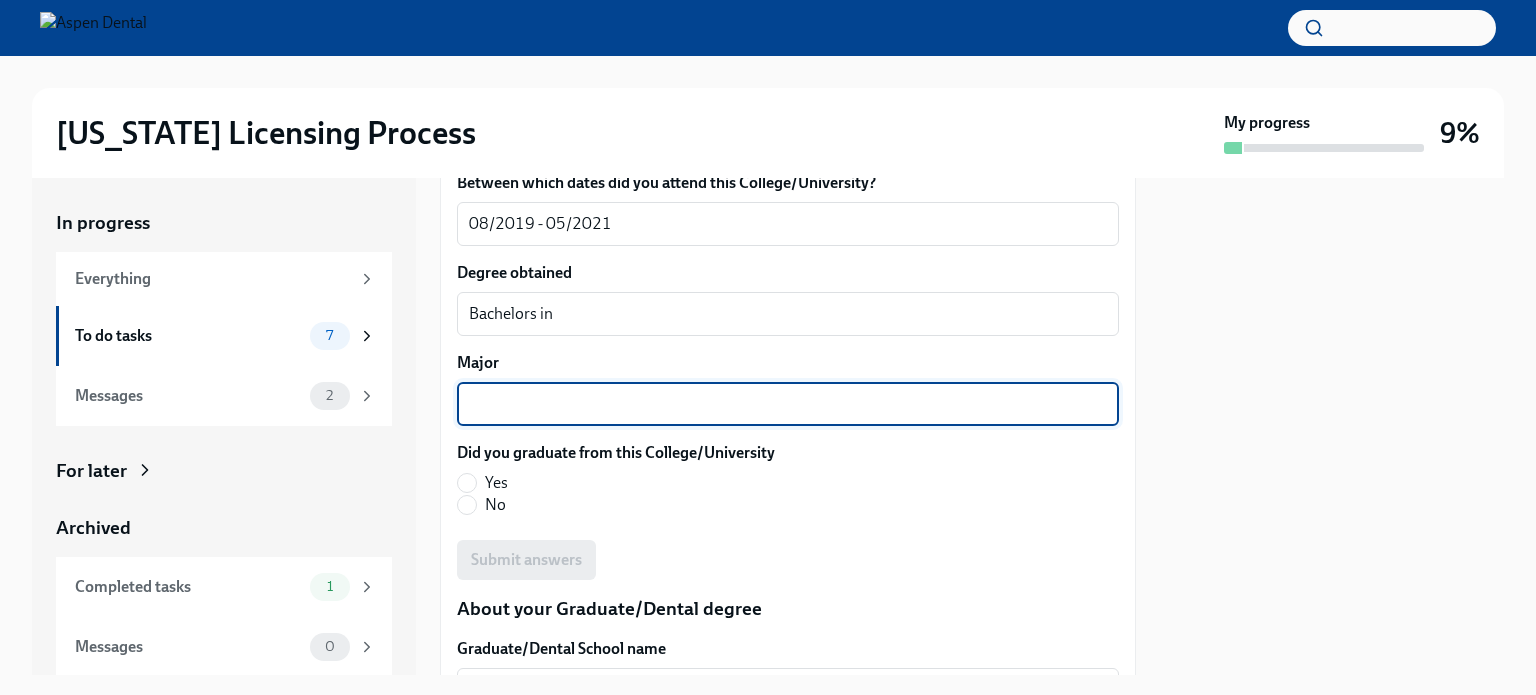 drag, startPoint x: 536, startPoint y: 393, endPoint x: 504, endPoint y: 403, distance: 33.526108 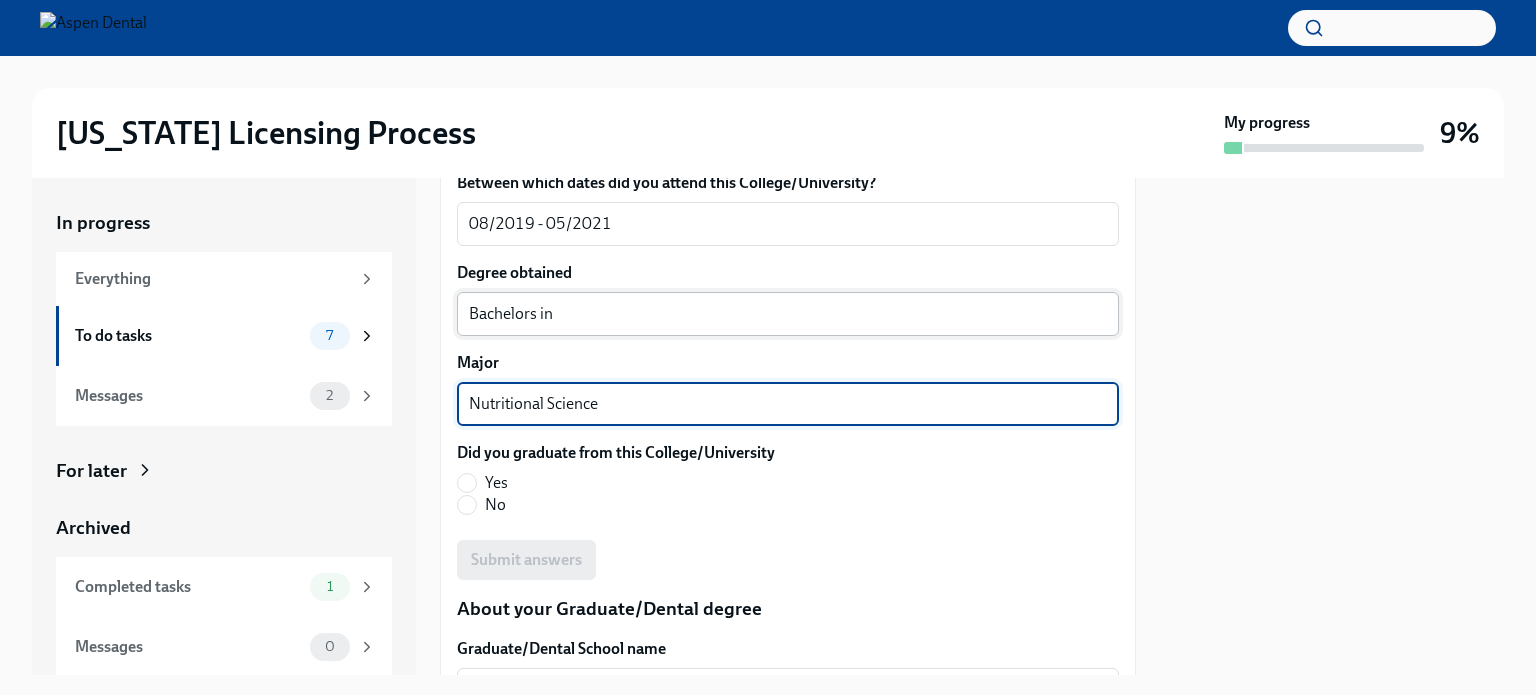 type on "Nutritional Science" 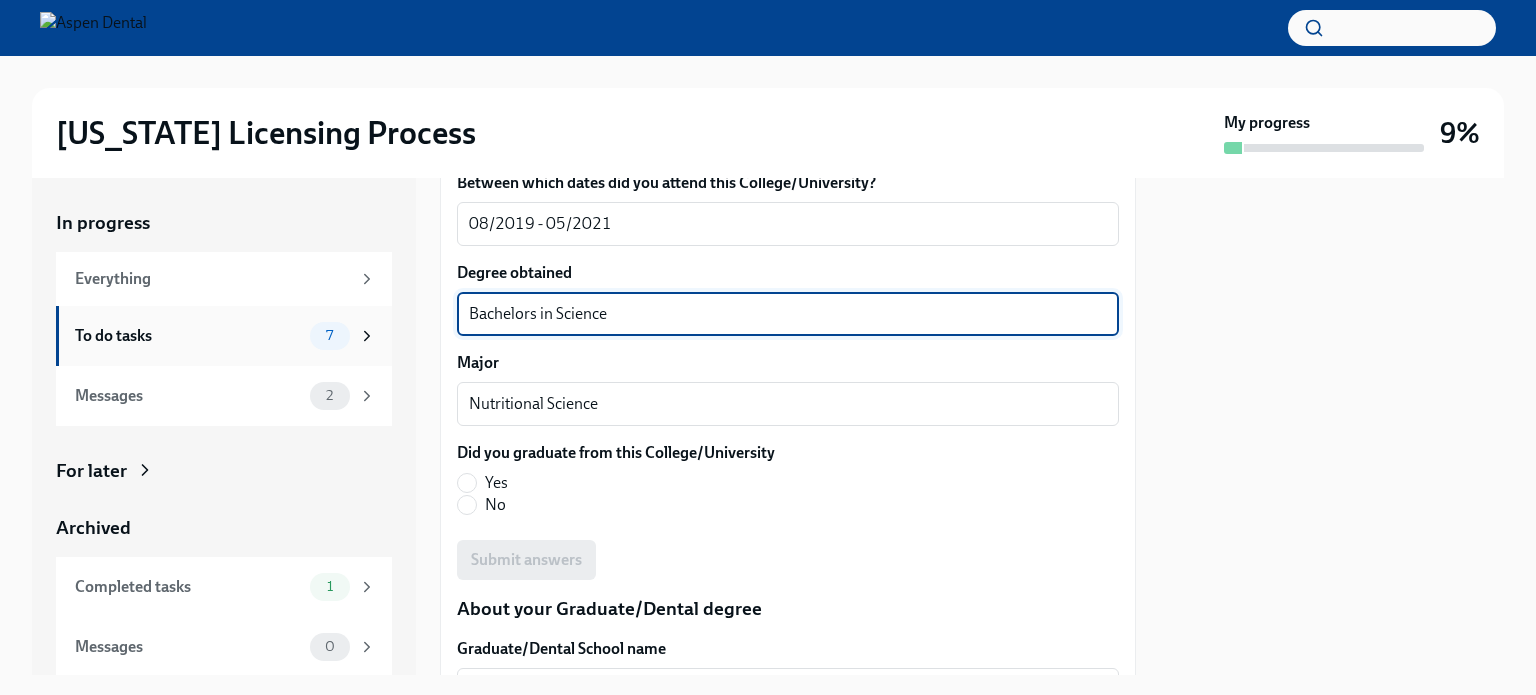 drag, startPoint x: 629, startPoint y: 315, endPoint x: 362, endPoint y: 330, distance: 267.42102 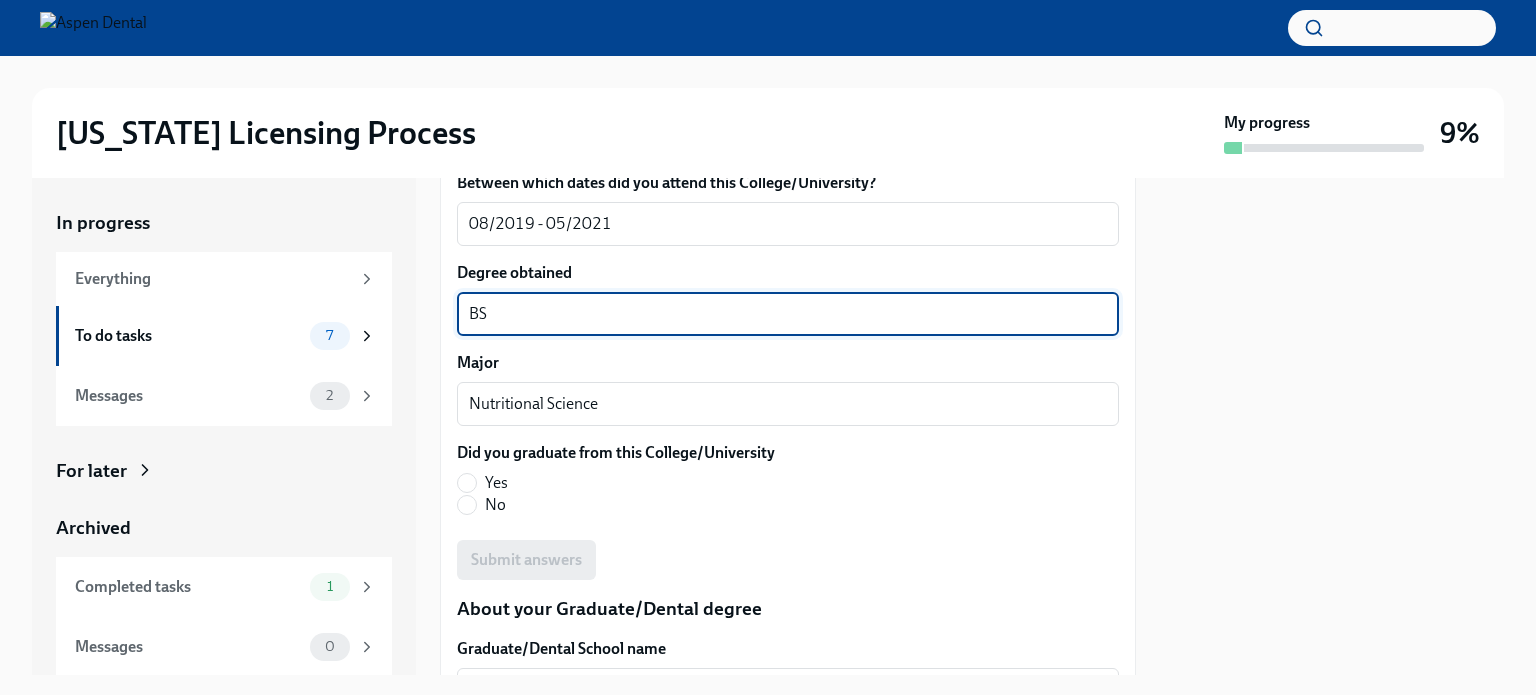 type on "BS" 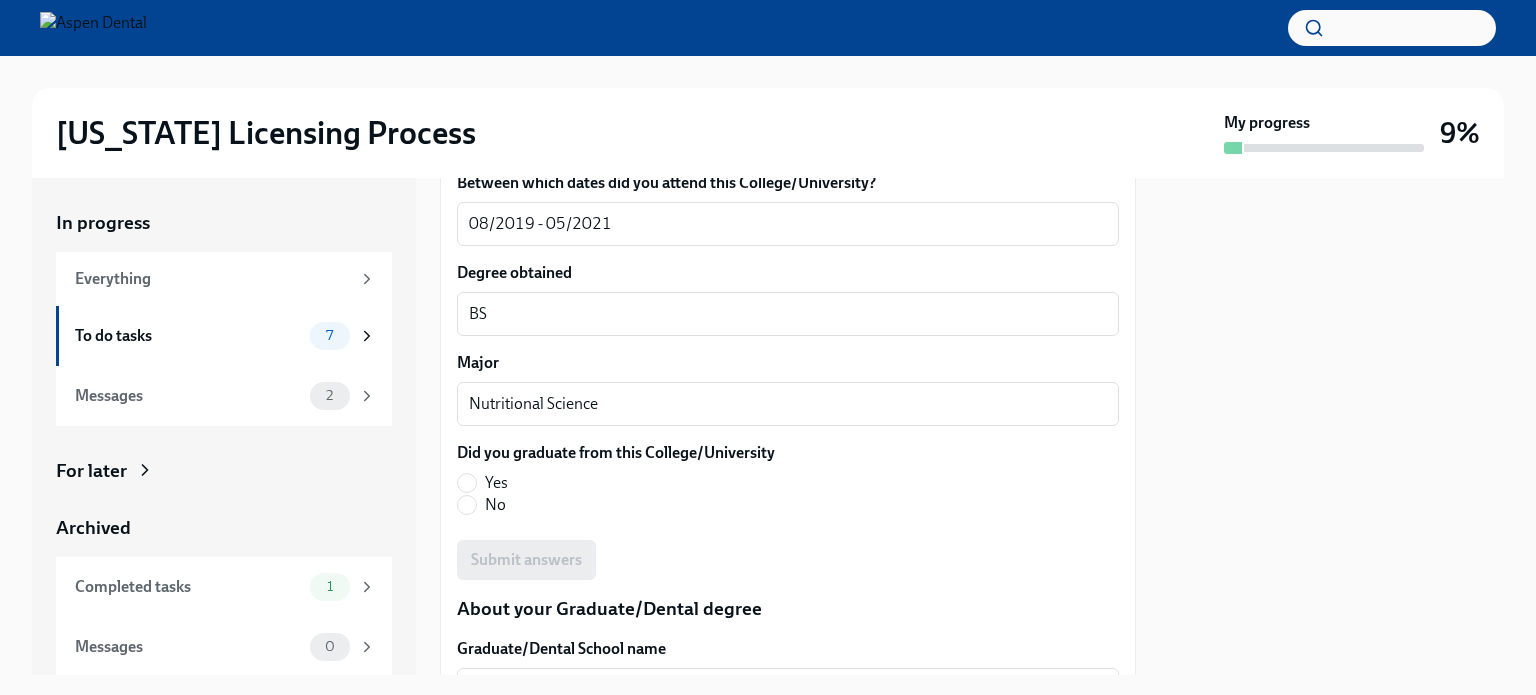 click on "Yes" at bounding box center [496, 483] 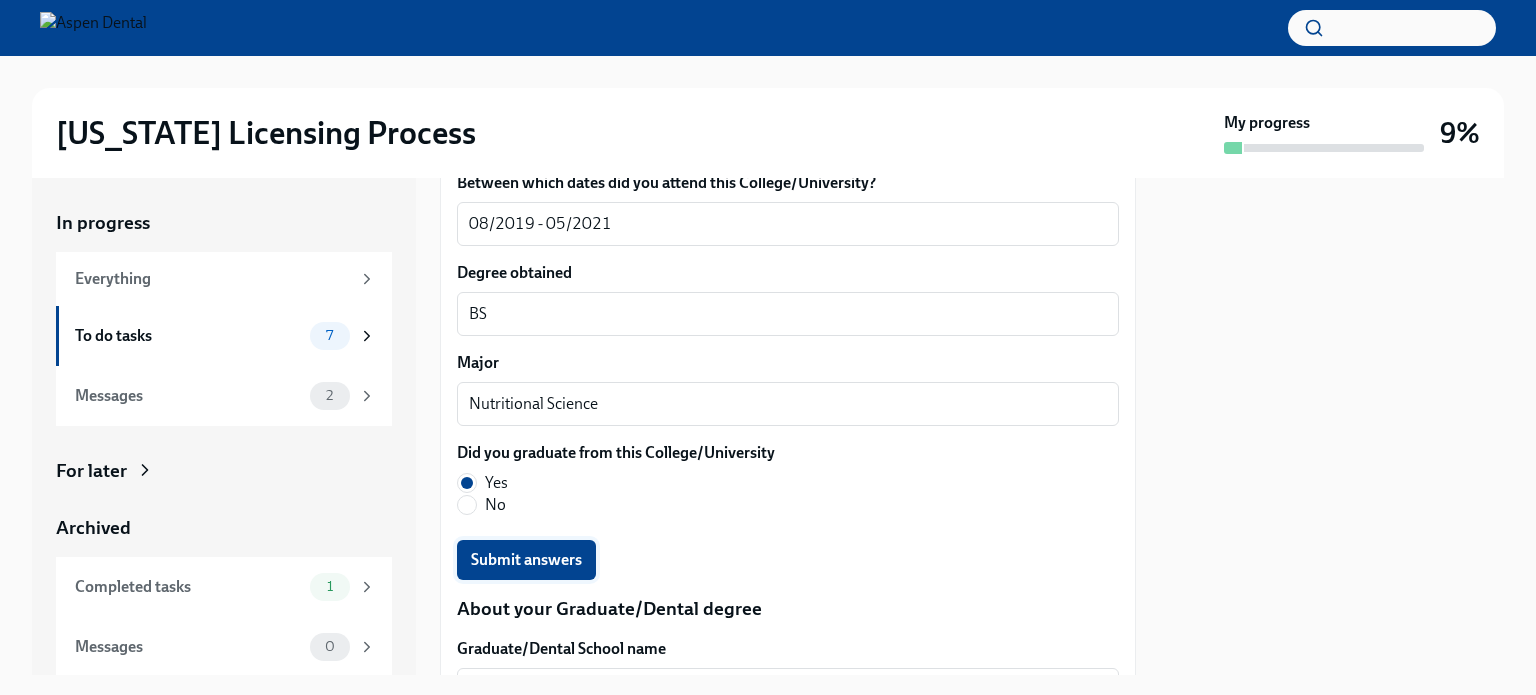 click on "Submit answers" at bounding box center [526, 560] 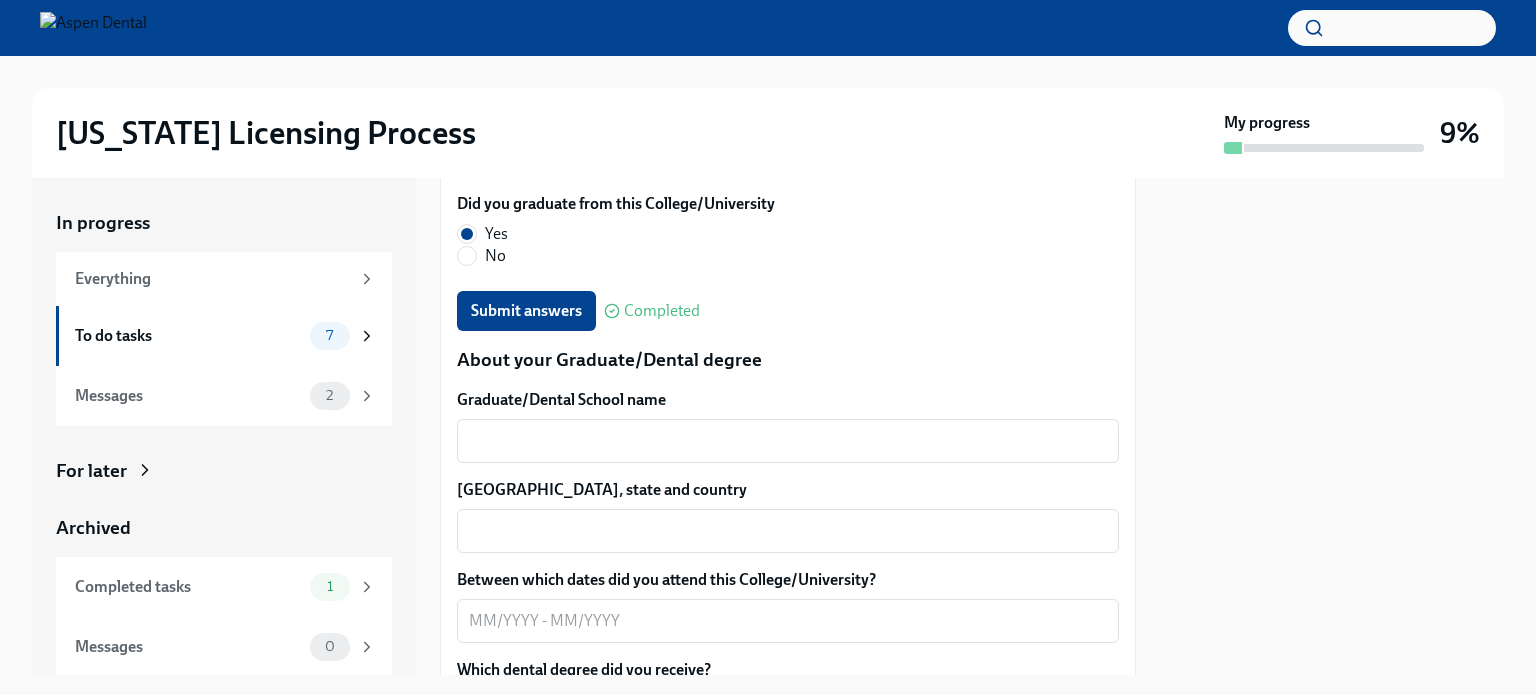 scroll, scrollTop: 2480, scrollLeft: 0, axis: vertical 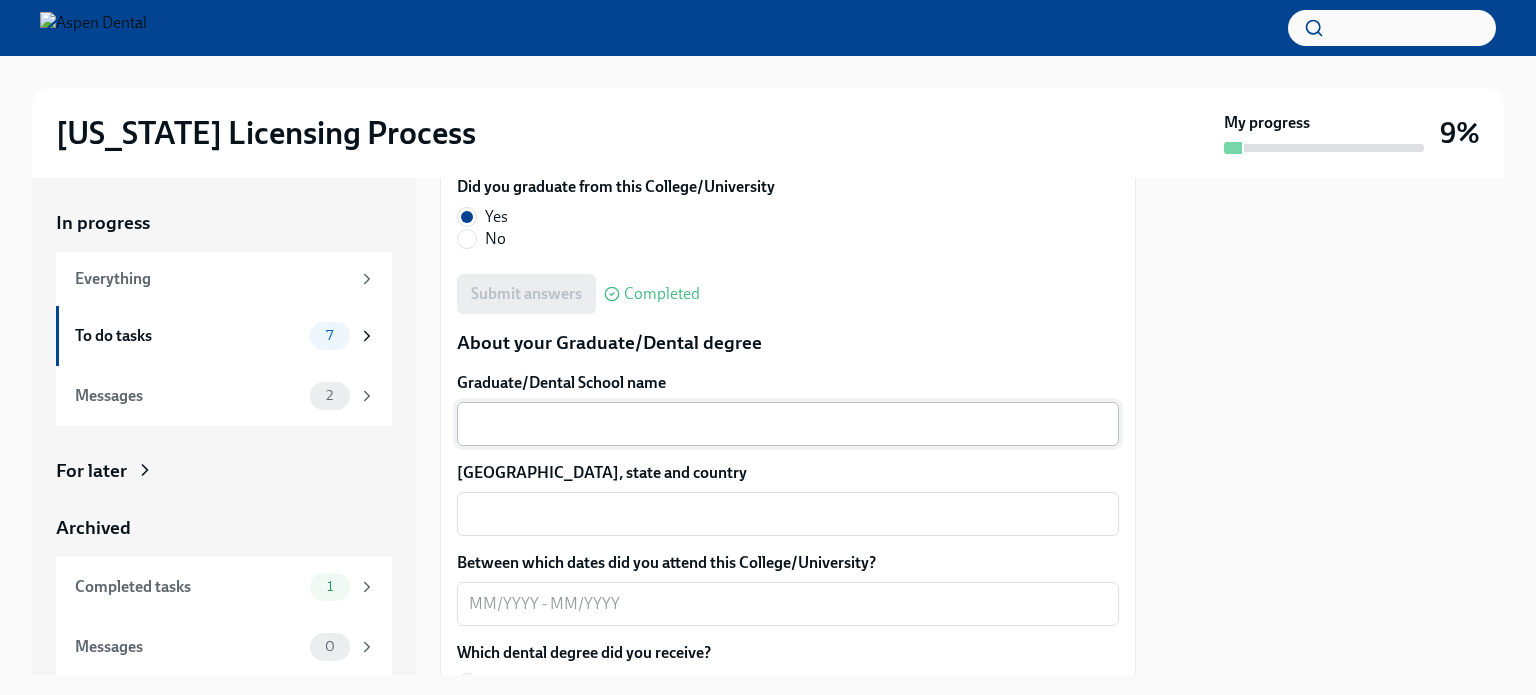 click on "x ​" at bounding box center (788, 424) 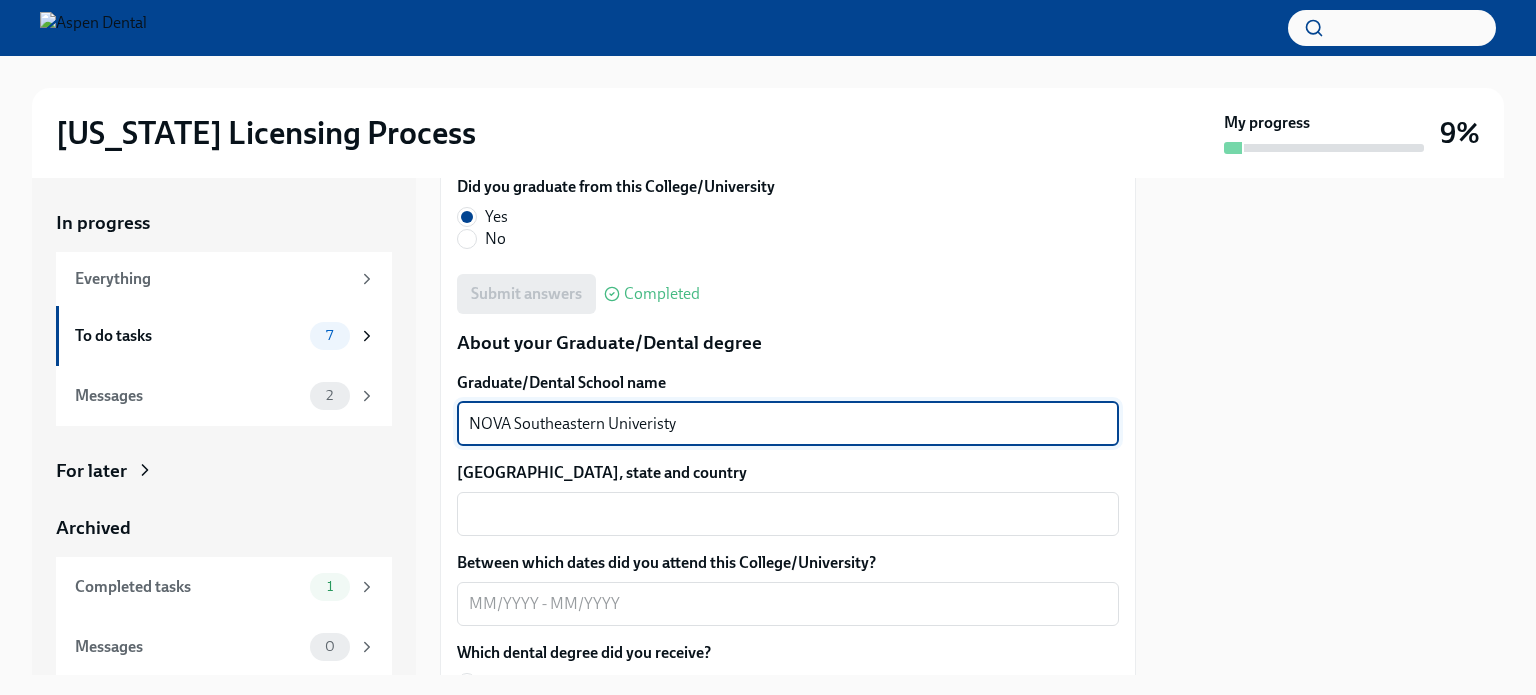 type on "NOVA Southeastern Univeristy" 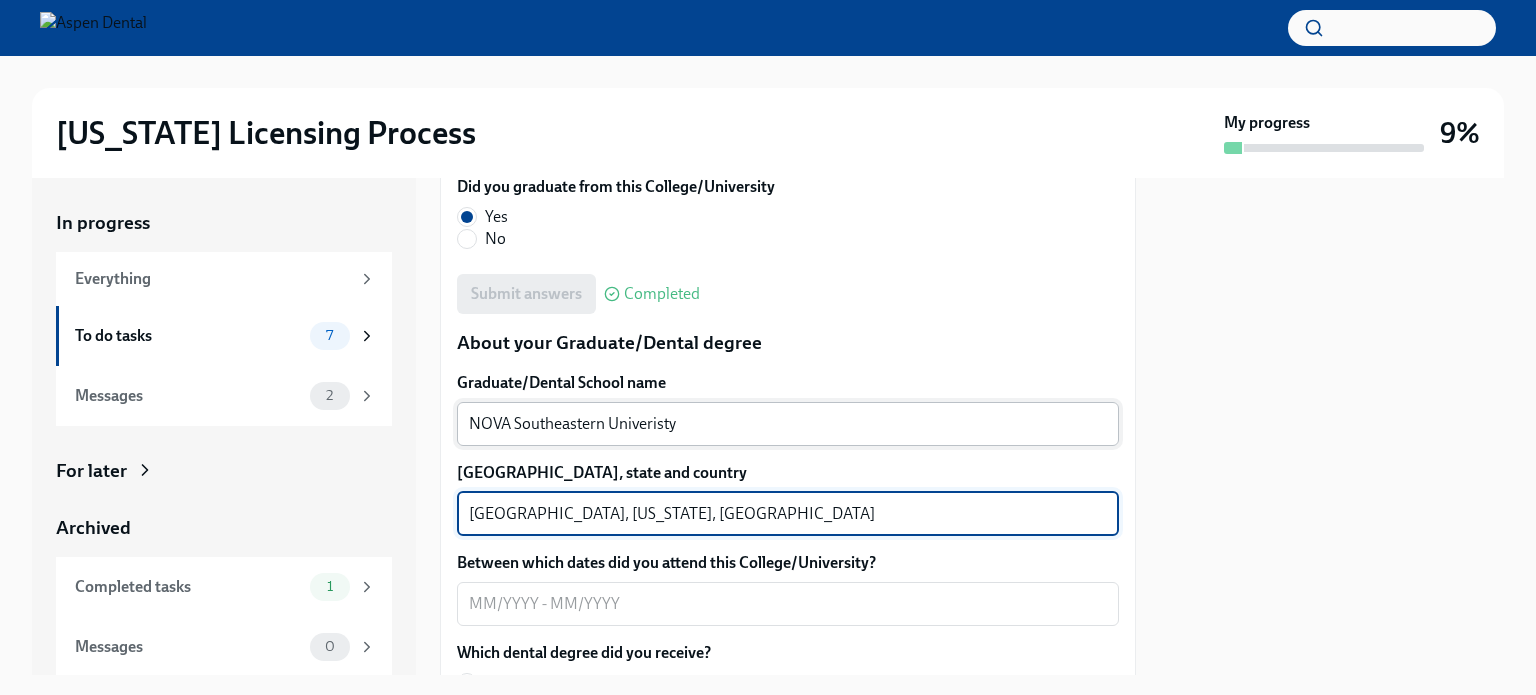 type on "[GEOGRAPHIC_DATA], [US_STATE], [GEOGRAPHIC_DATA]" 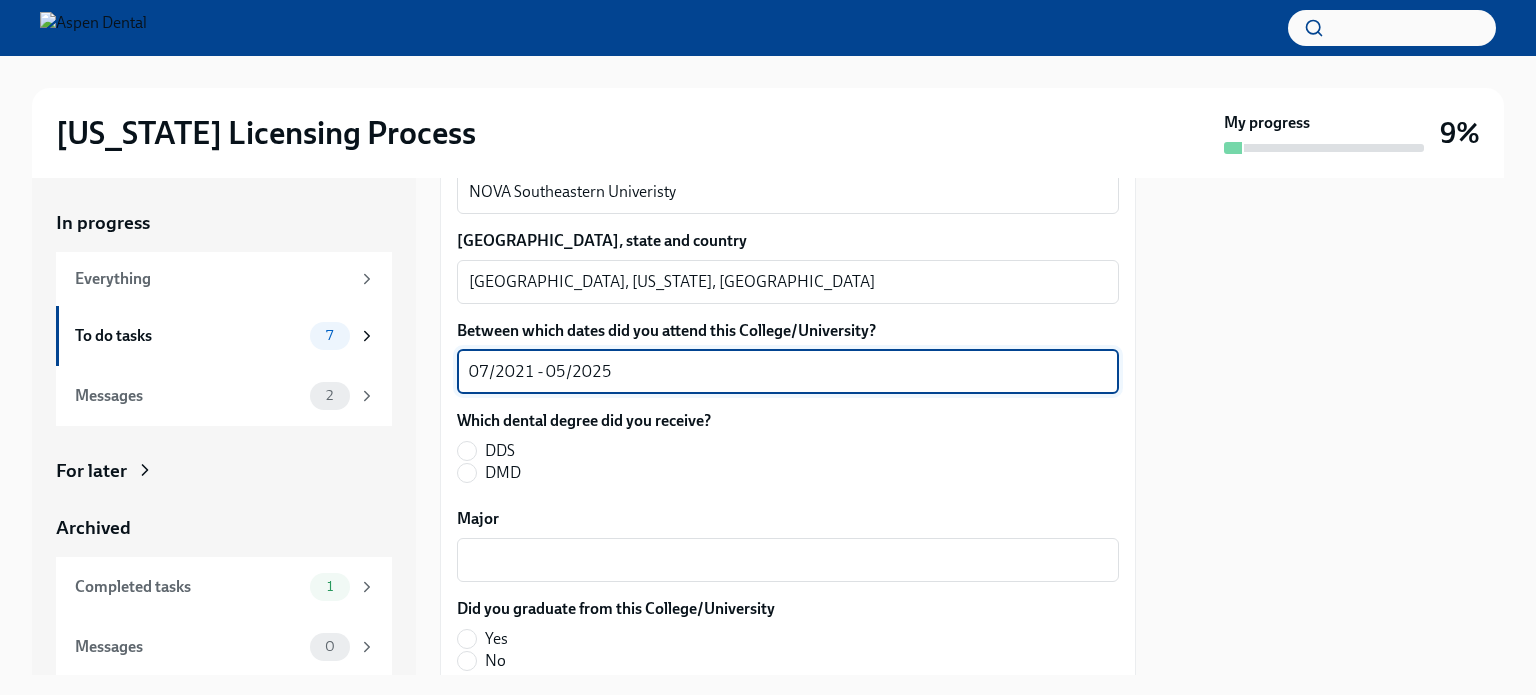 scroll, scrollTop: 2737, scrollLeft: 0, axis: vertical 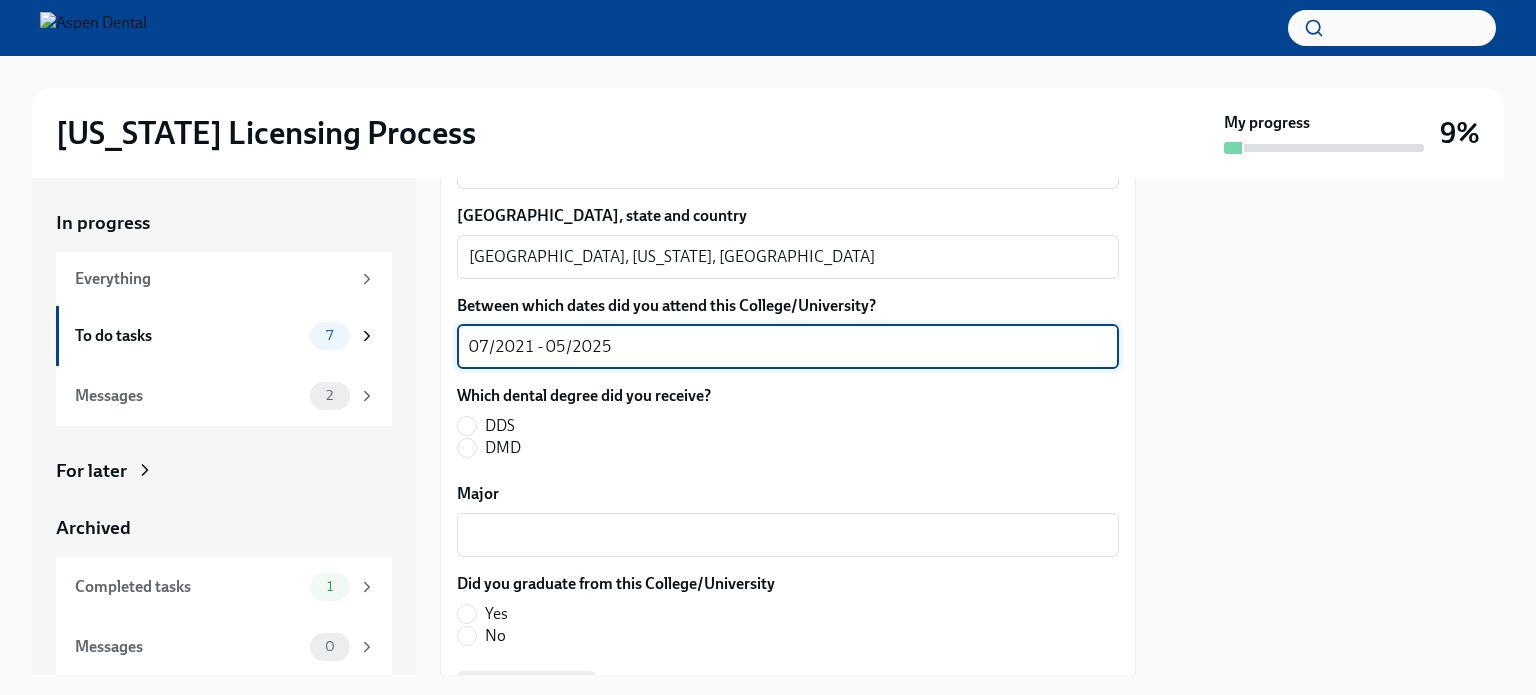 type on "07/2021 - 05/2025" 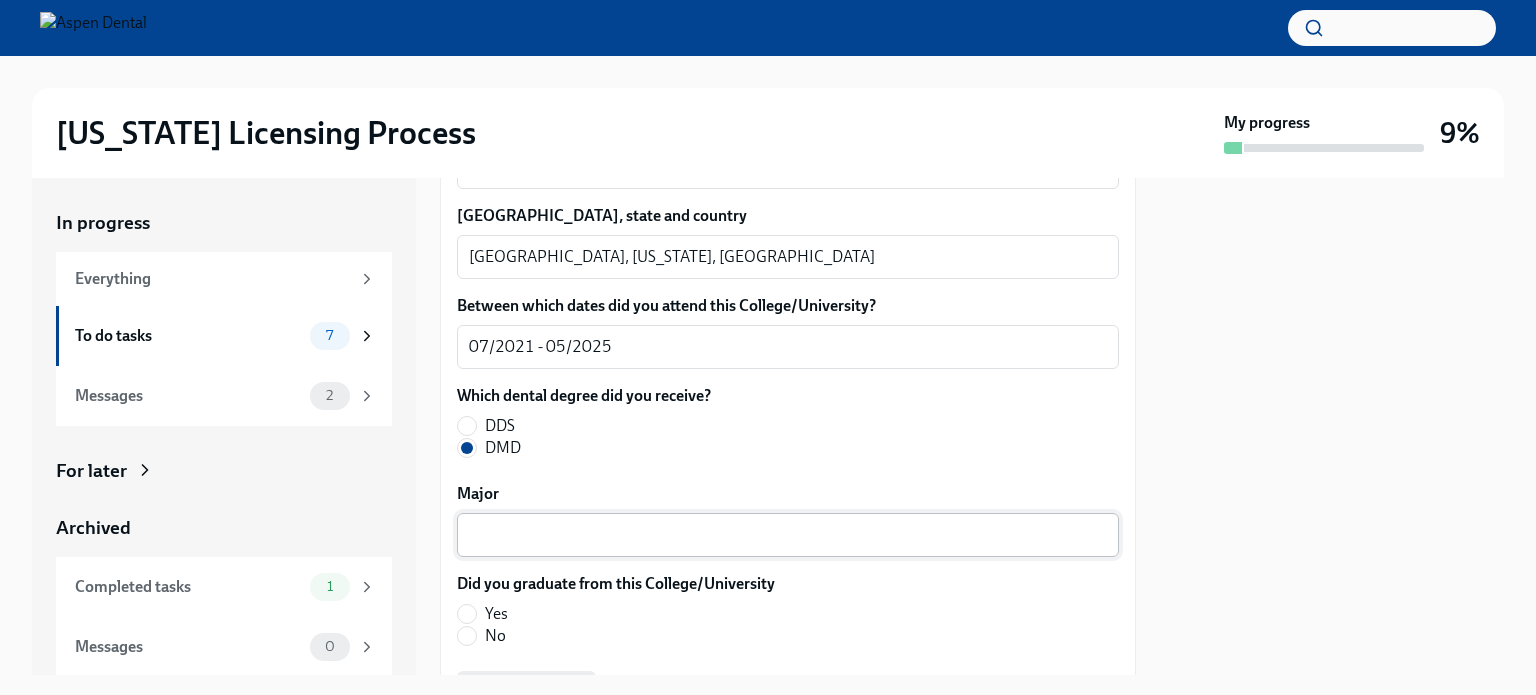 click on "Major" at bounding box center [788, 535] 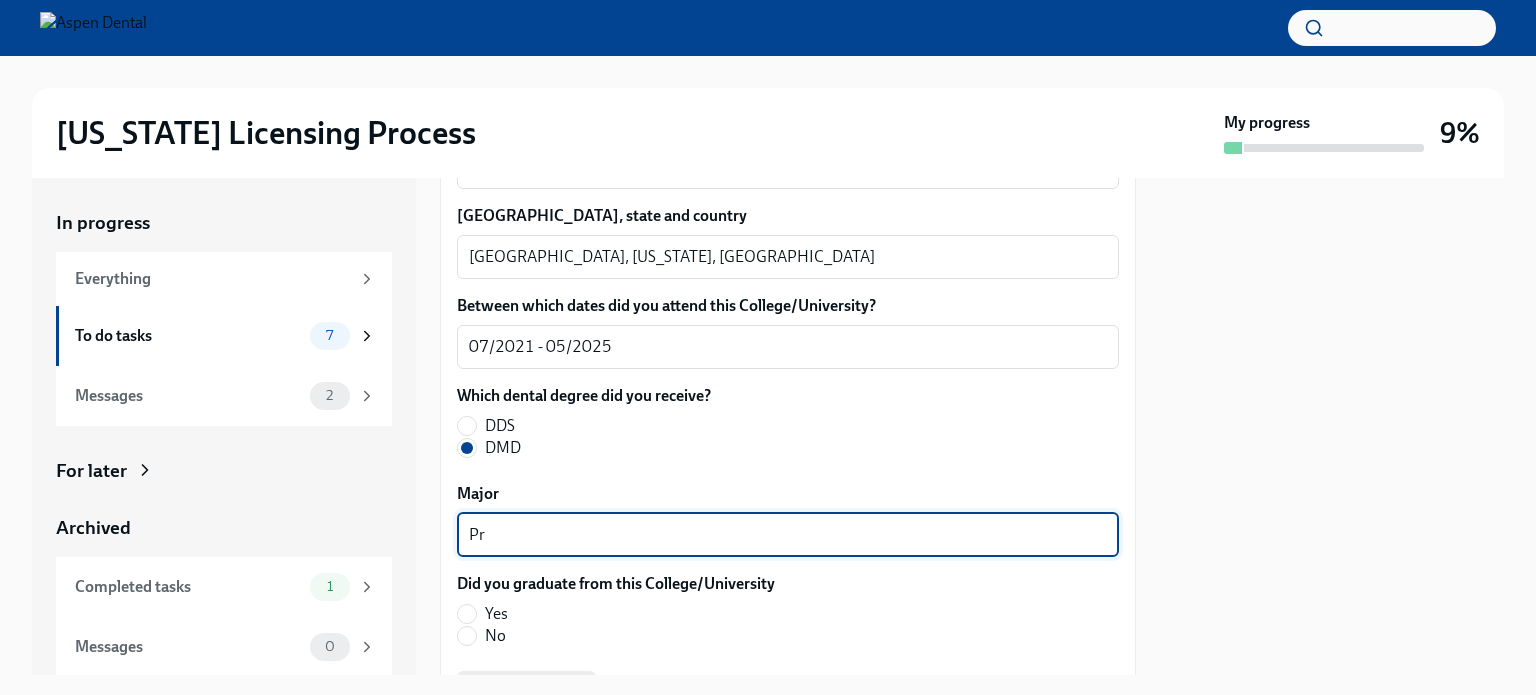 type on "P" 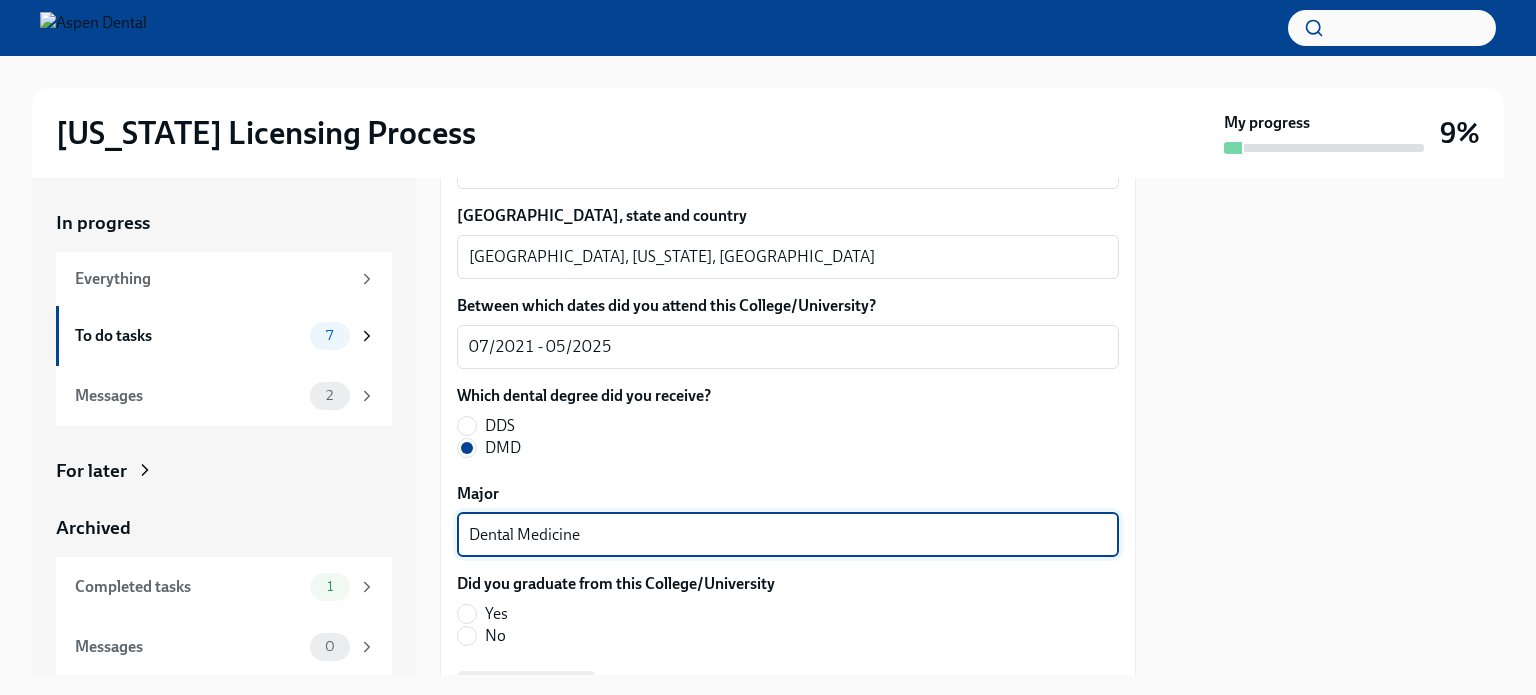 type on "Dental Medicine" 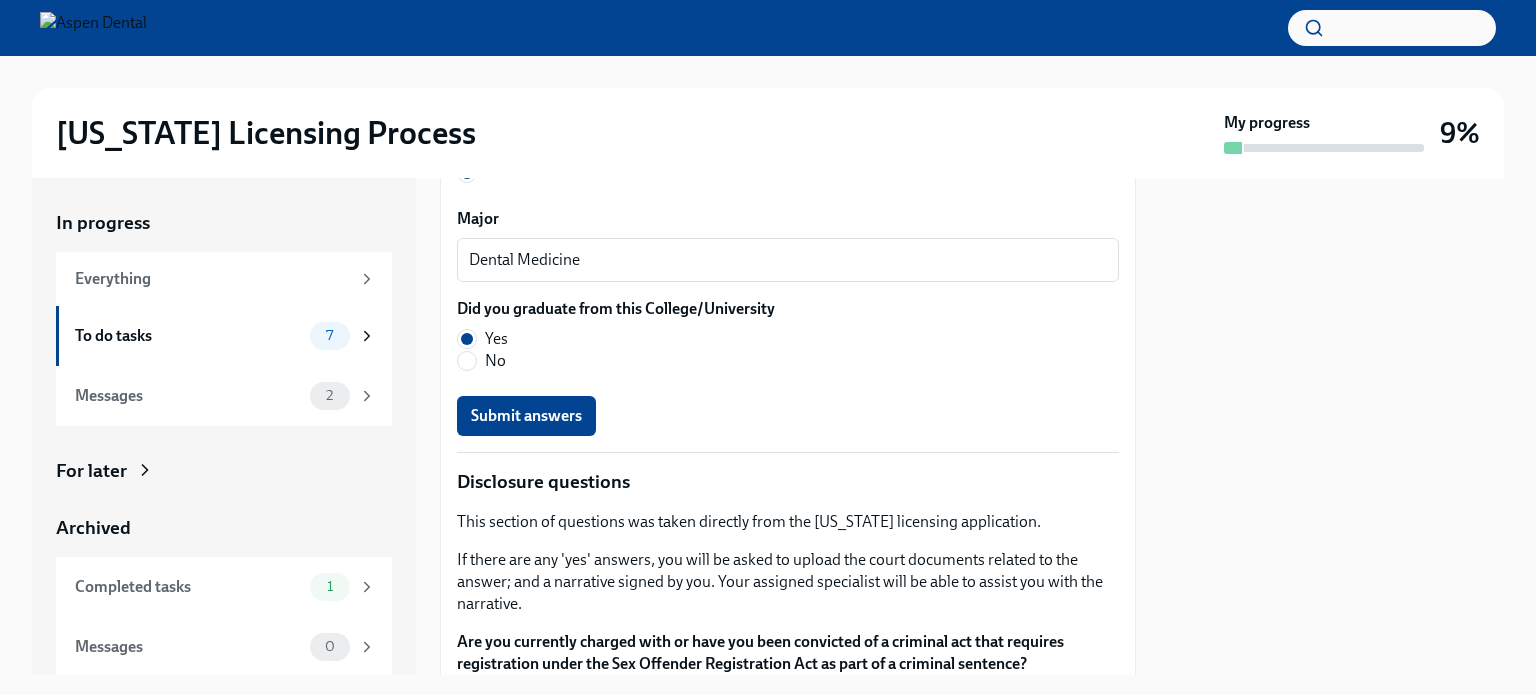 scroll, scrollTop: 3020, scrollLeft: 0, axis: vertical 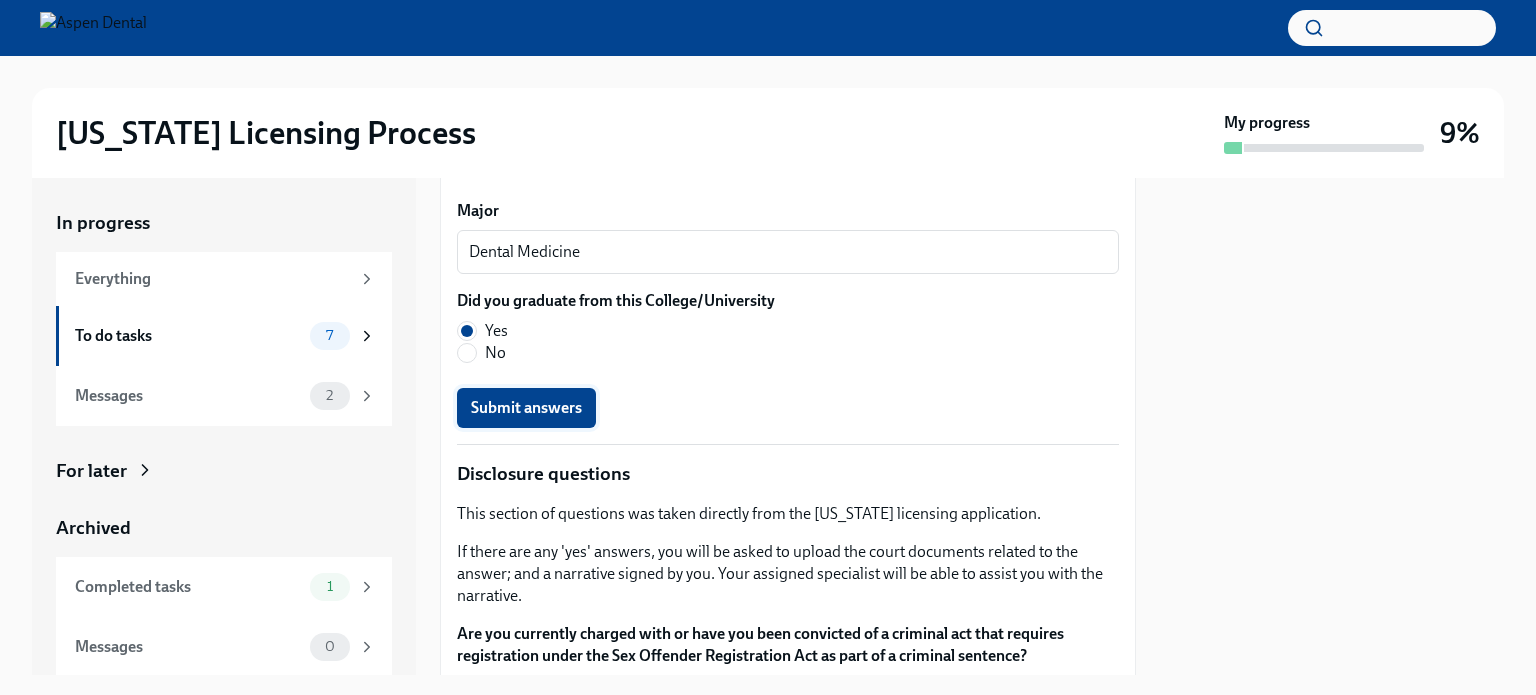 click on "Submit answers" at bounding box center [526, 408] 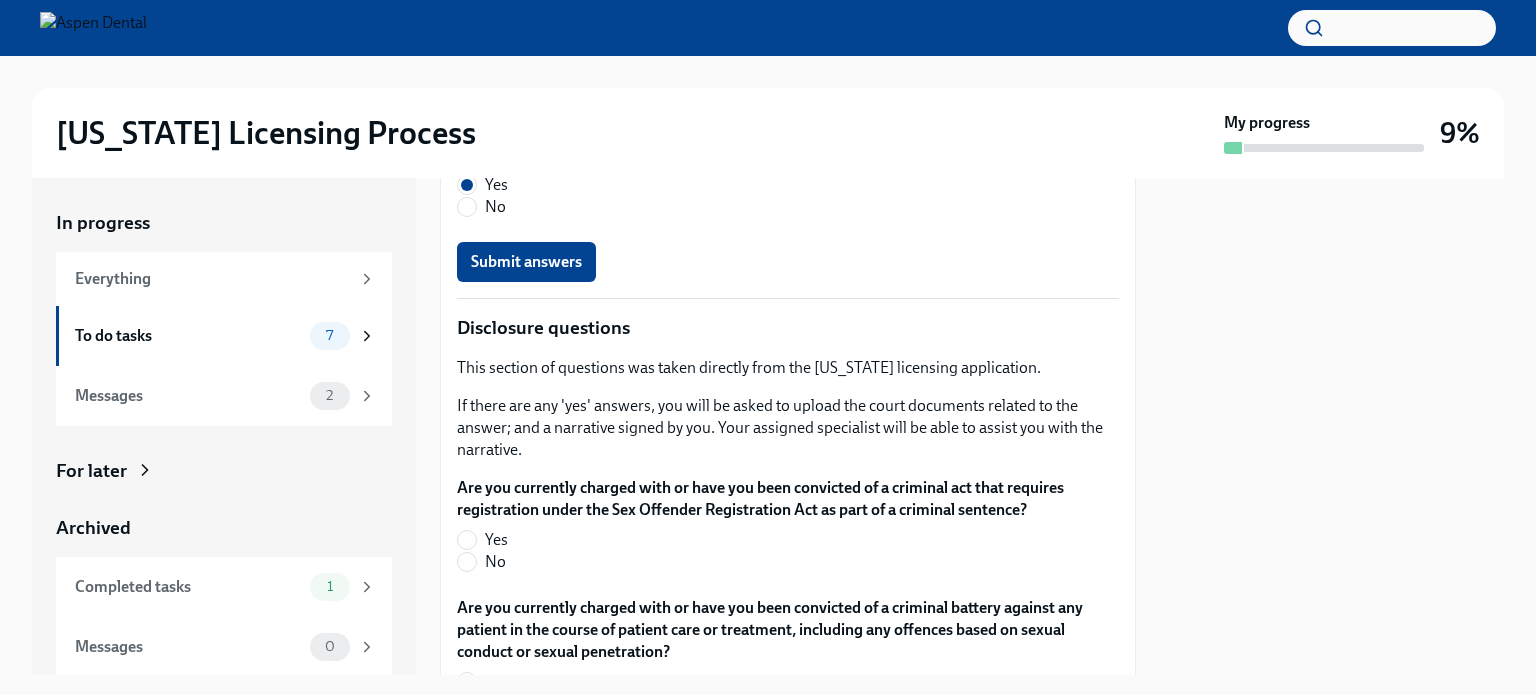 scroll, scrollTop: 3234, scrollLeft: 0, axis: vertical 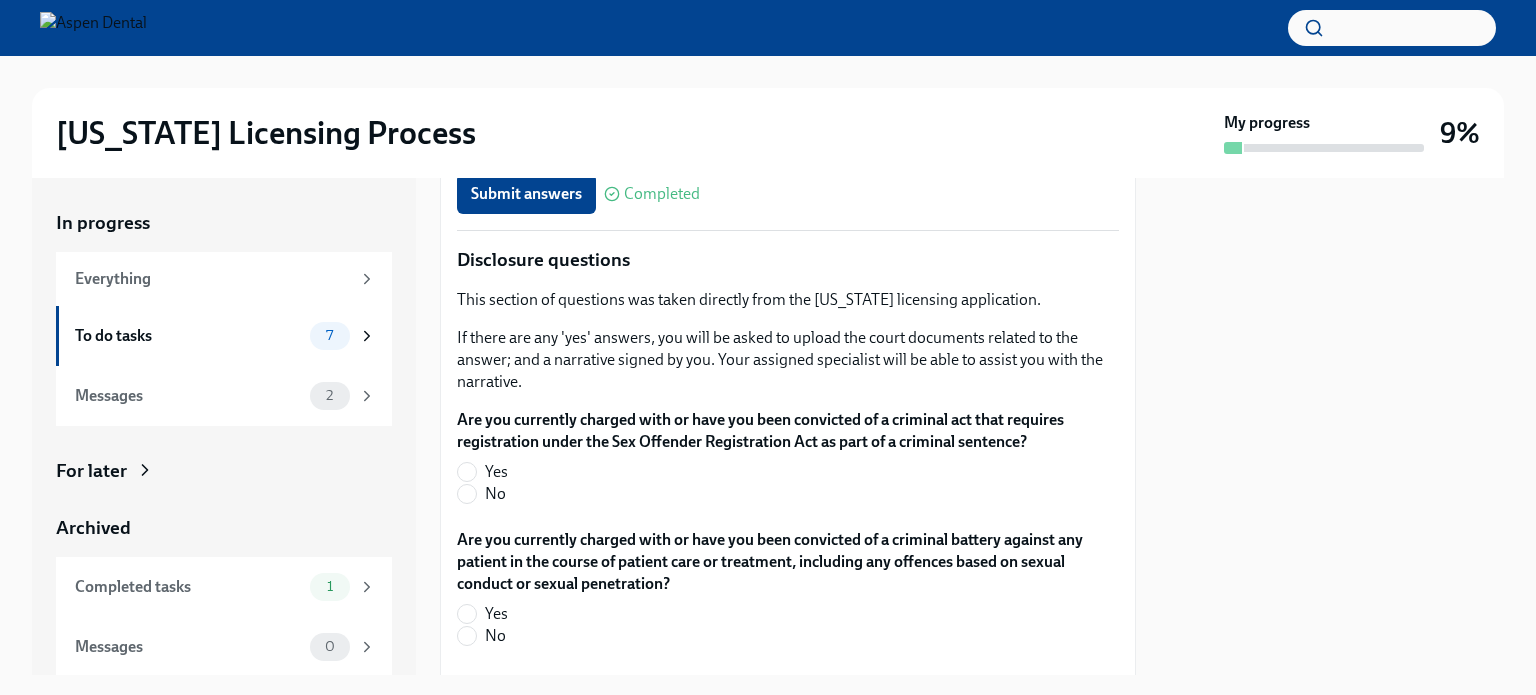 click on "No" at bounding box center [780, 494] 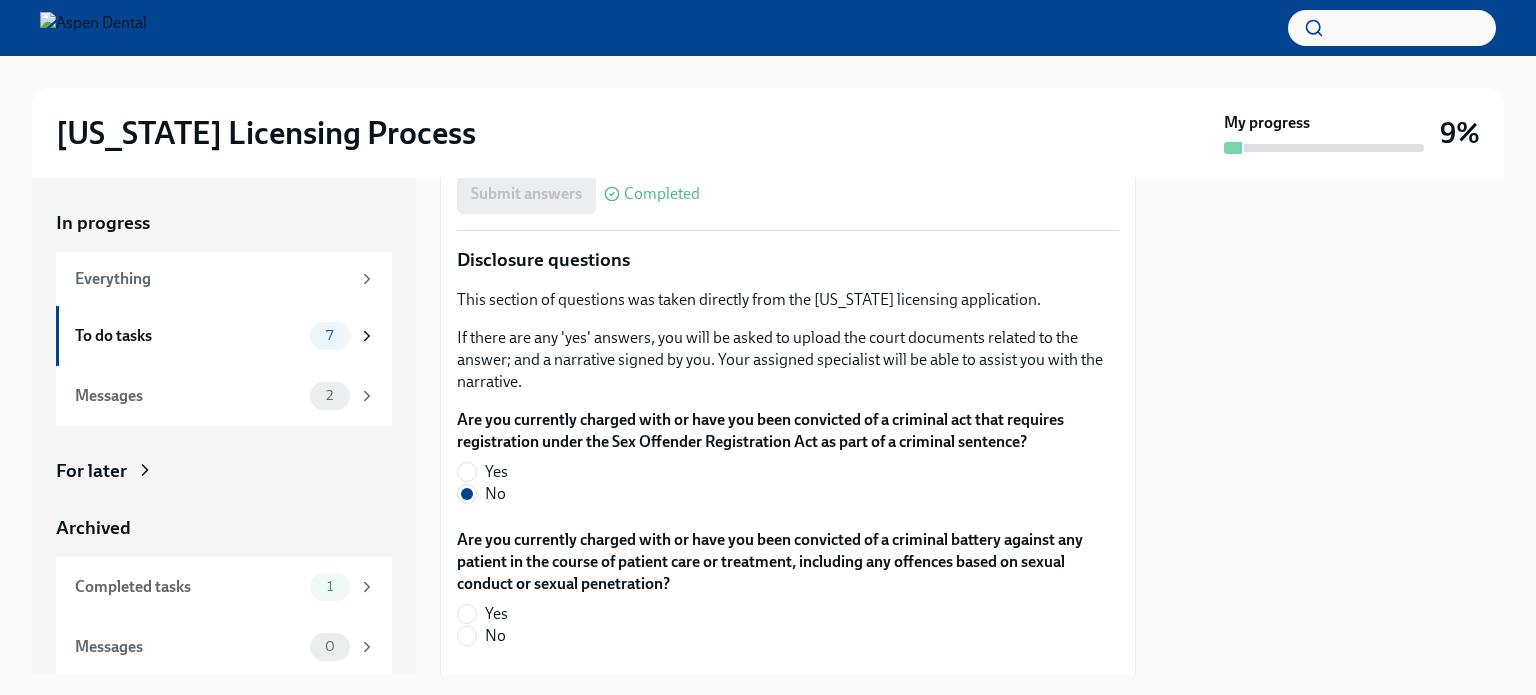 click on "No" at bounding box center (495, 636) 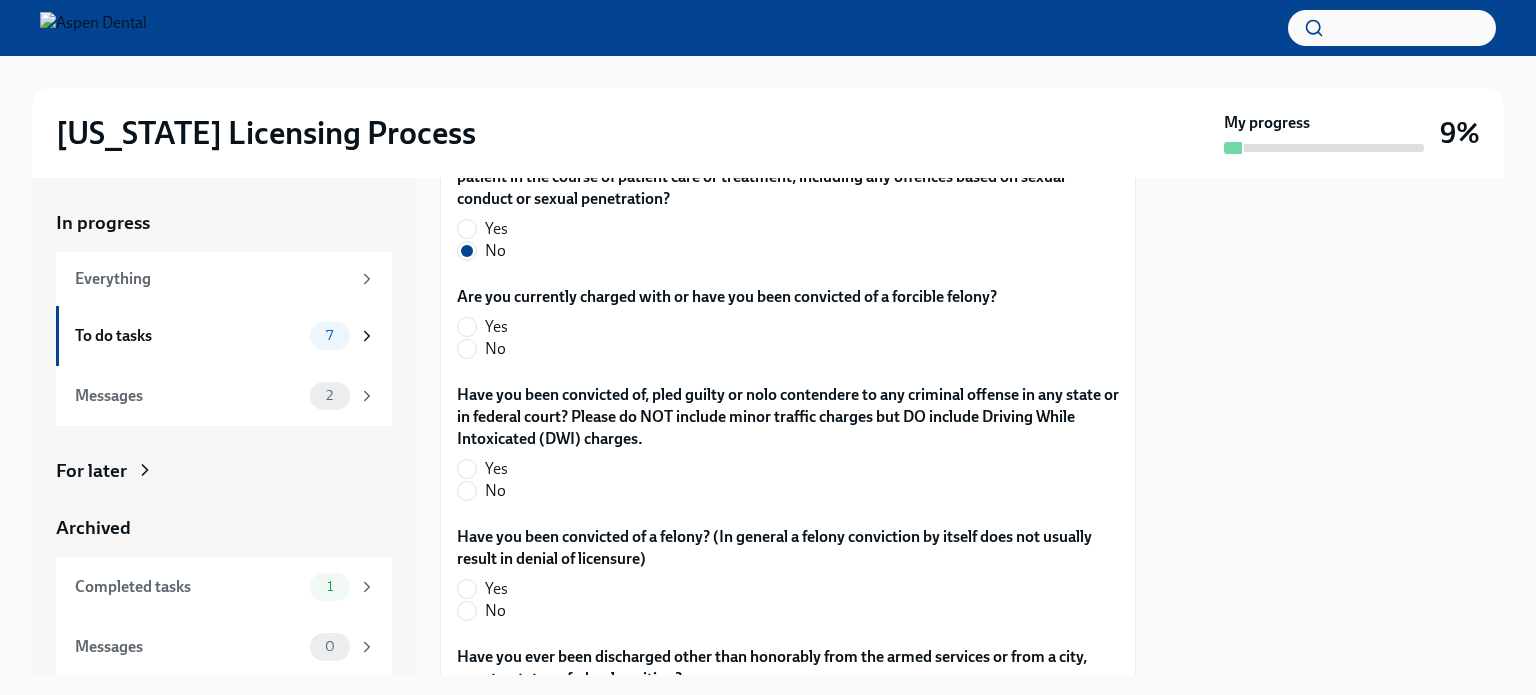 scroll, scrollTop: 3636, scrollLeft: 0, axis: vertical 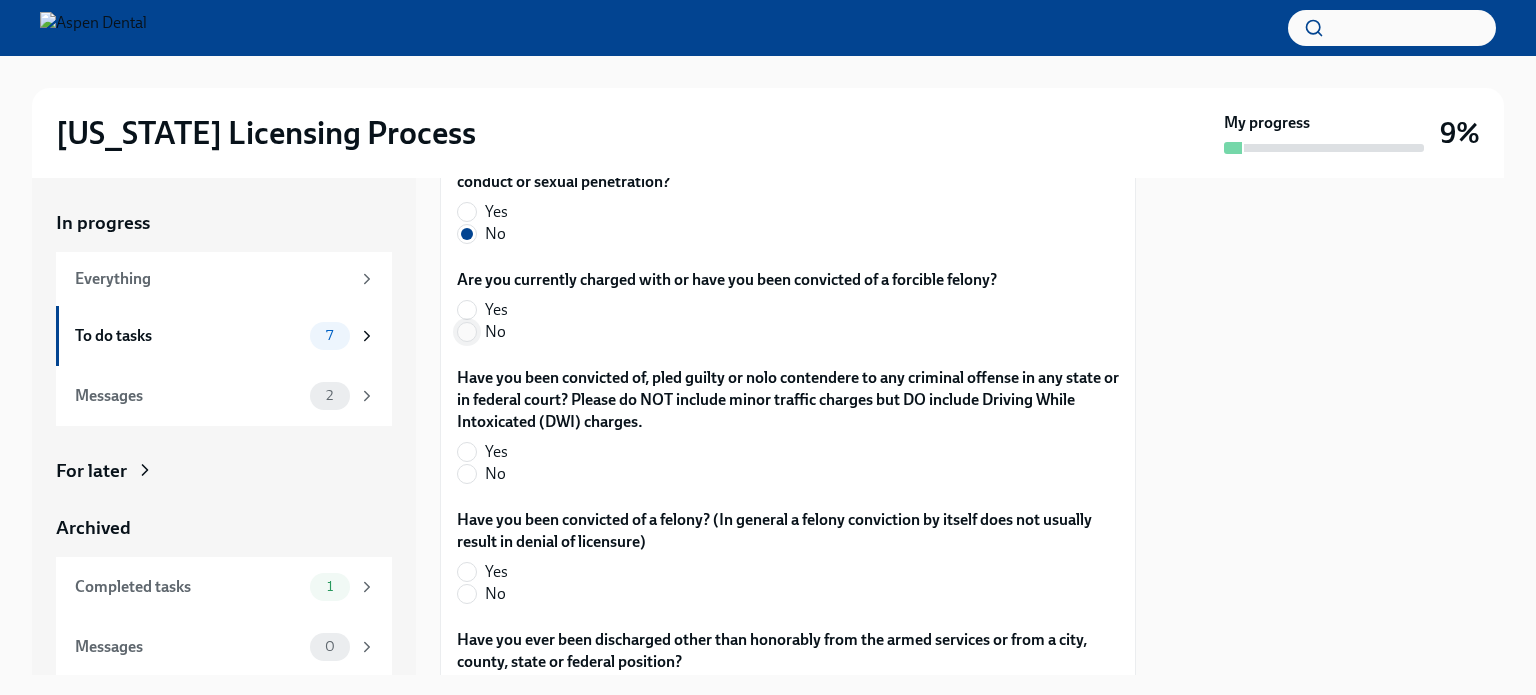 click on "No" at bounding box center (467, 332) 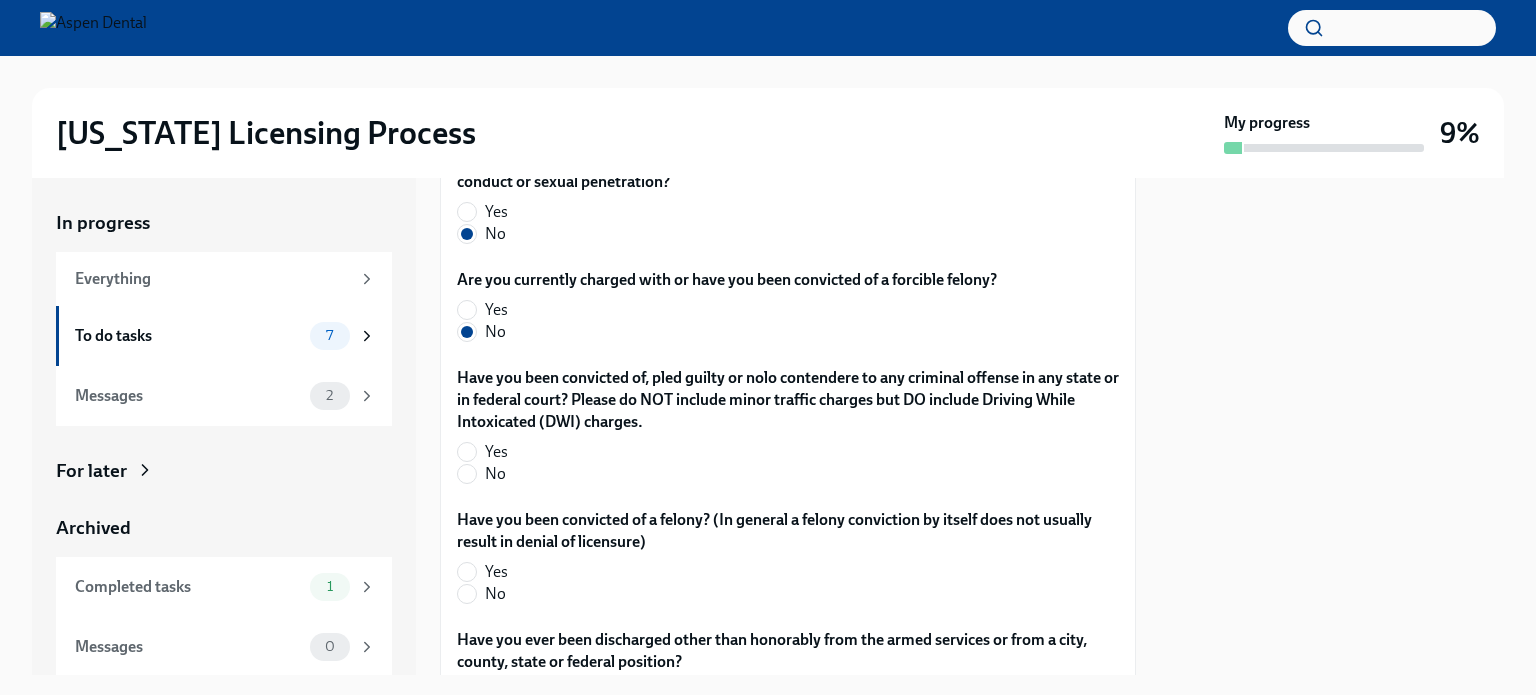 click at bounding box center (467, 474) 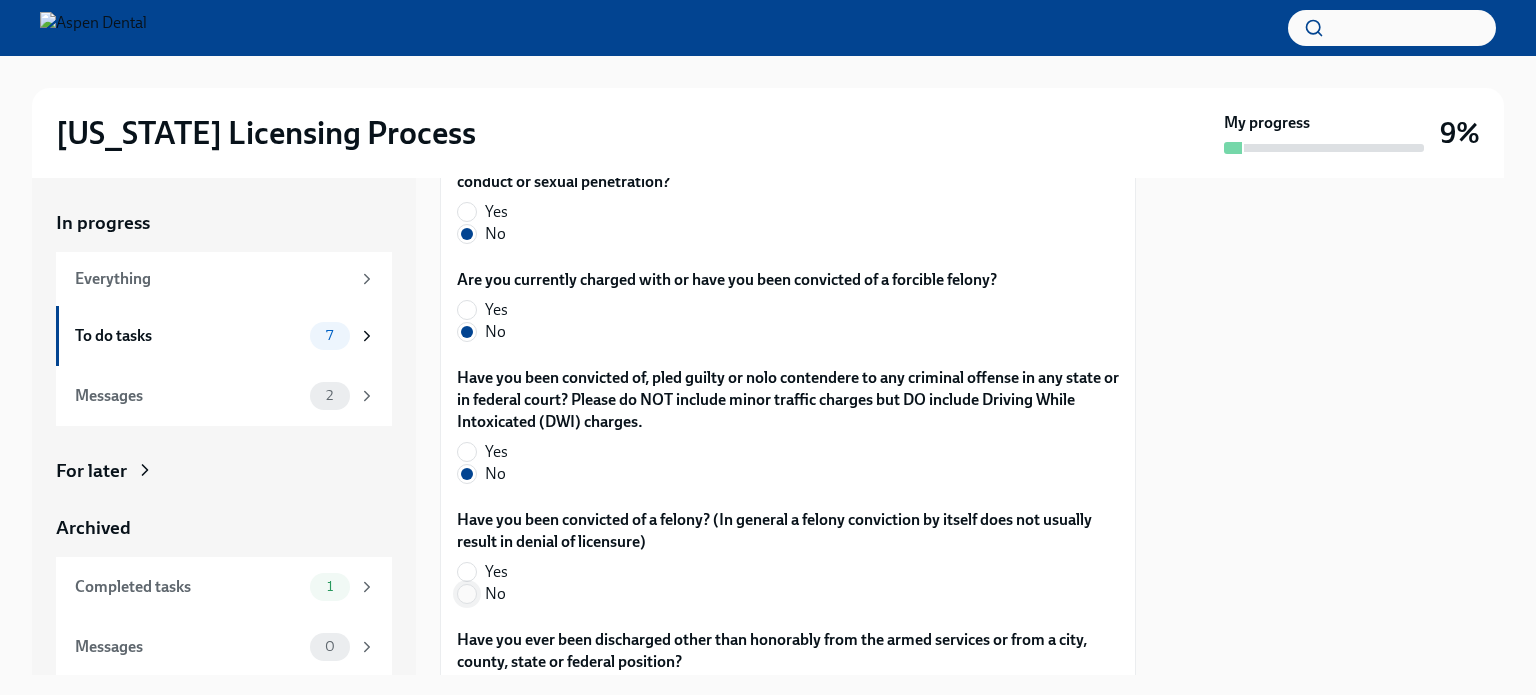 click on "No" at bounding box center [467, 594] 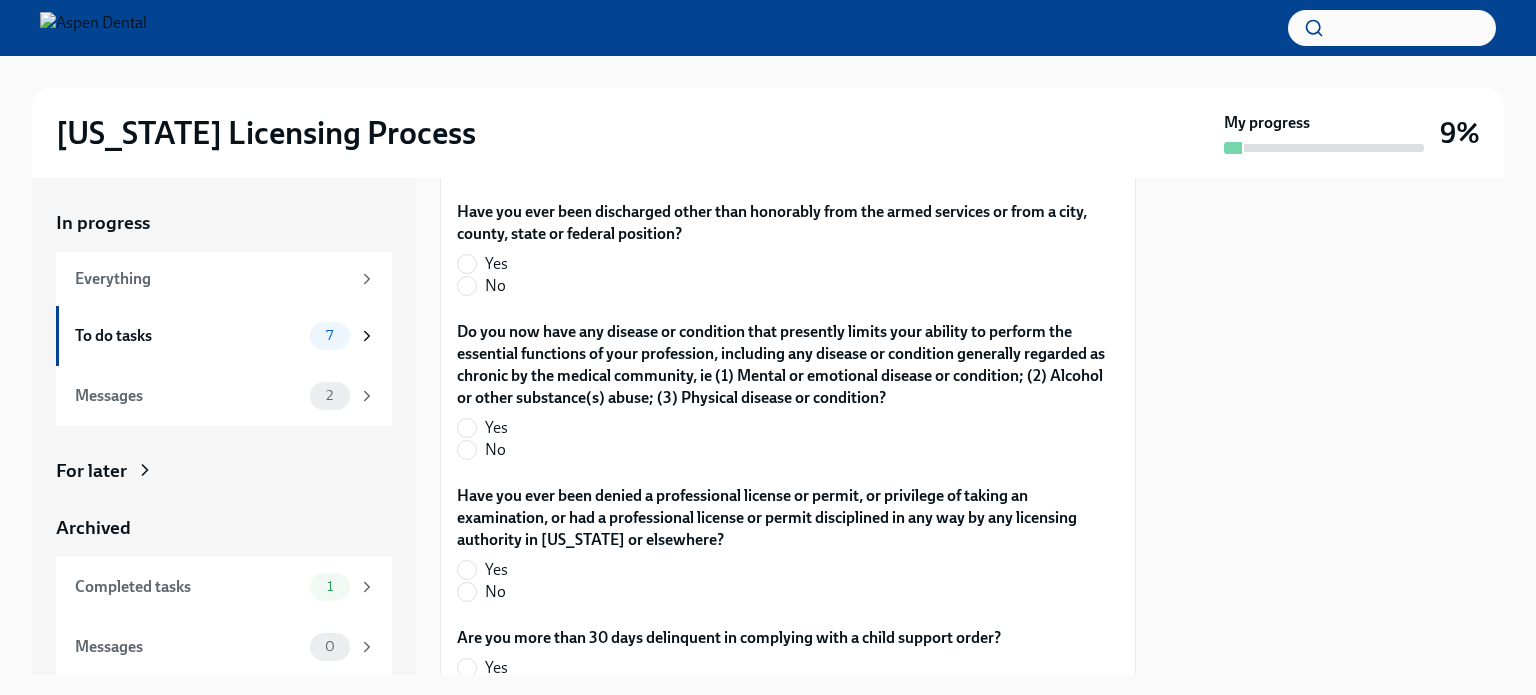 scroll, scrollTop: 4097, scrollLeft: 0, axis: vertical 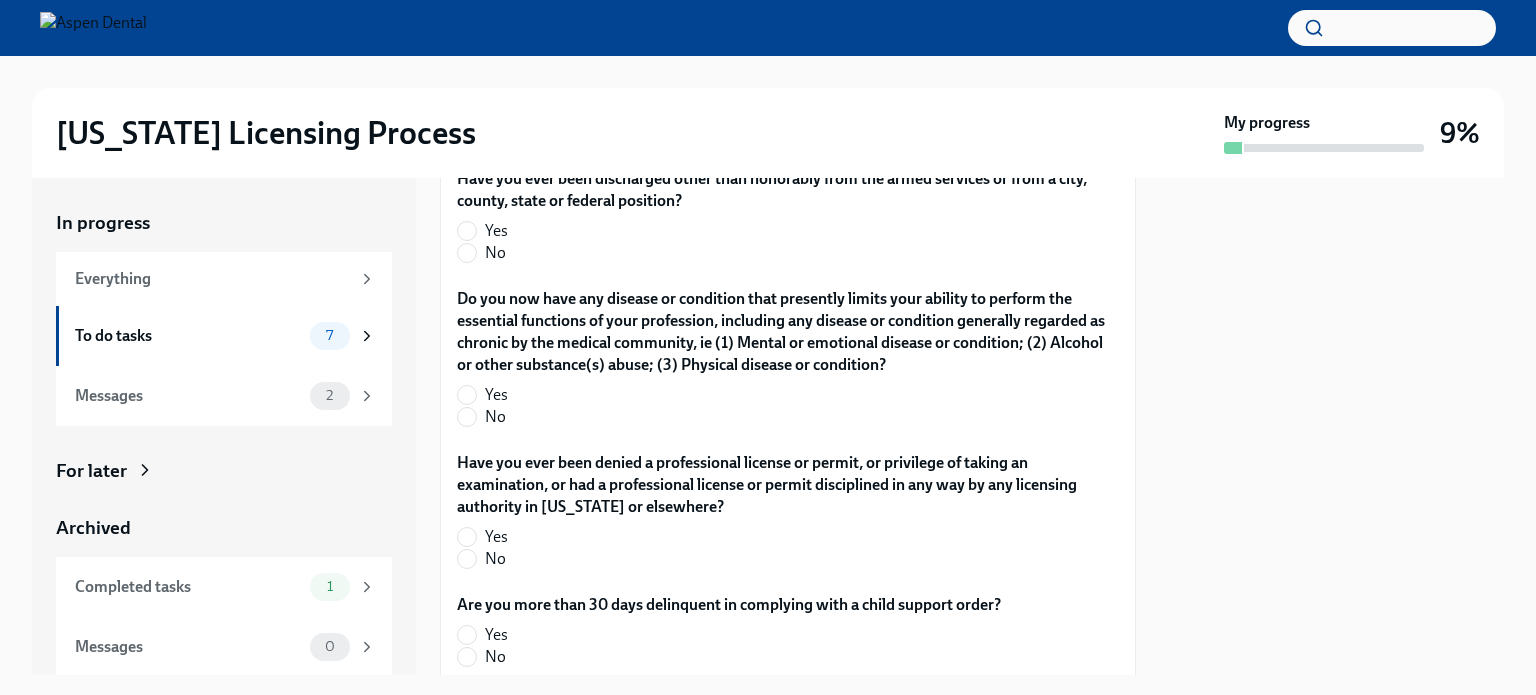 click on "No" at bounding box center (495, 253) 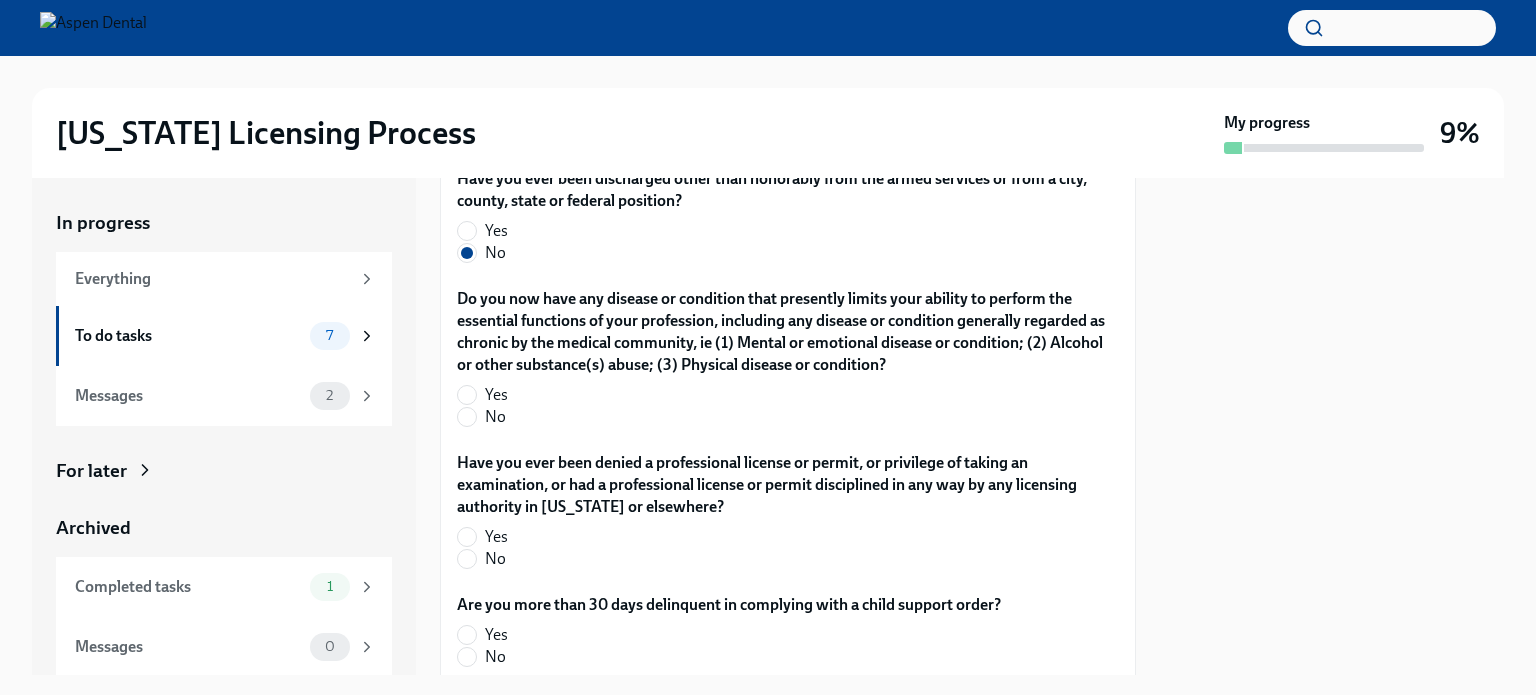 click on "No" at bounding box center (780, 417) 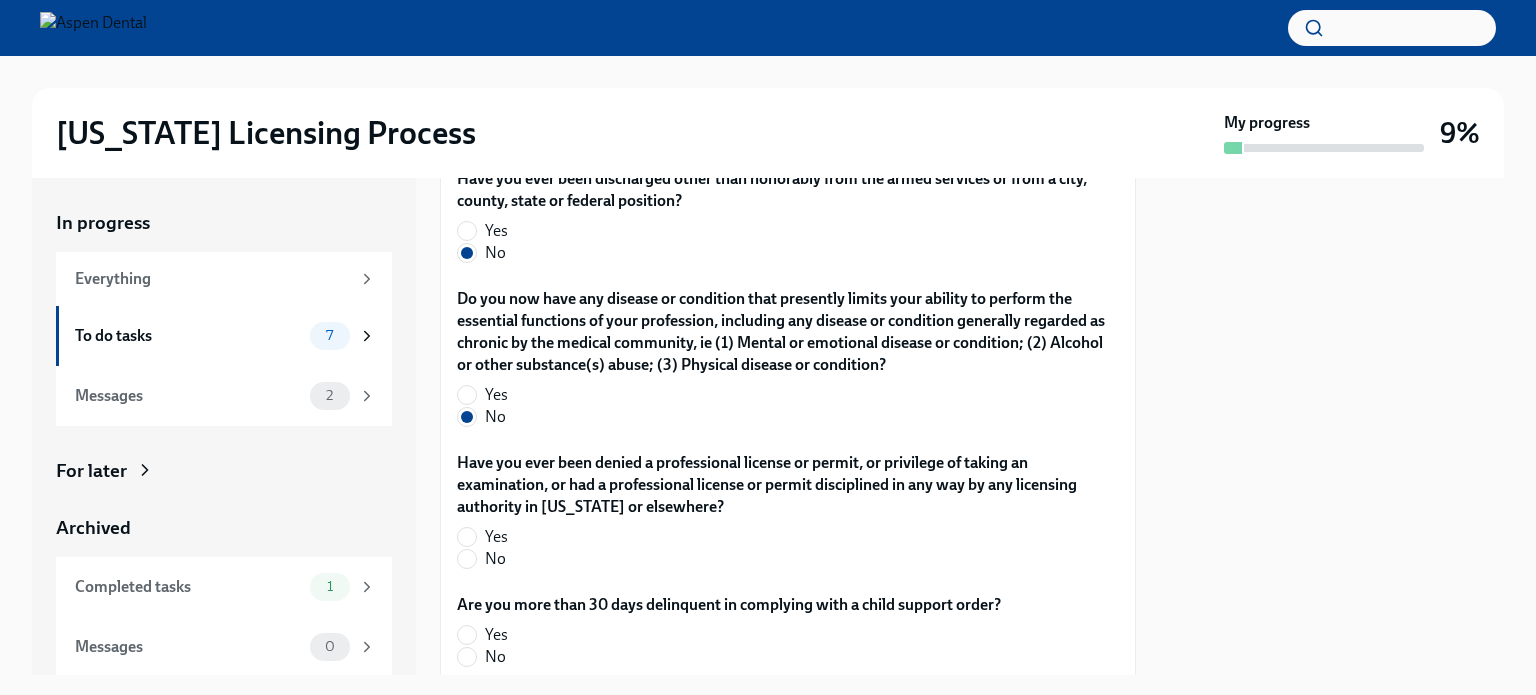 click on "No" at bounding box center [780, 559] 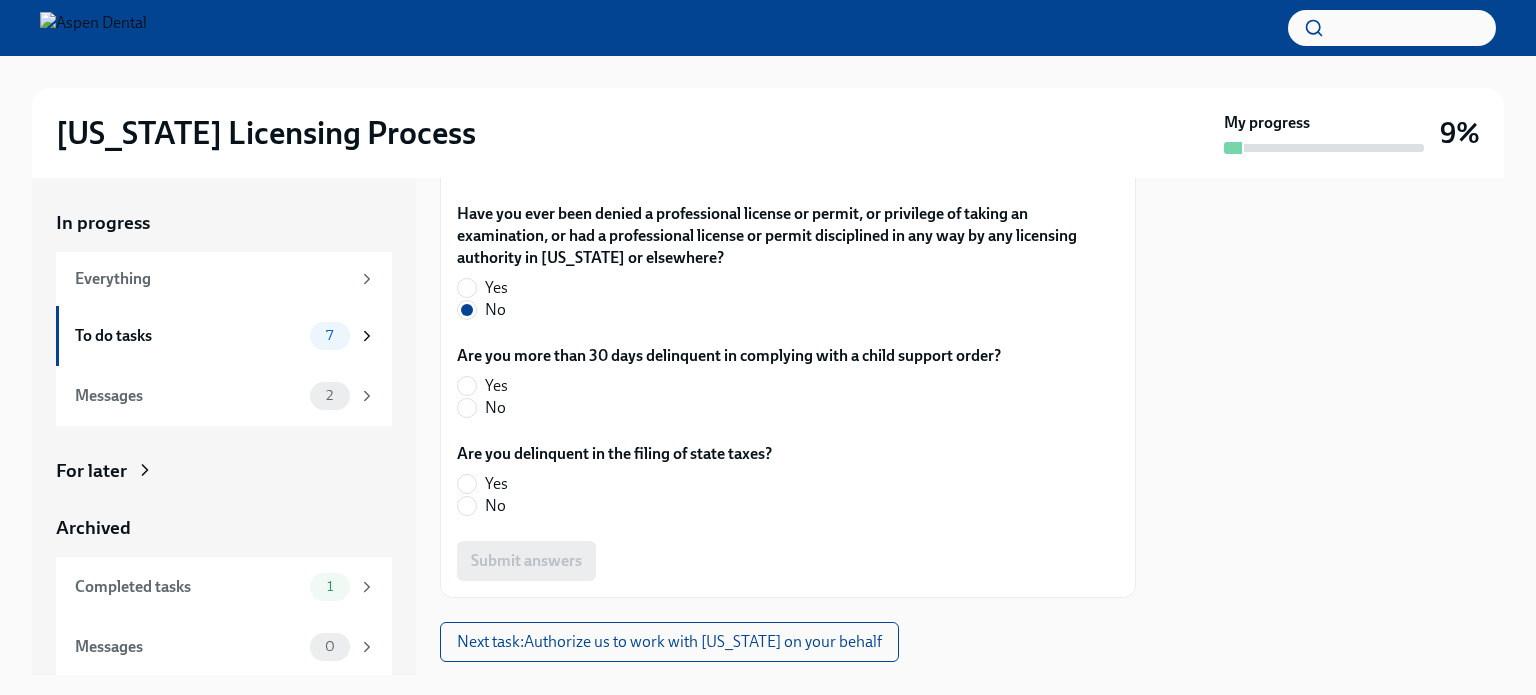 scroll, scrollTop: 4363, scrollLeft: 0, axis: vertical 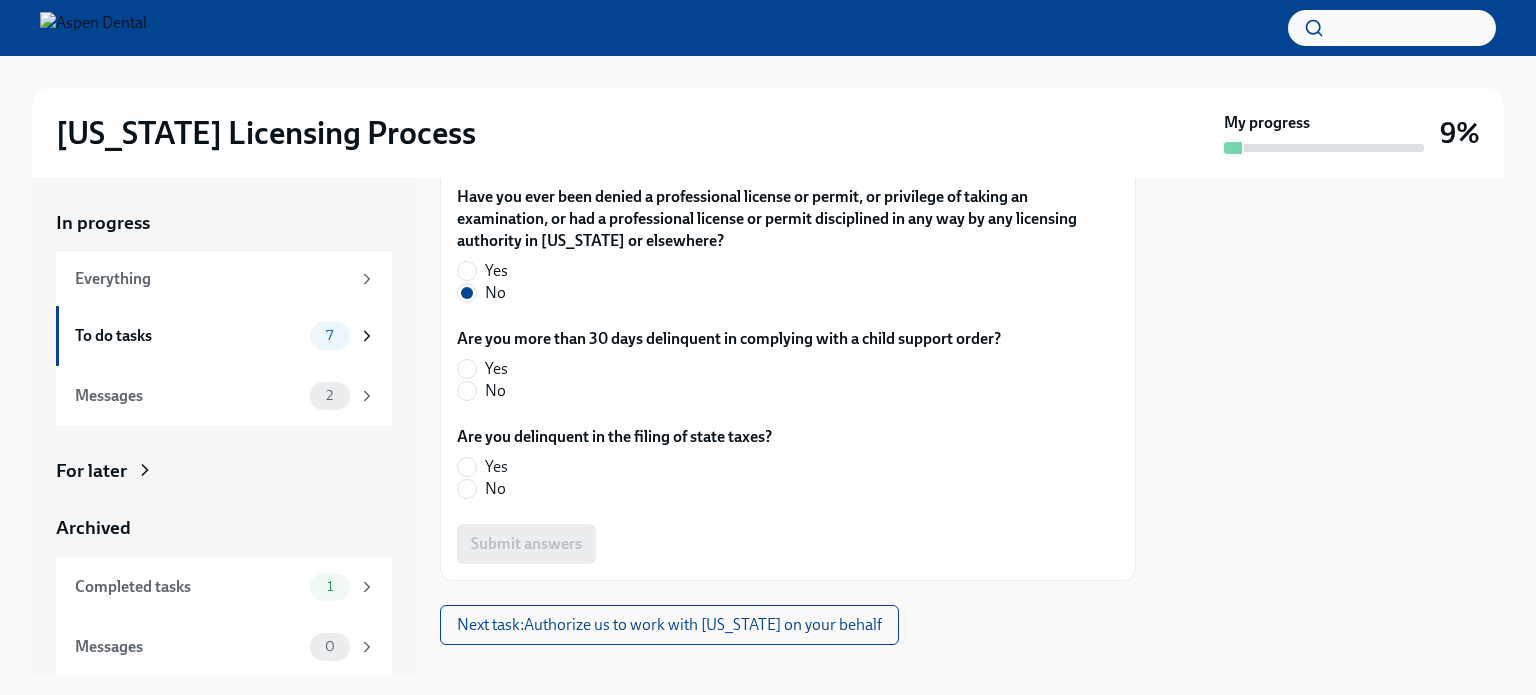 click on "No" at bounding box center [721, 391] 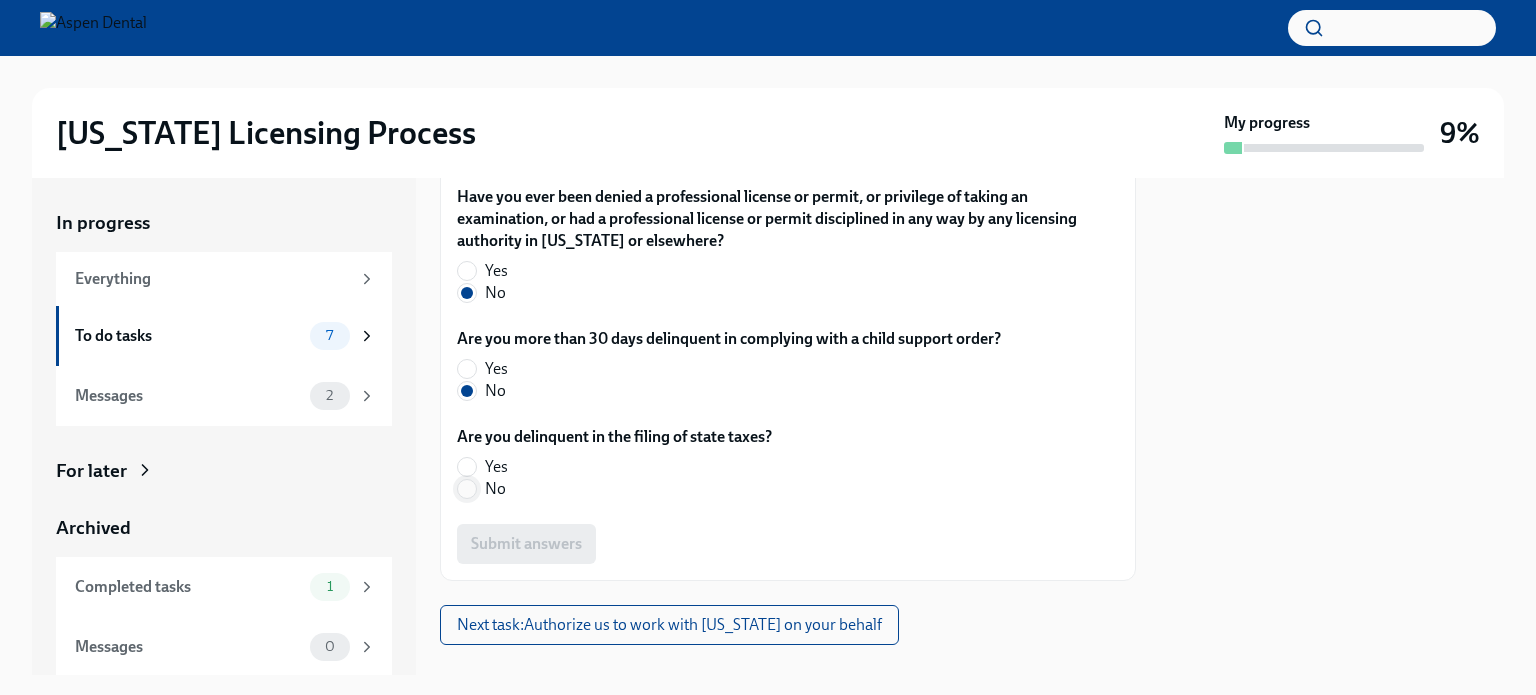 click on "No" at bounding box center [467, 489] 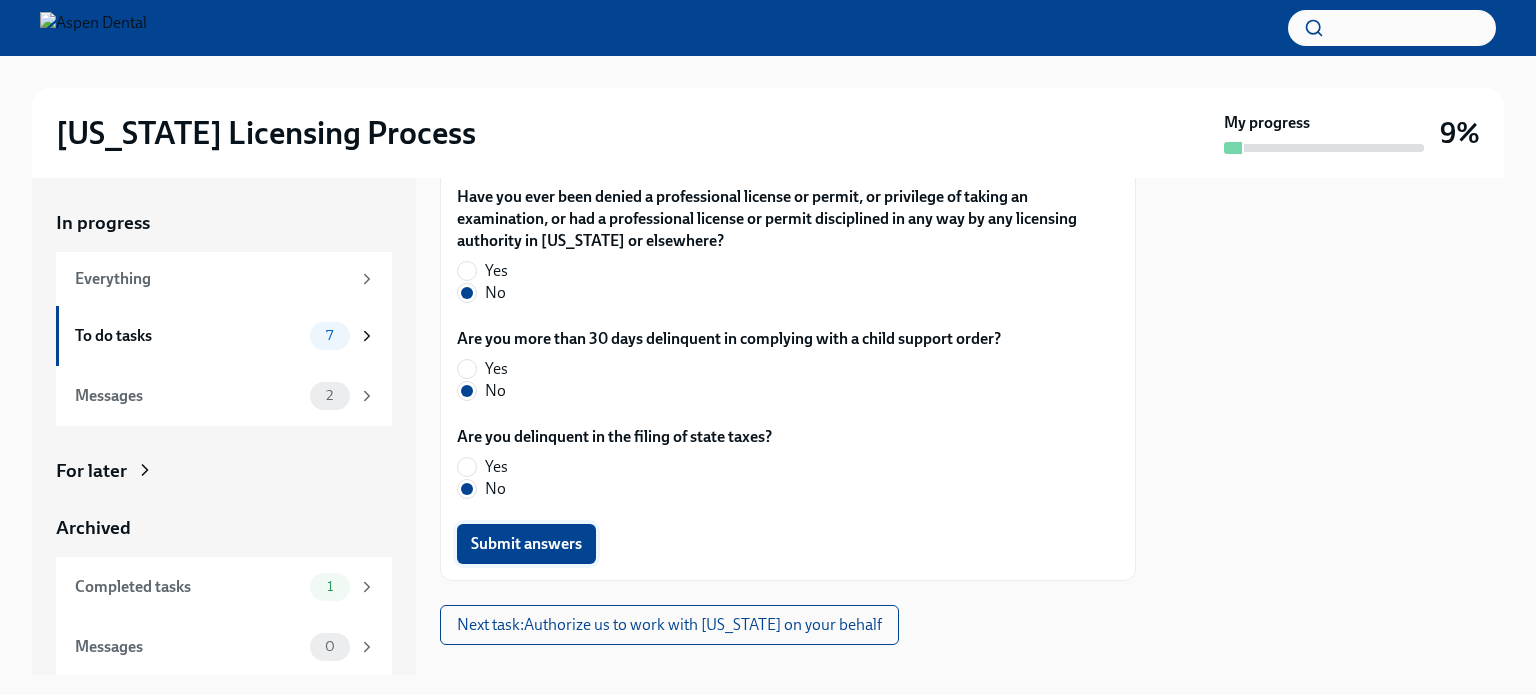 click on "Submit answers" at bounding box center (526, 544) 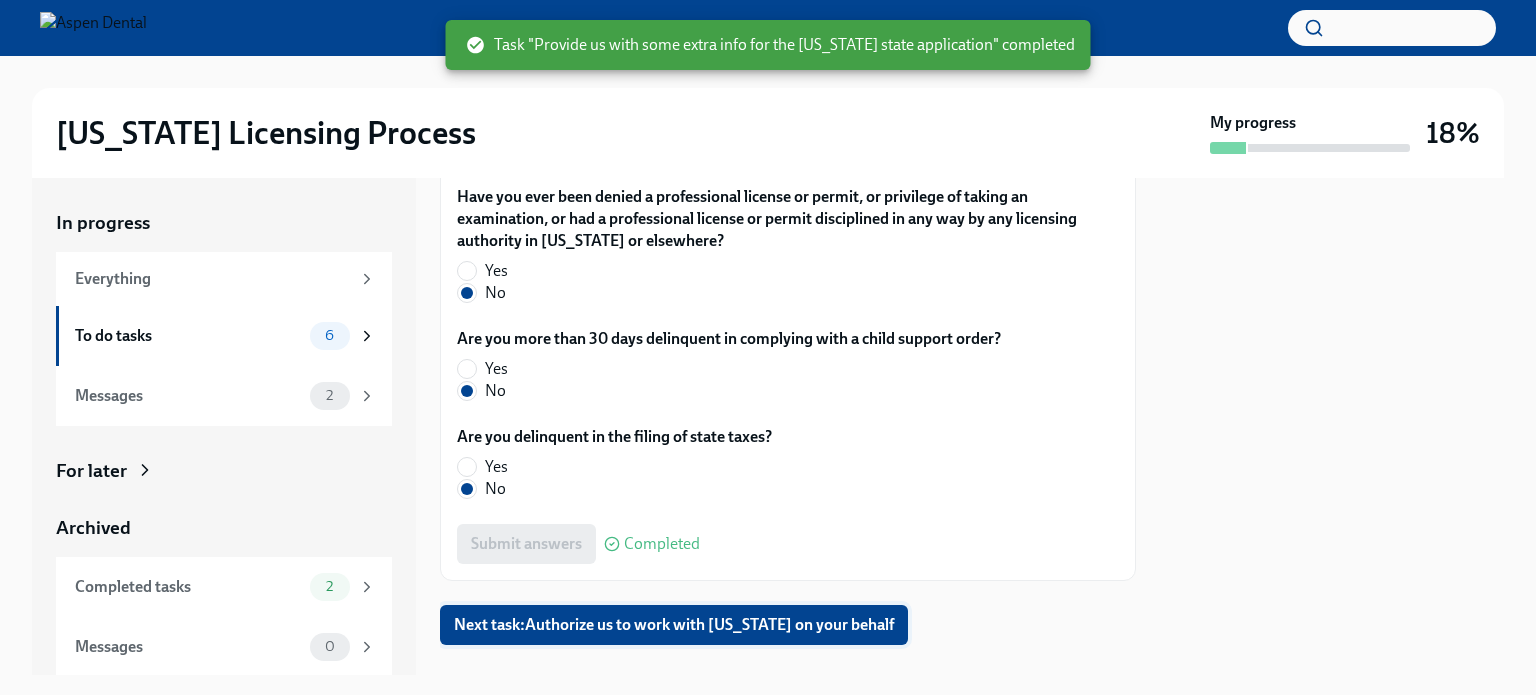 click on "Next task :  Authorize us to work with [US_STATE] on your behalf" at bounding box center [674, 625] 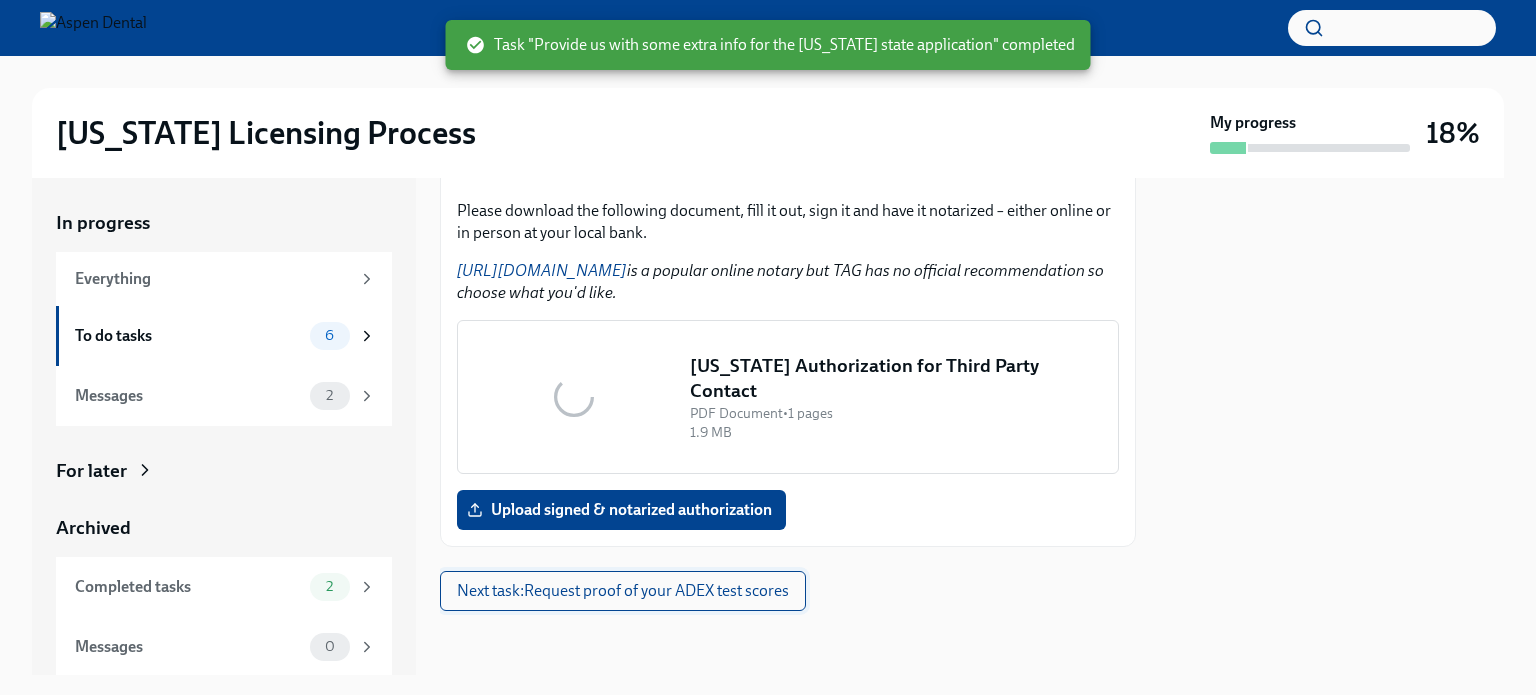 scroll, scrollTop: 0, scrollLeft: 0, axis: both 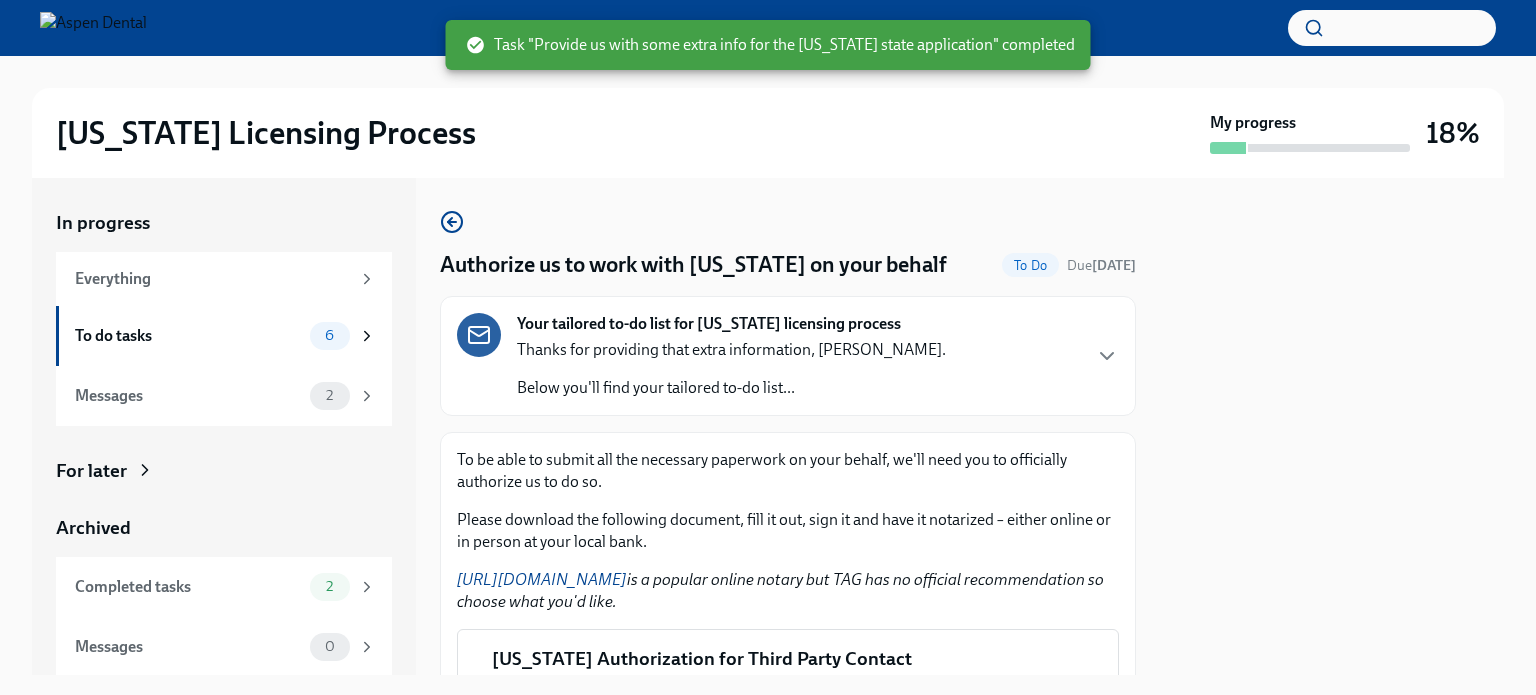 click on "Your tailored to-do list for [US_STATE] licensing process Thanks for providing that extra information, [PERSON_NAME].
Below you'll find your tailored to-do list..." at bounding box center (788, 356) 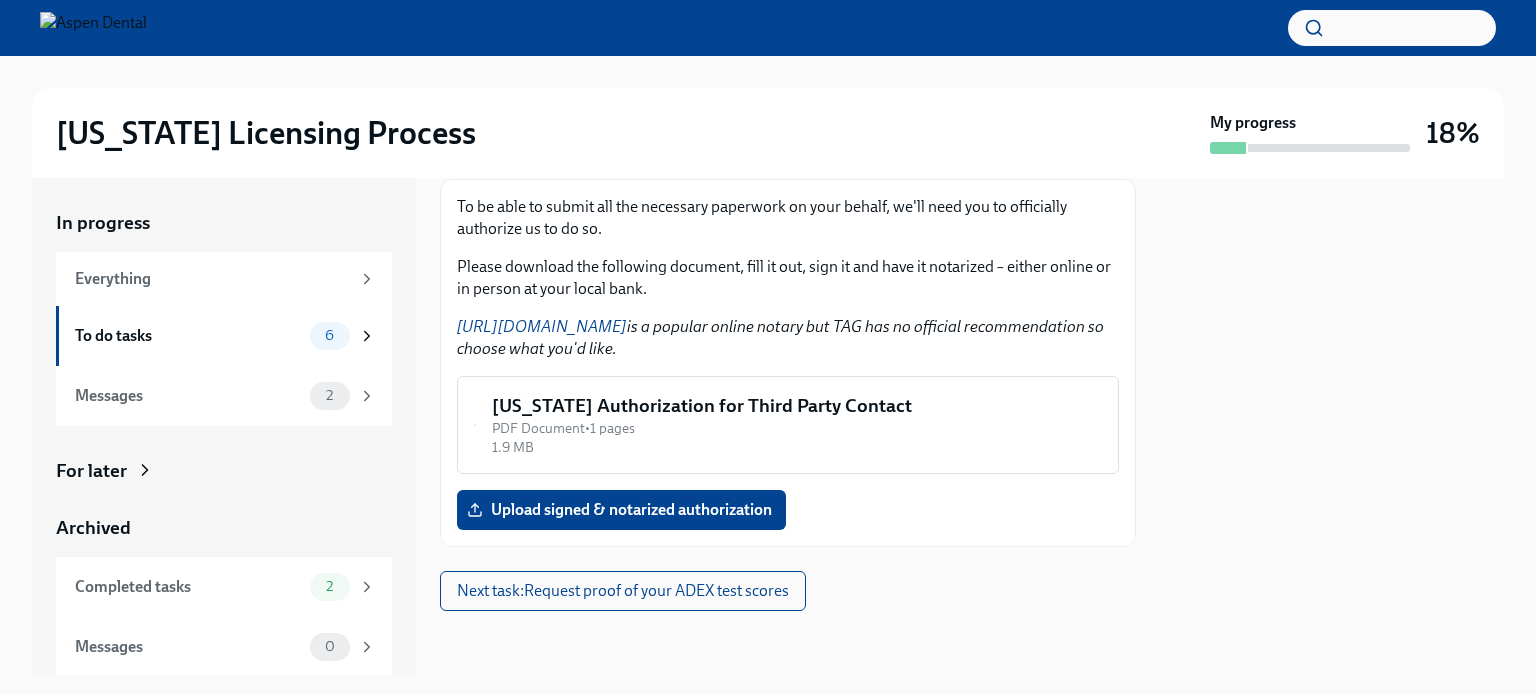 scroll, scrollTop: 993, scrollLeft: 0, axis: vertical 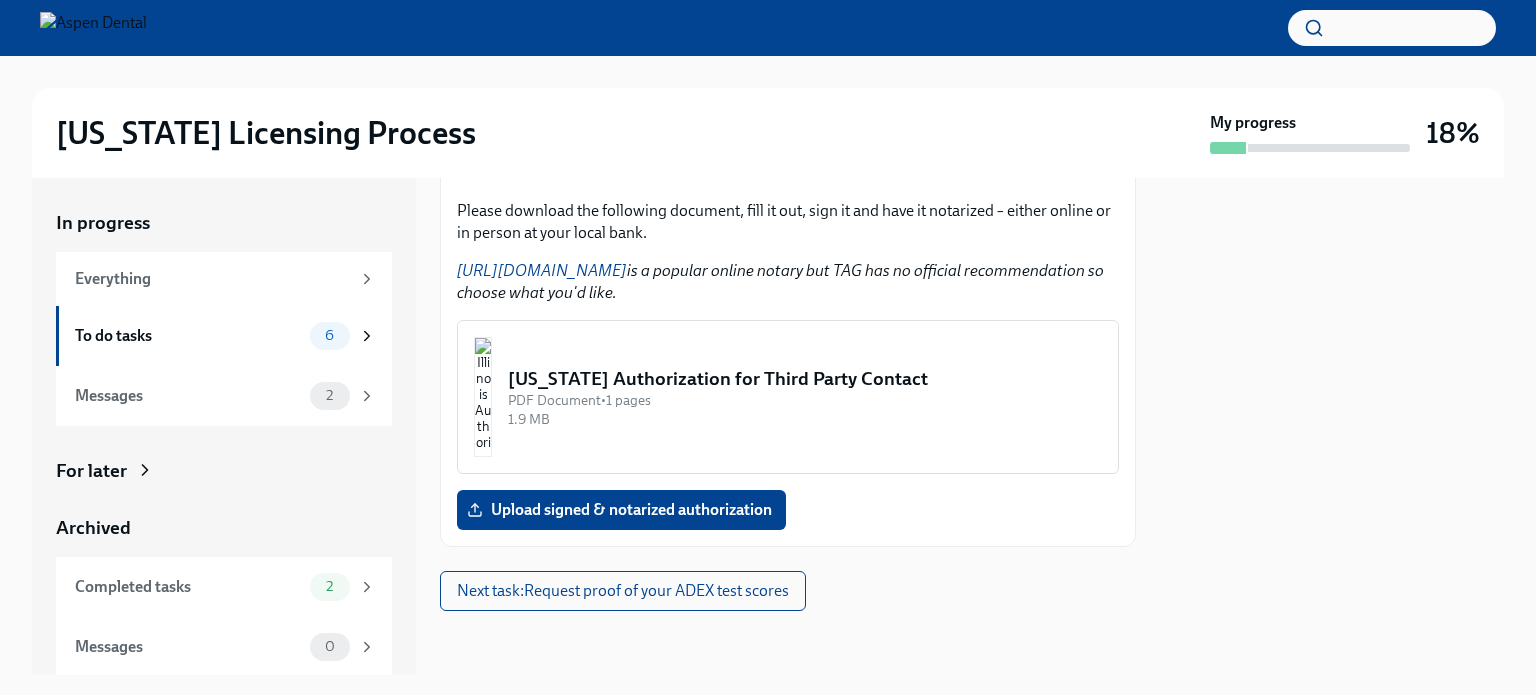 click on "[US_STATE] Authorization for Third Party Contact" at bounding box center (805, 379) 